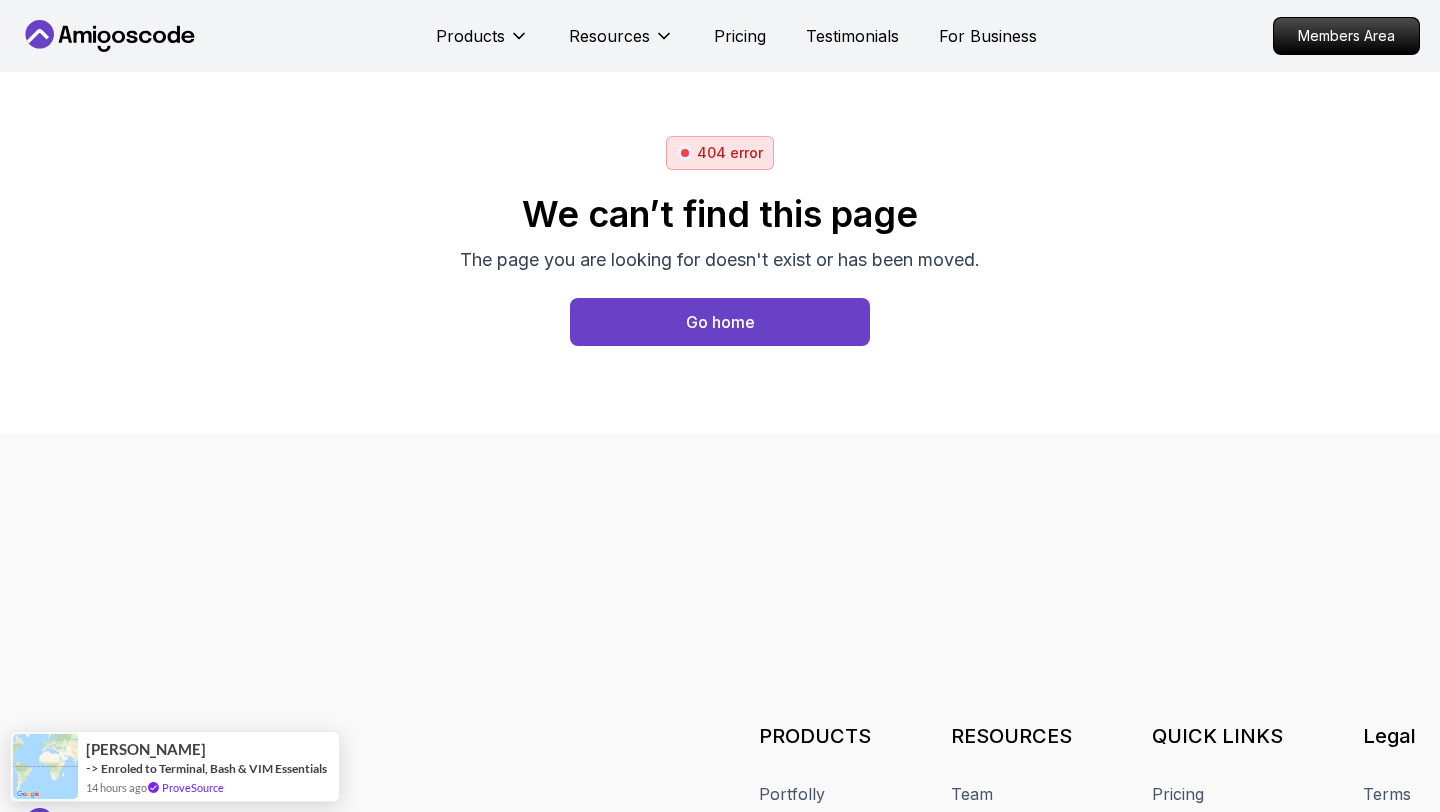 scroll, scrollTop: 0, scrollLeft: 0, axis: both 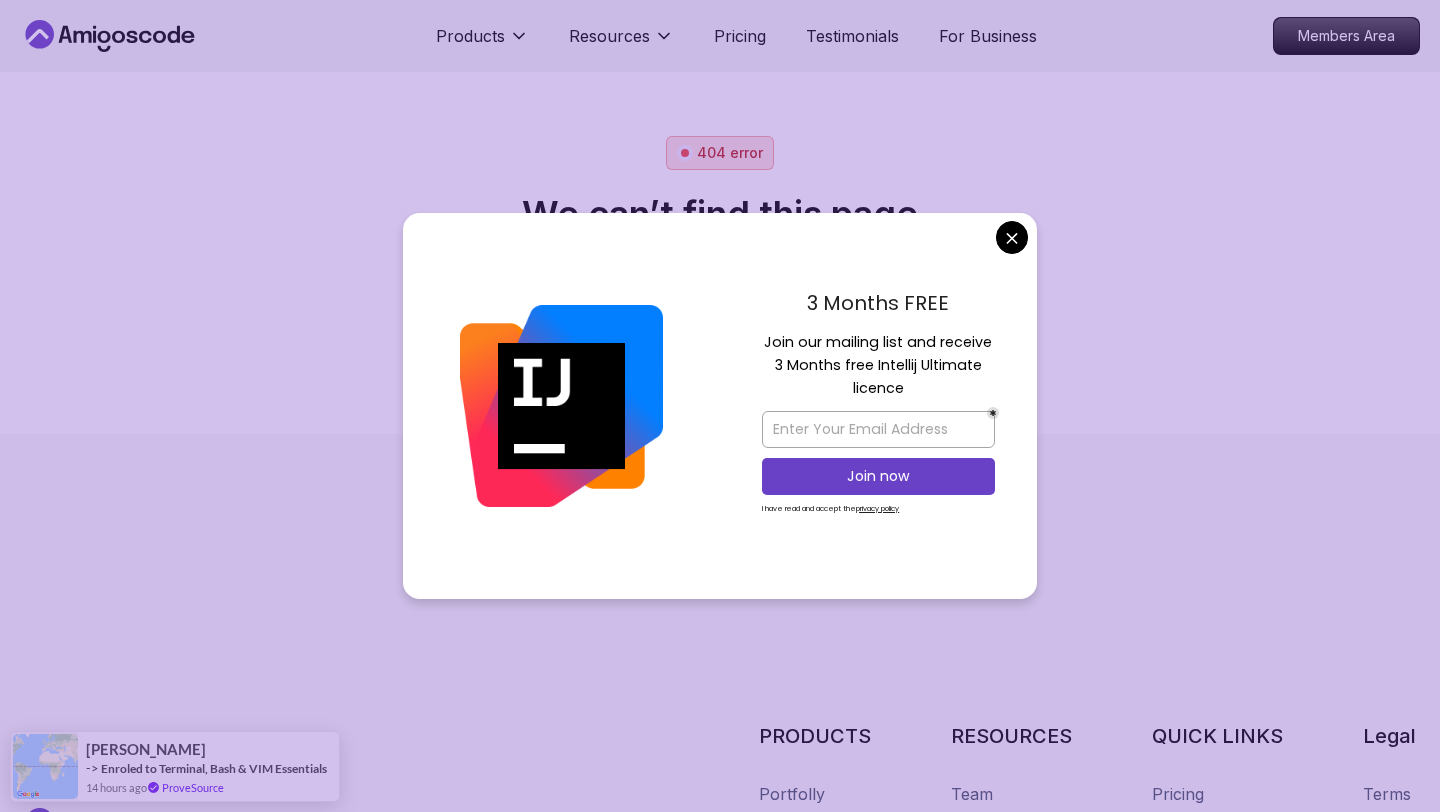 click on "3 Months FREE Join our mailing list and receive 3 Months free Intellij Ultimate licence Join now I have read and accept the  privacy policy" at bounding box center [878, 406] 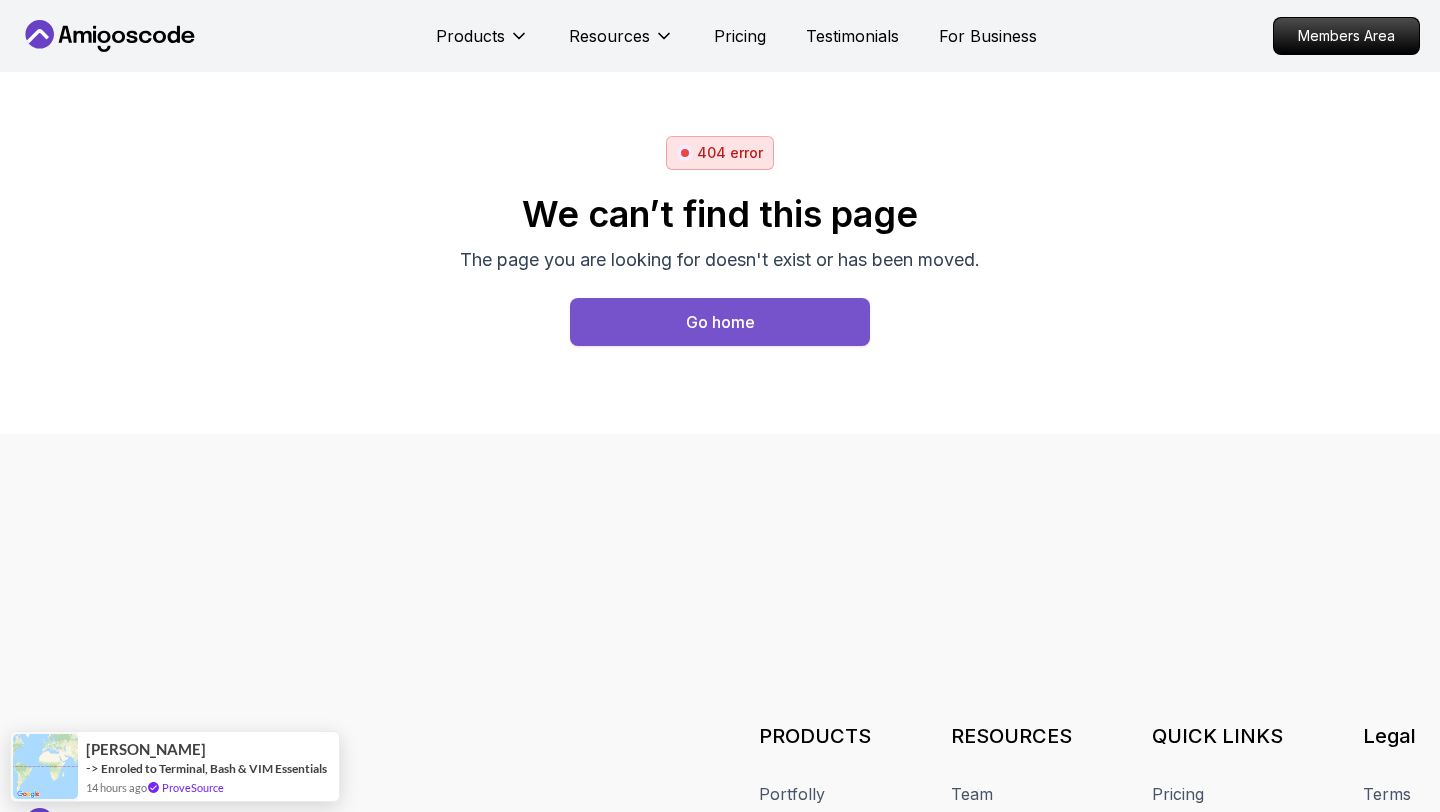 click on "Go home" at bounding box center [720, 322] 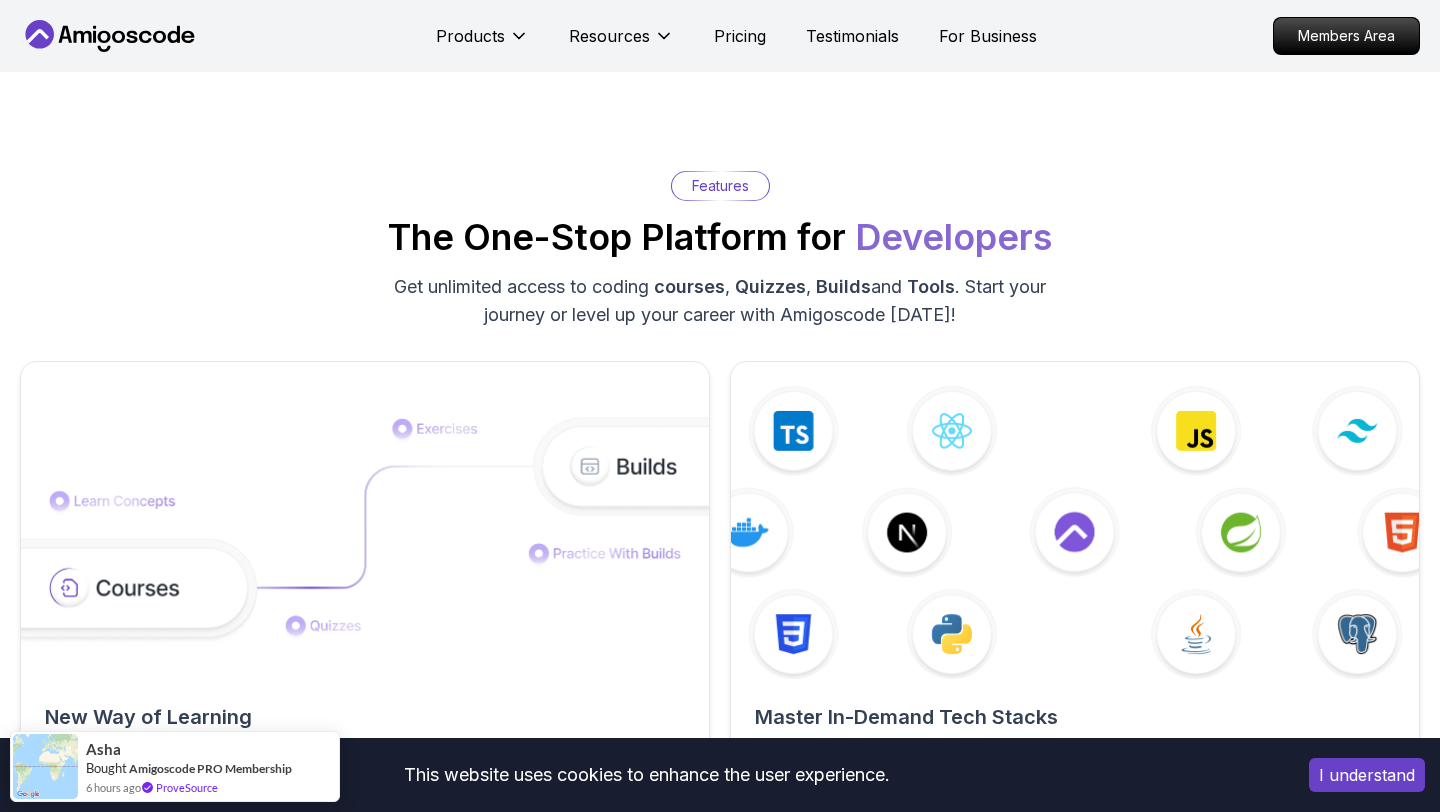 scroll, scrollTop: 2226, scrollLeft: 0, axis: vertical 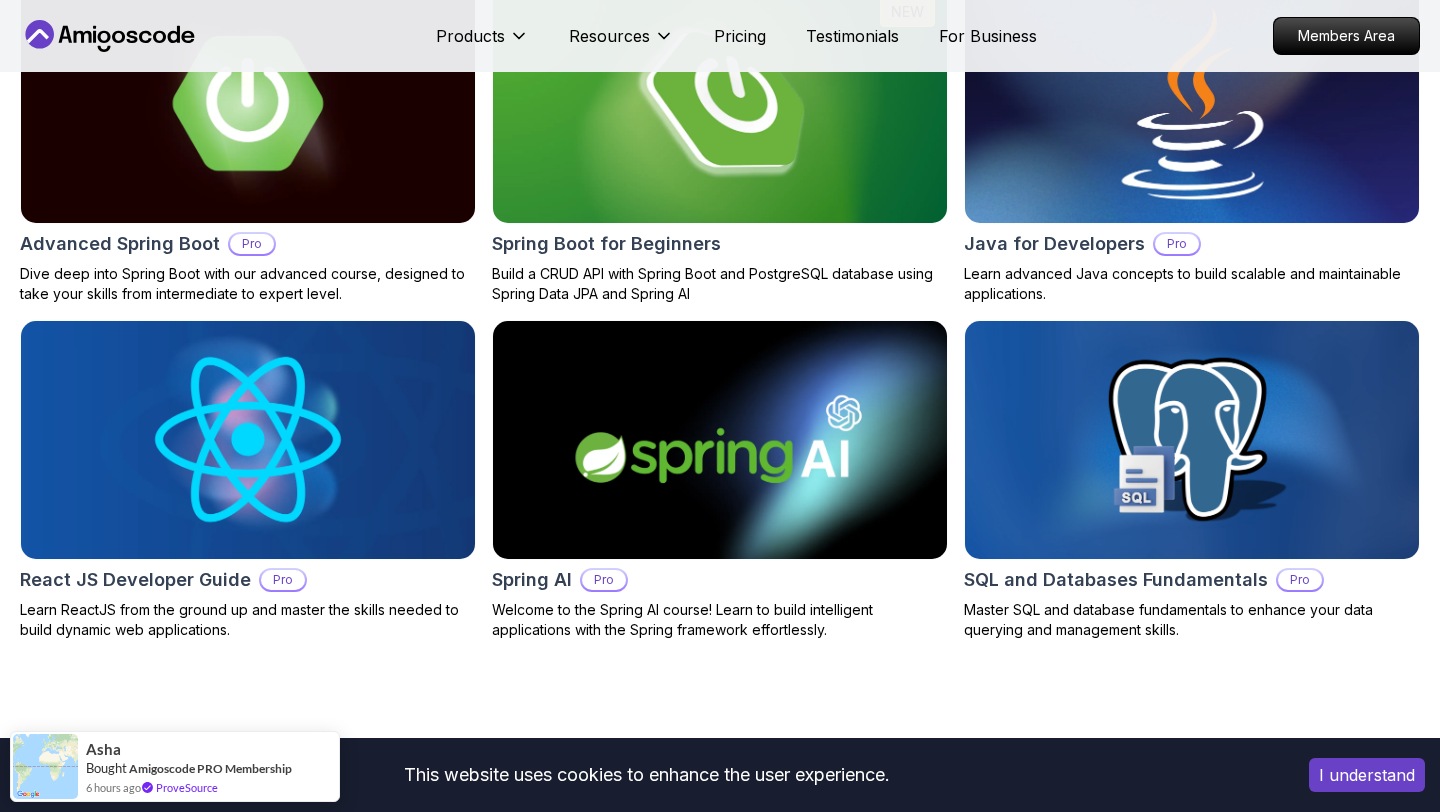 click at bounding box center (1192, 104) 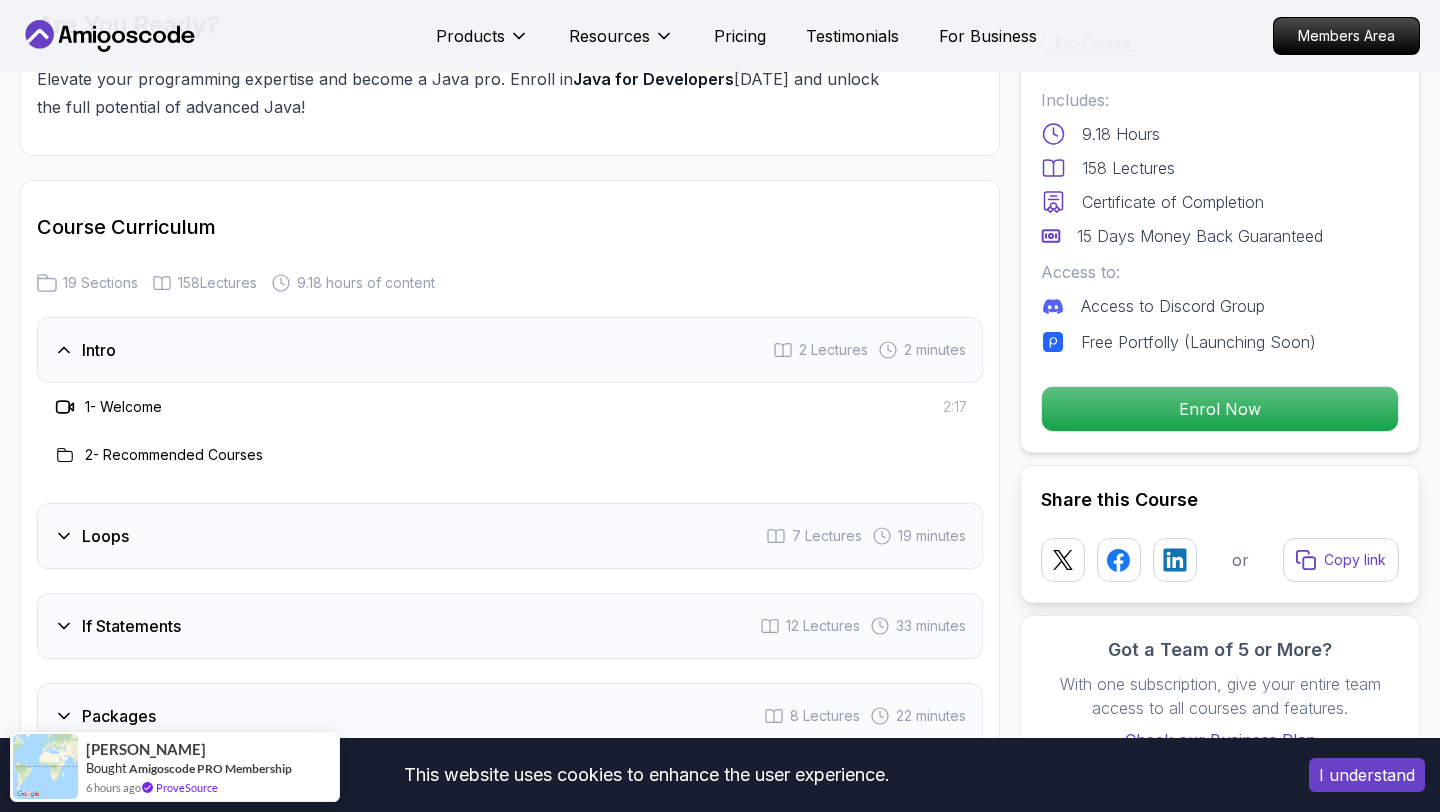 scroll, scrollTop: 2428, scrollLeft: 0, axis: vertical 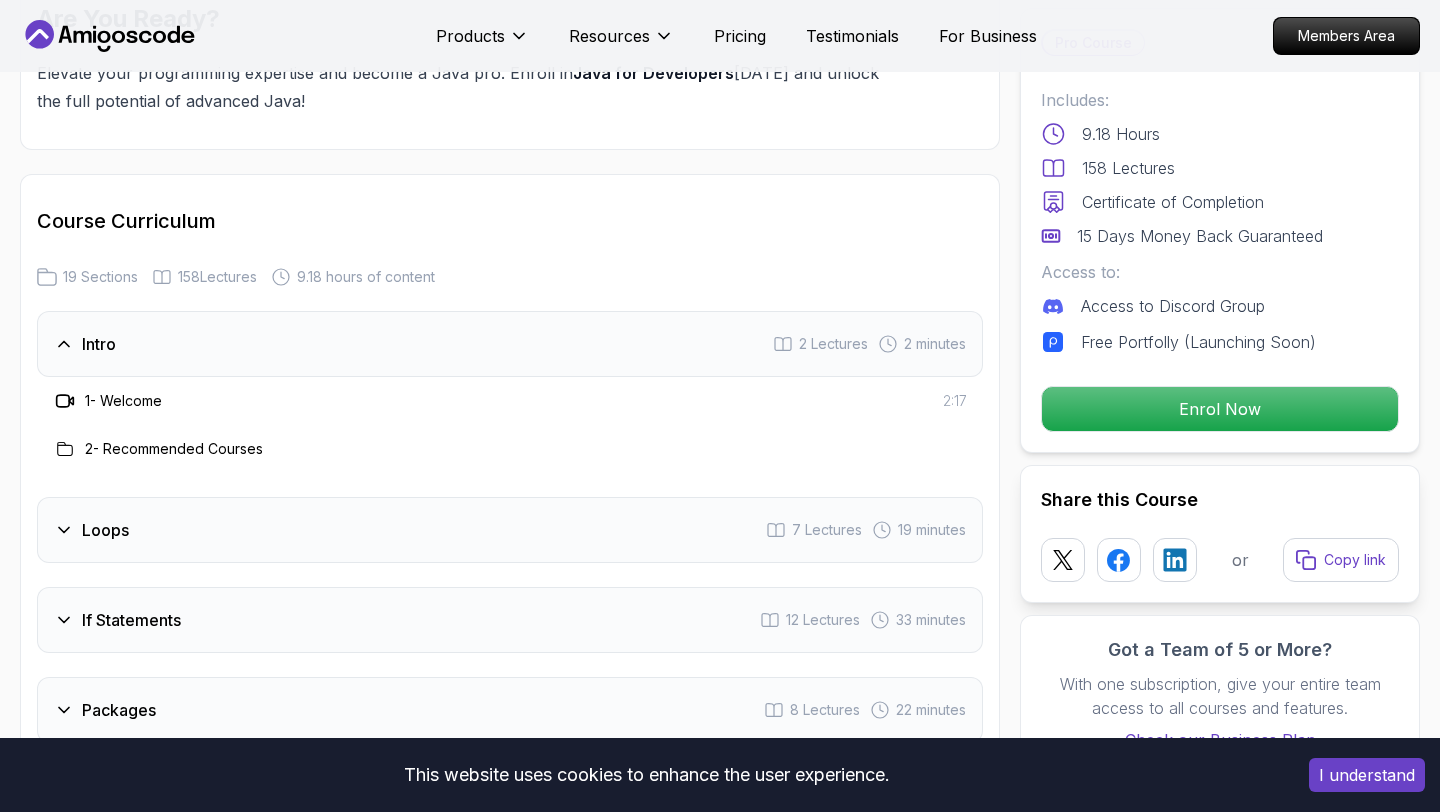 click on "Loops 7   Lectures     19 minutes" at bounding box center [510, 530] 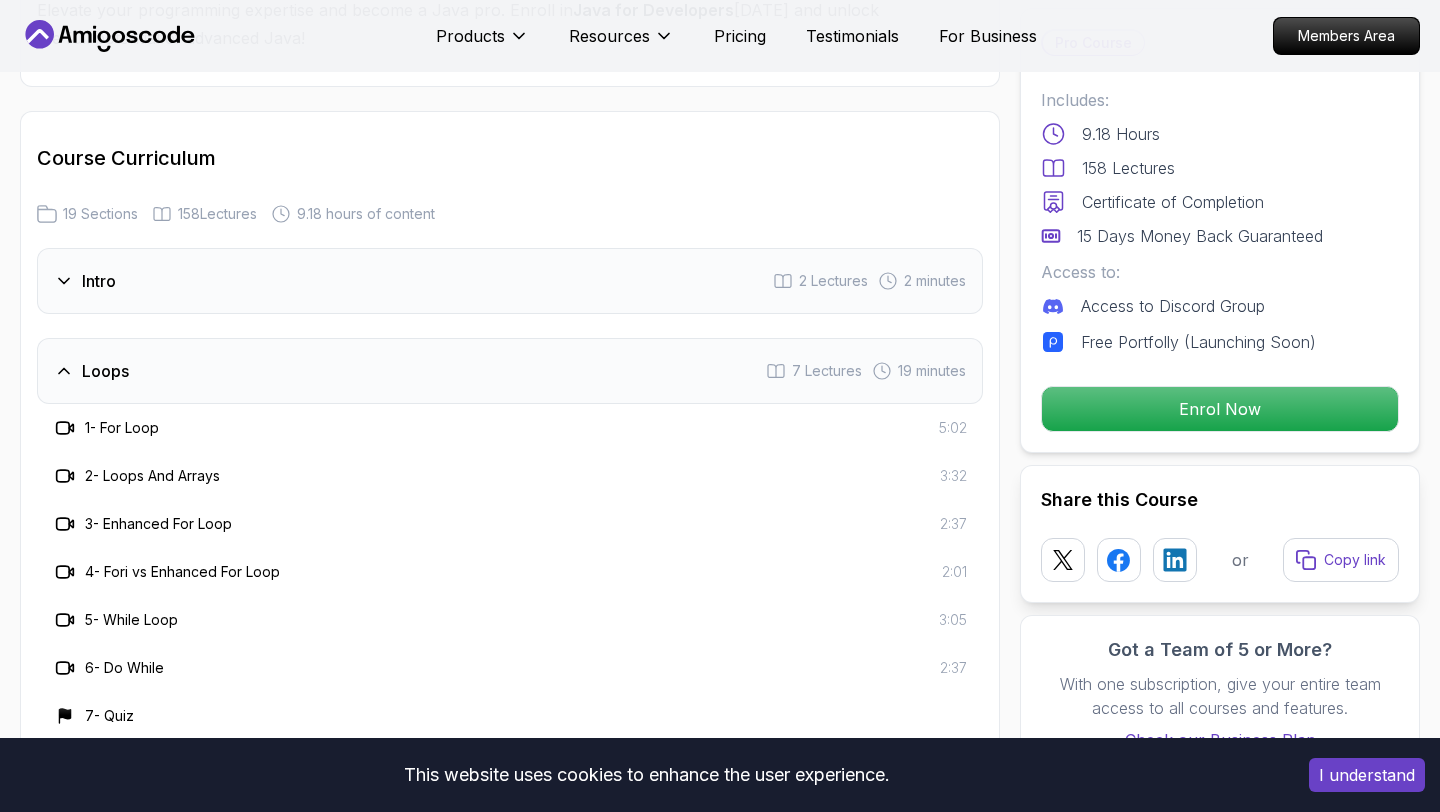 scroll, scrollTop: 2495, scrollLeft: 0, axis: vertical 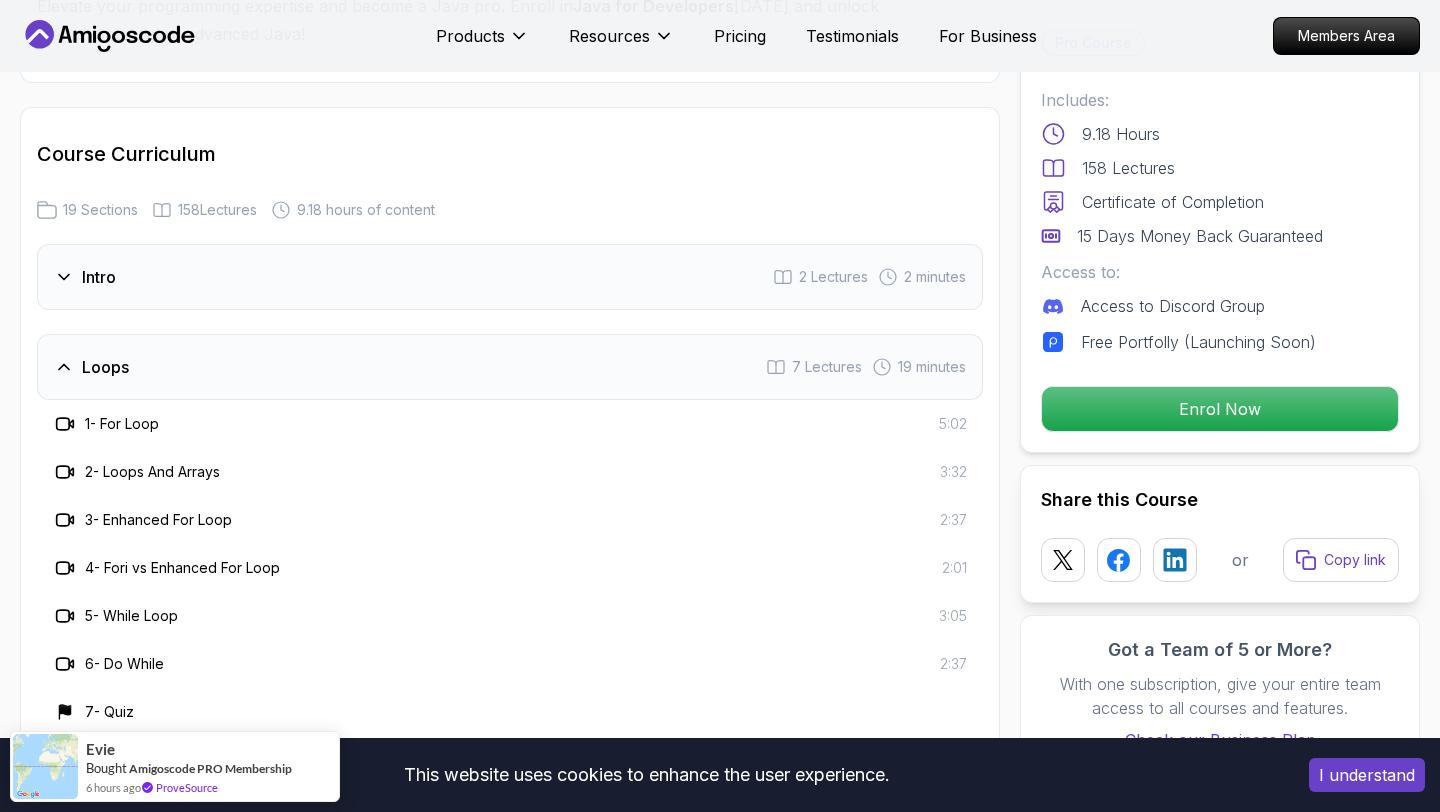 click on "Loops 7   Lectures     19 minutes" at bounding box center (510, 367) 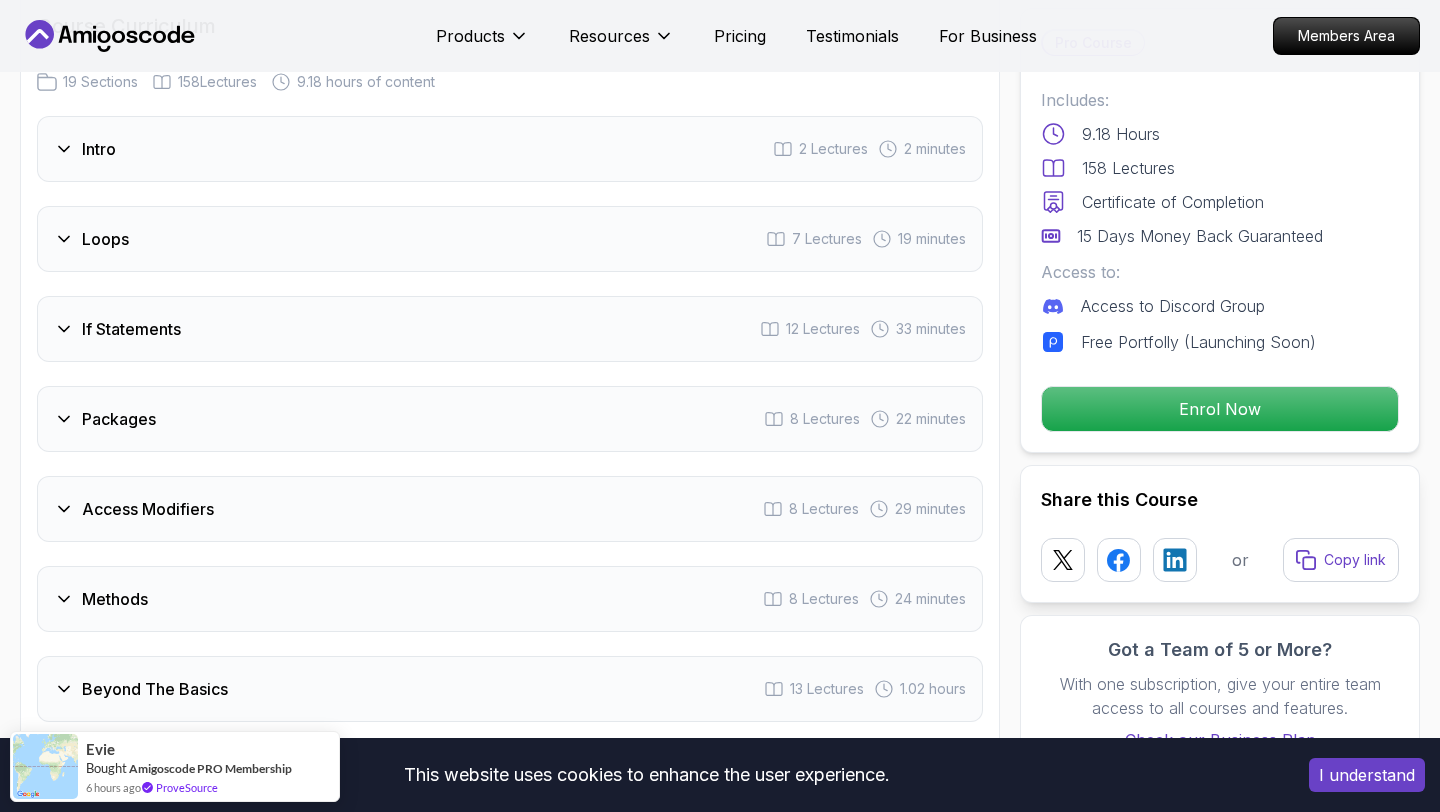 scroll, scrollTop: 2629, scrollLeft: 0, axis: vertical 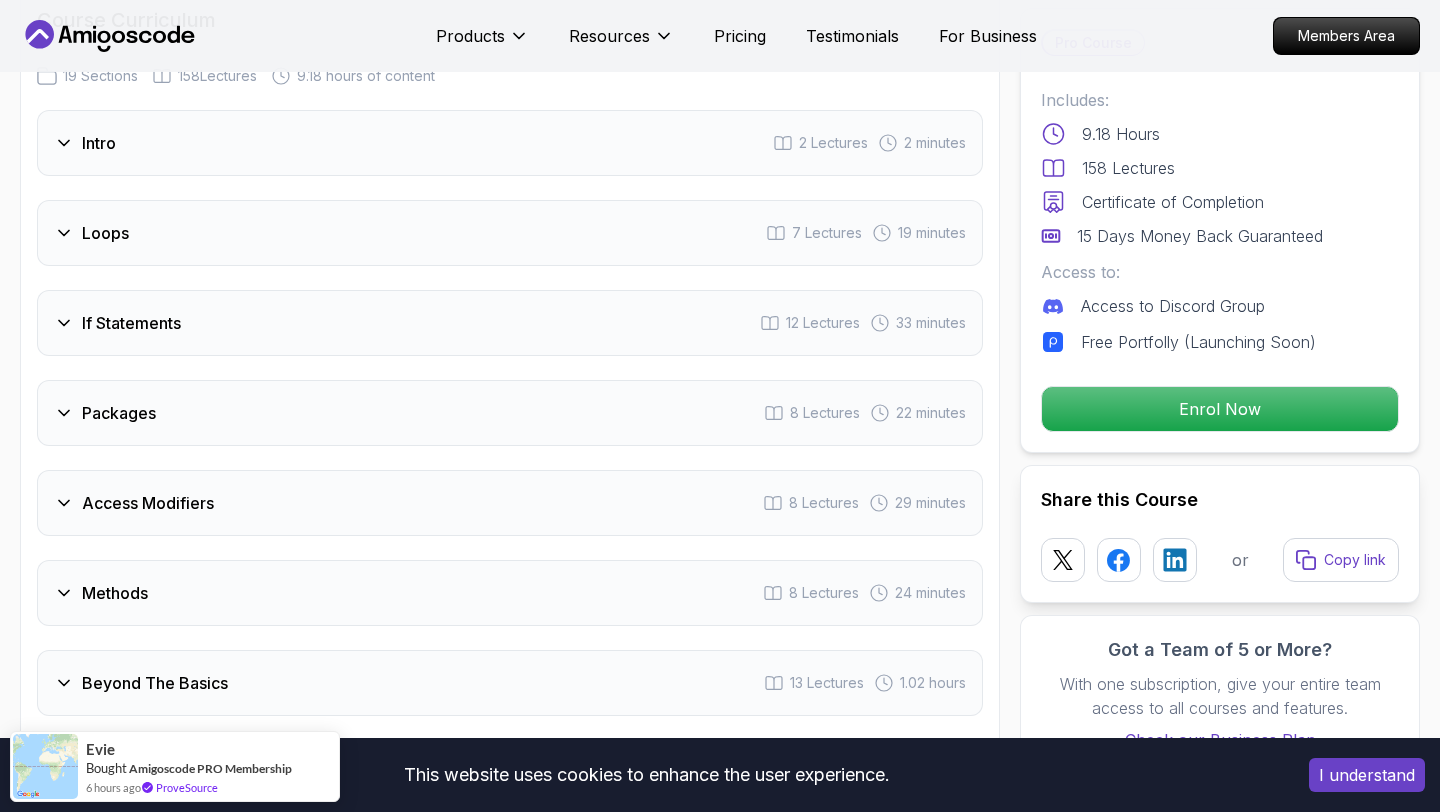 click on "Access Modifiers" at bounding box center [148, 503] 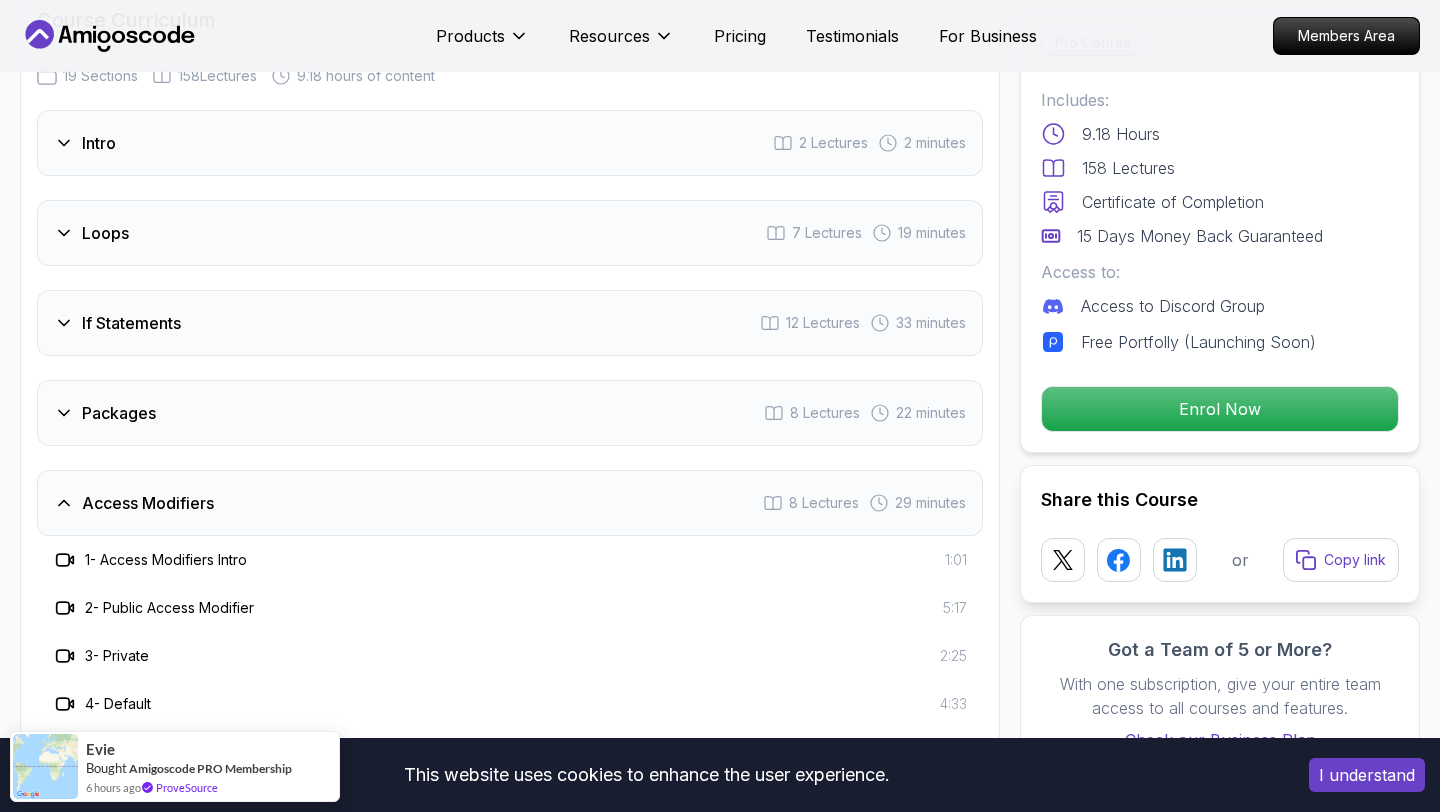 click on "Access Modifiers" at bounding box center (148, 503) 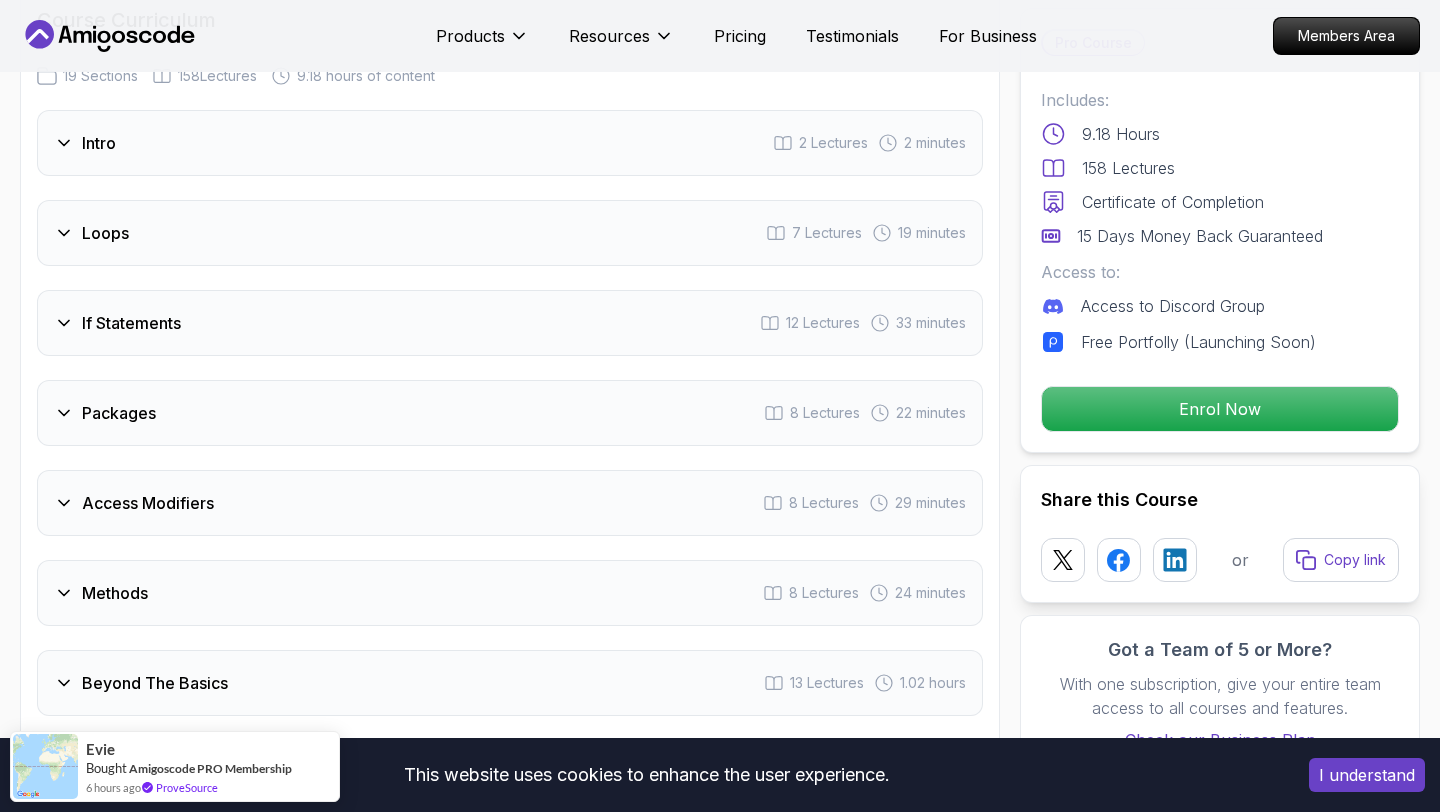click on "Packages 8   Lectures     22 minutes" at bounding box center (510, 413) 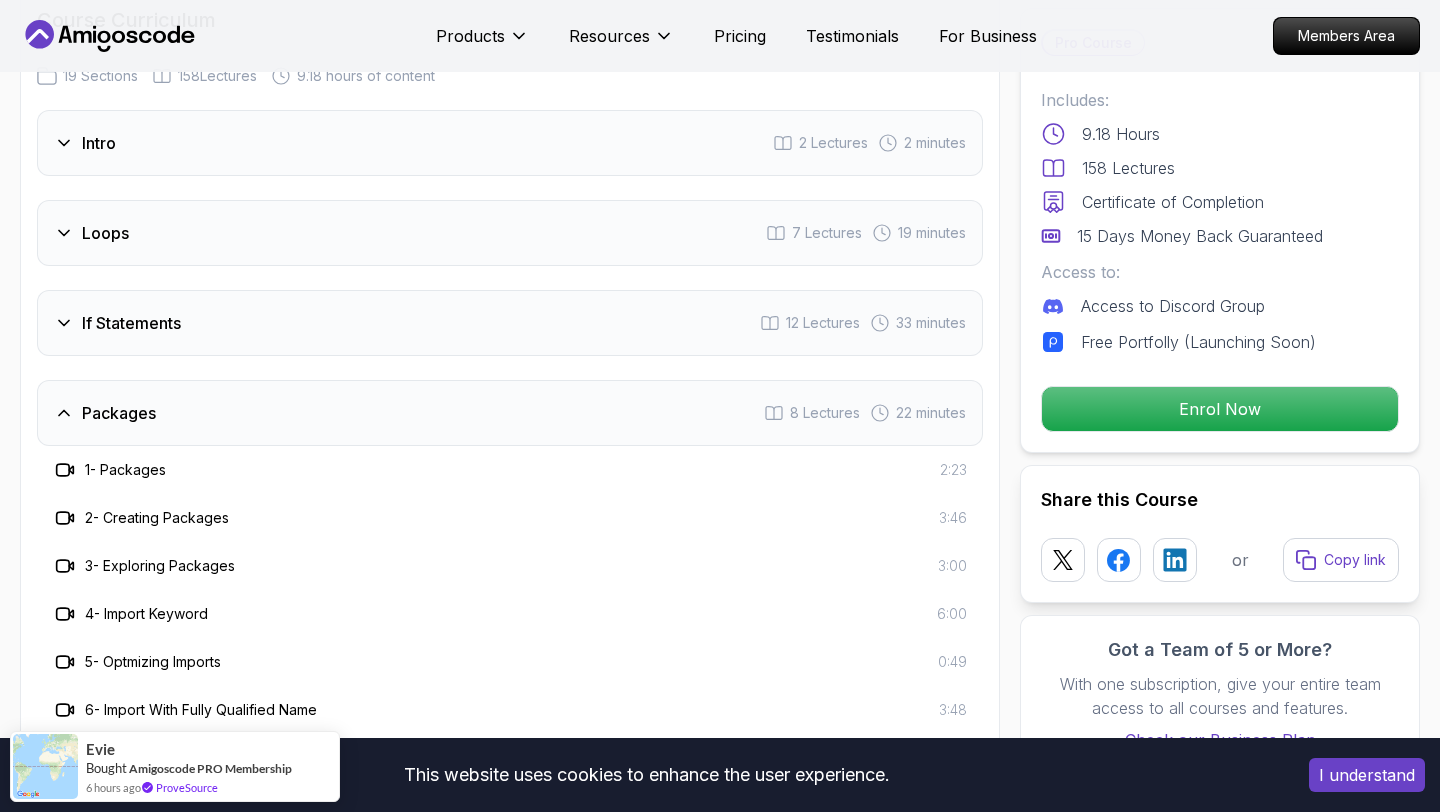 click on "Packages 8   Lectures     22 minutes" at bounding box center [510, 413] 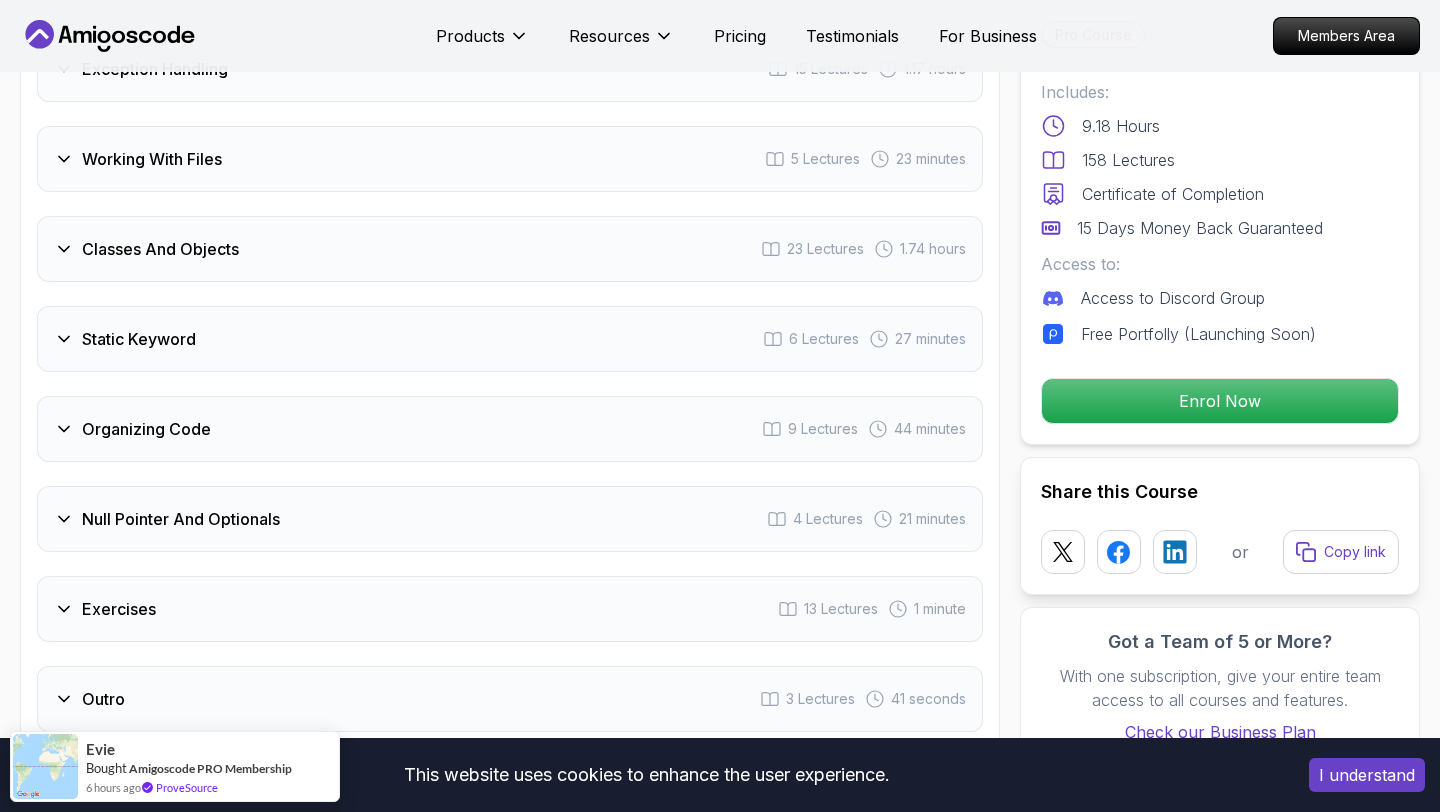 scroll, scrollTop: 3871, scrollLeft: 0, axis: vertical 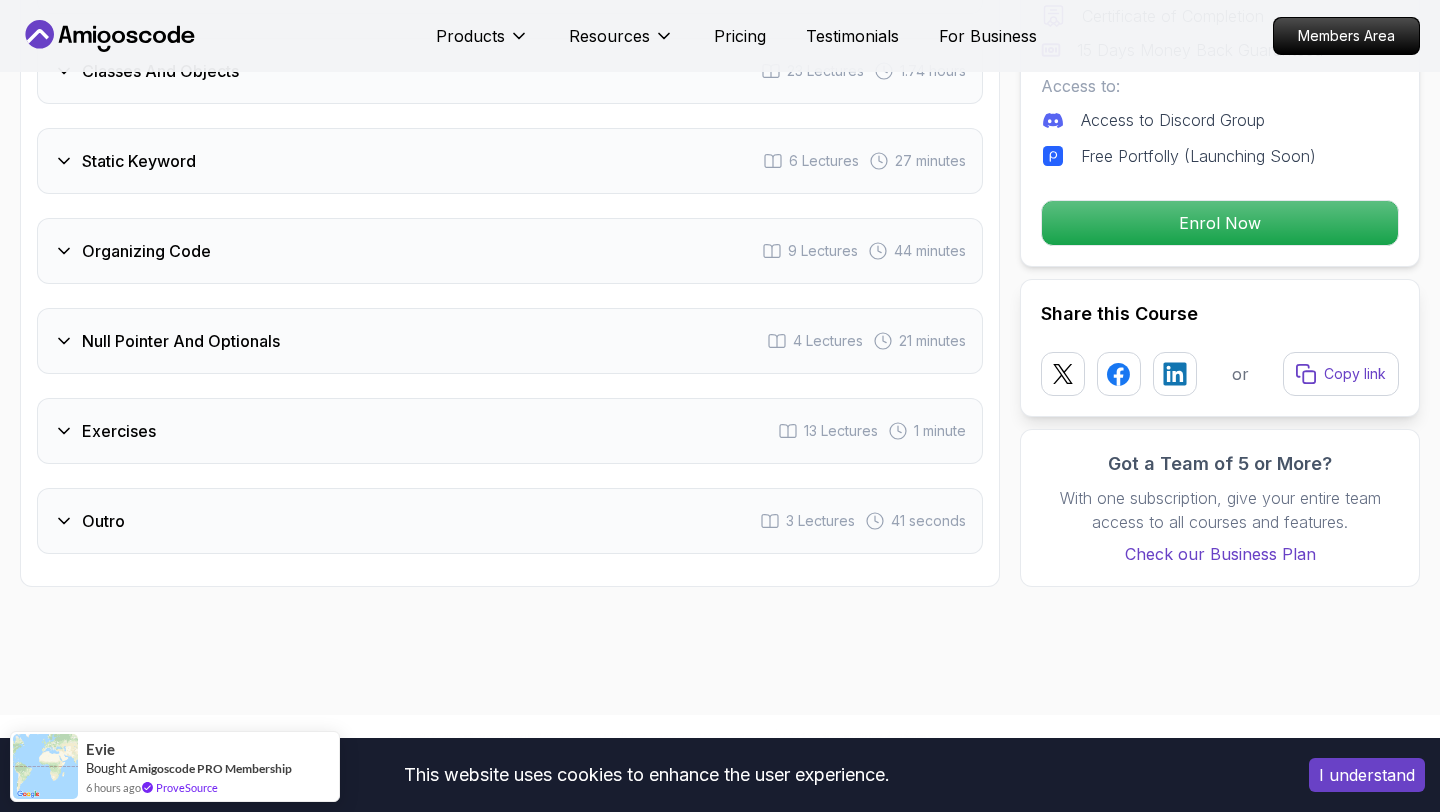 click on "Exercises 13   Lectures     1 minute" at bounding box center (510, 431) 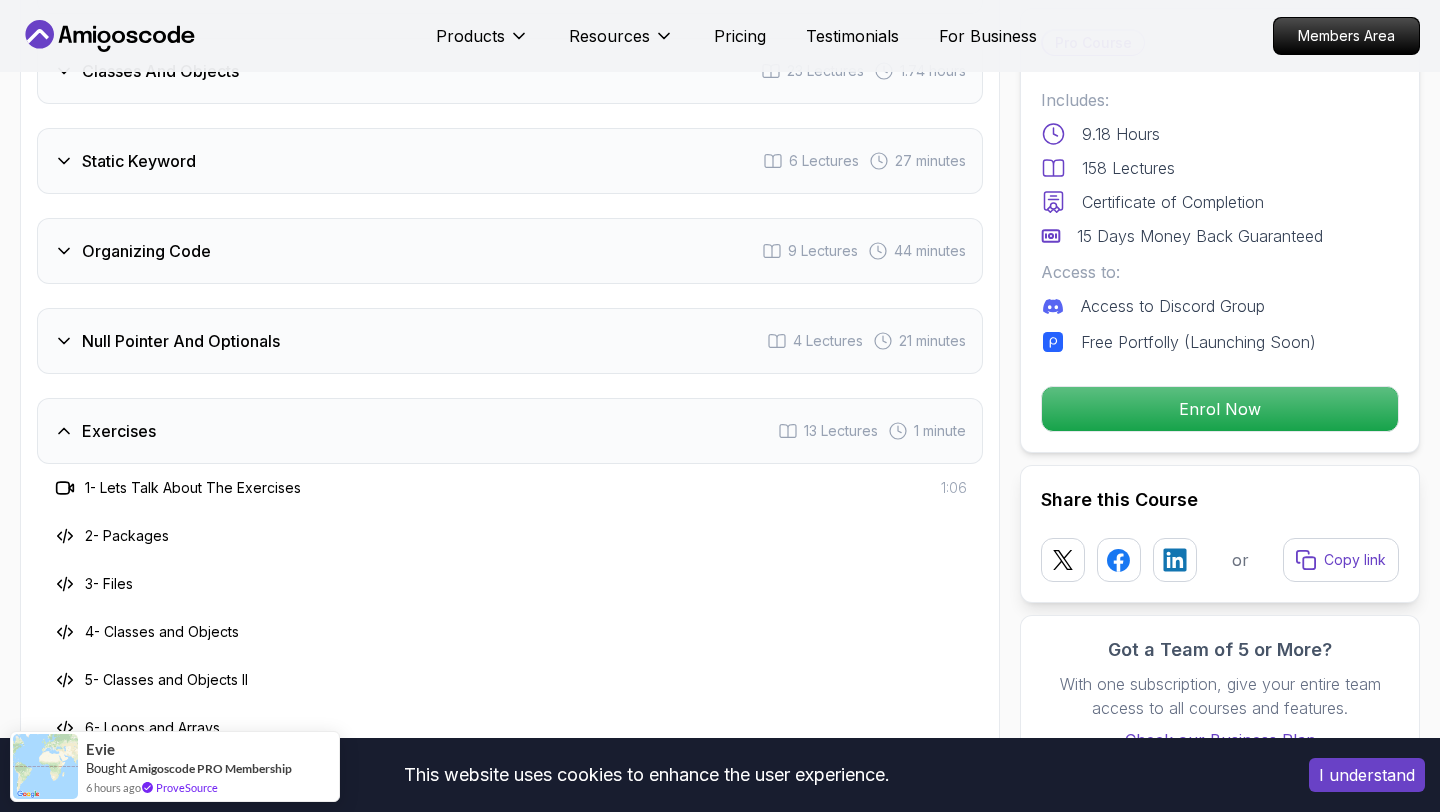 click on "Exercises 13   Lectures     1 minute" at bounding box center (510, 431) 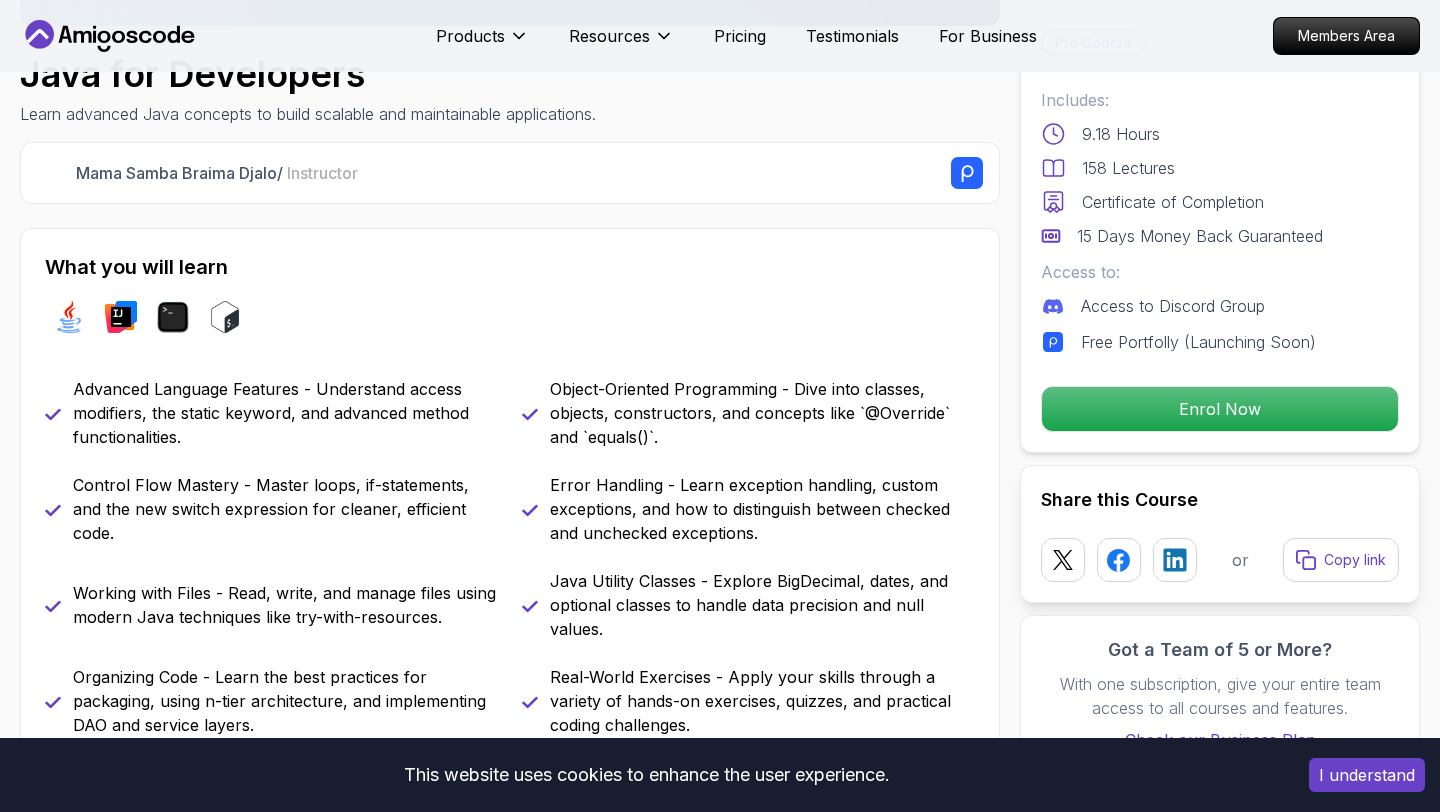 scroll, scrollTop: 579, scrollLeft: 0, axis: vertical 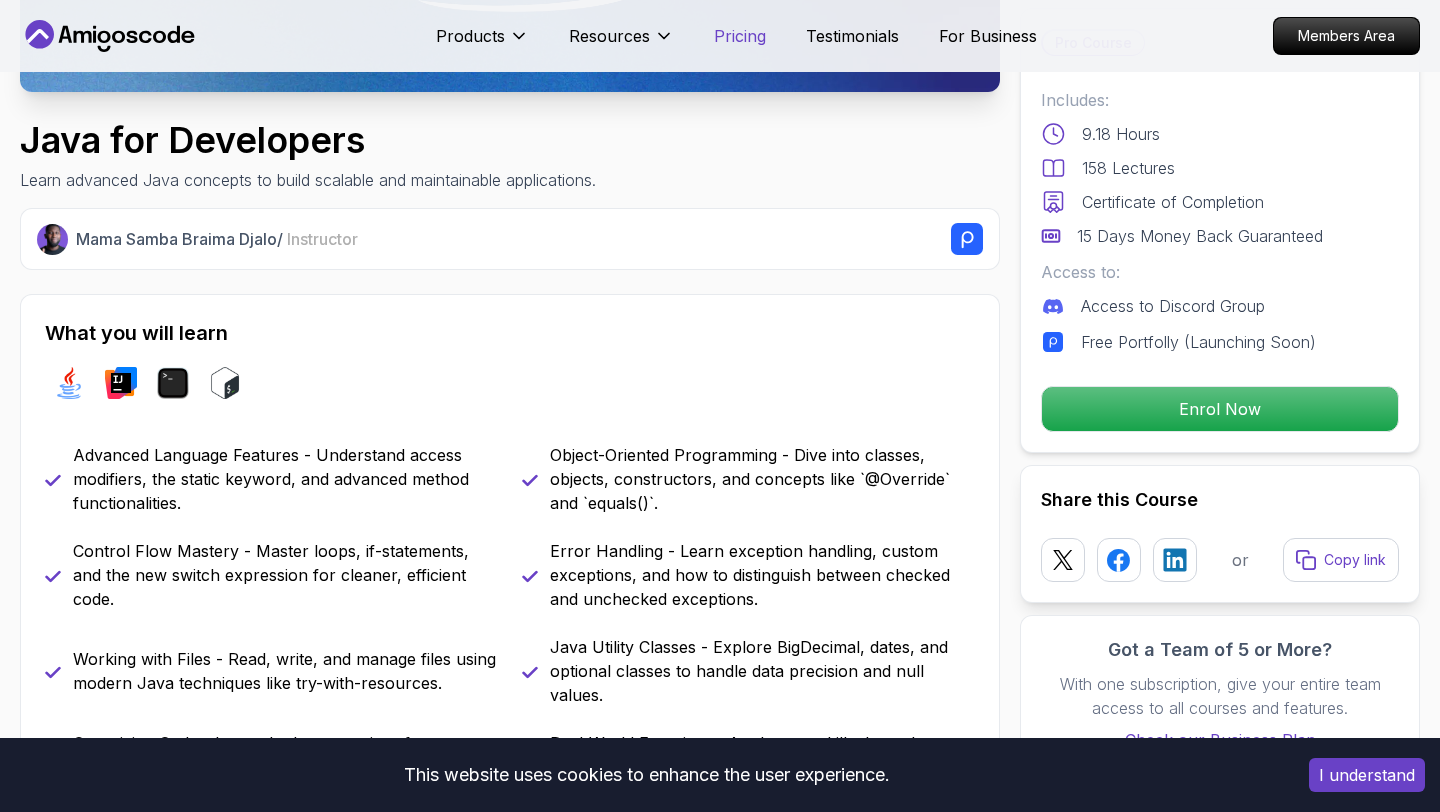 click on "Pricing" at bounding box center (740, 36) 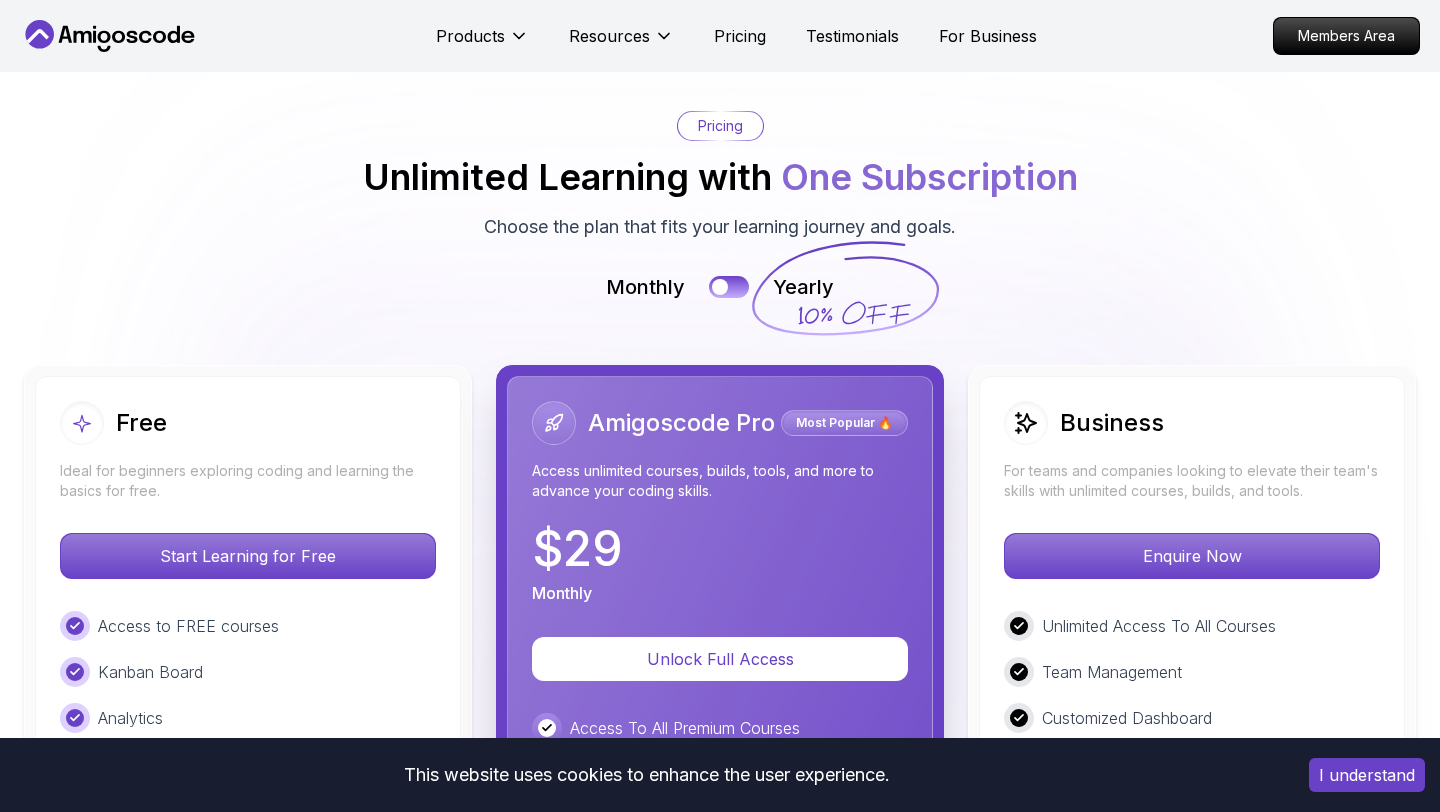 scroll, scrollTop: 4352, scrollLeft: 0, axis: vertical 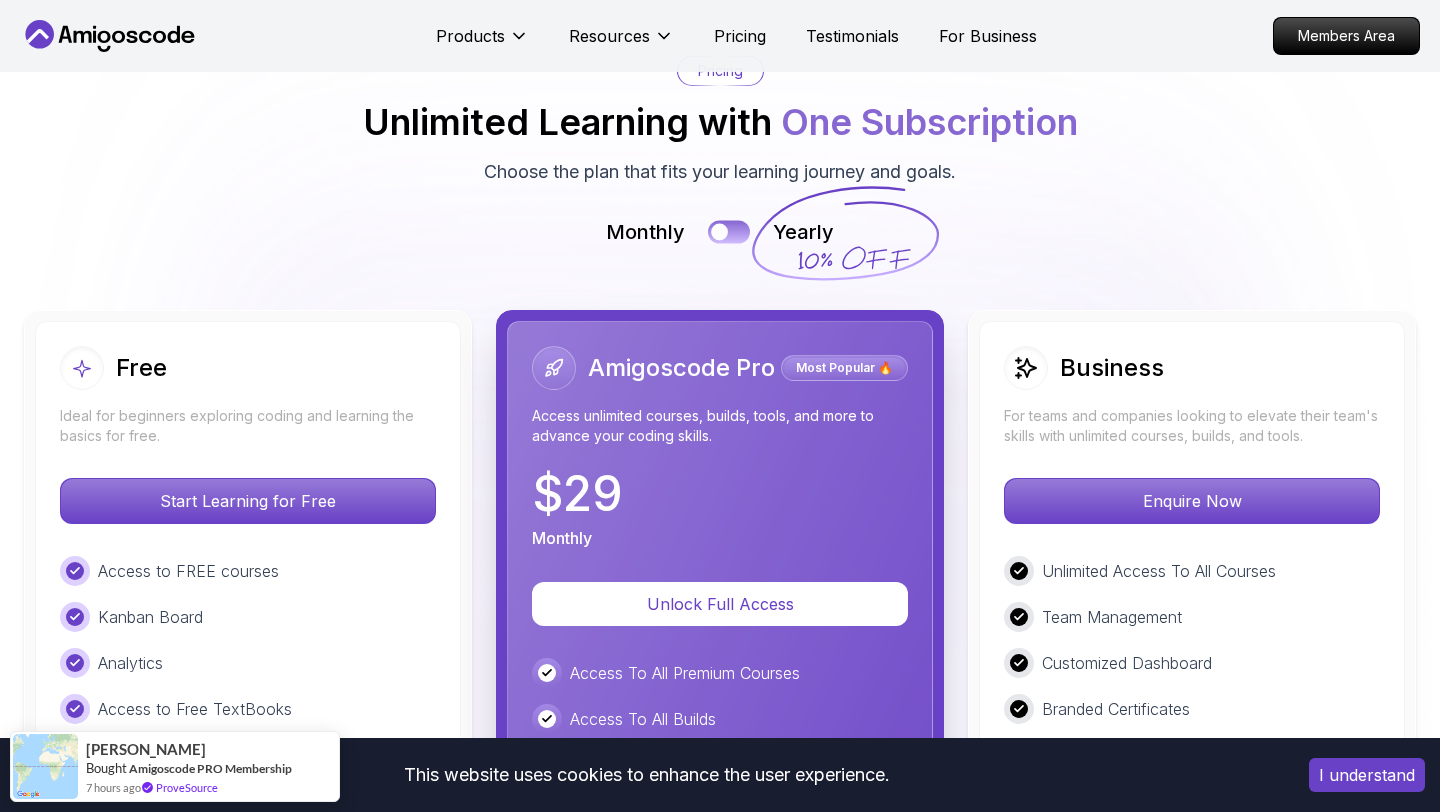click at bounding box center (729, 232) 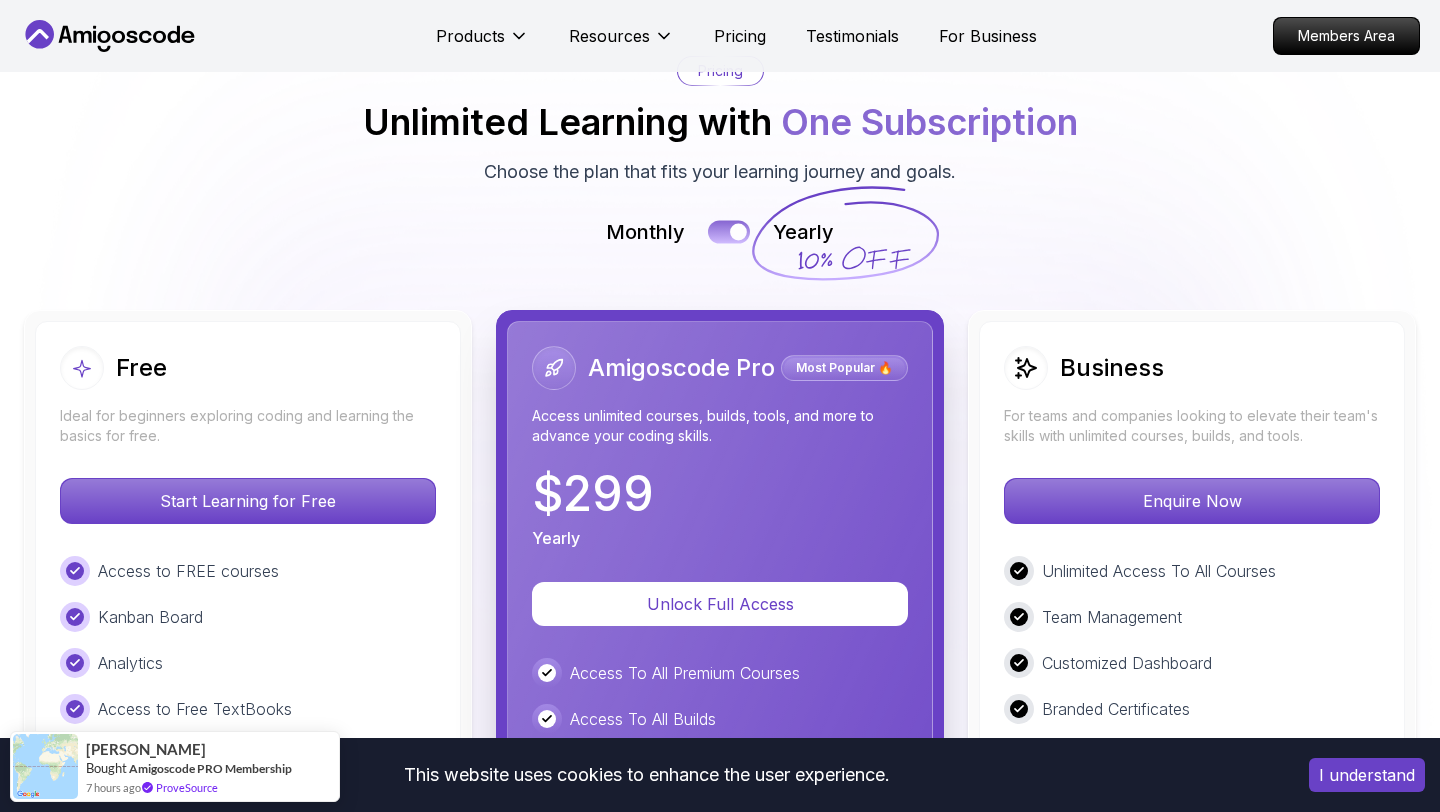 click at bounding box center (729, 232) 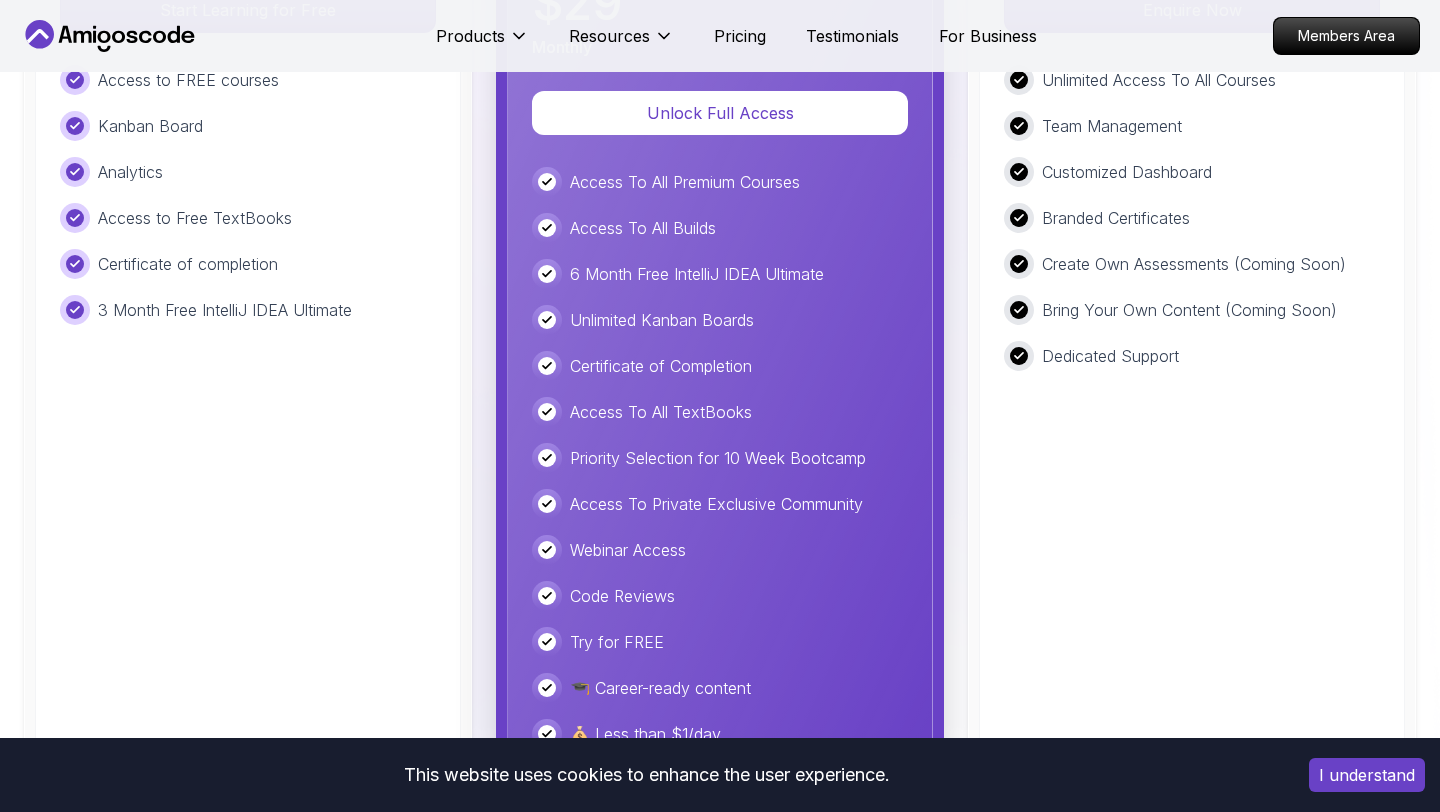 scroll, scrollTop: 4815, scrollLeft: 0, axis: vertical 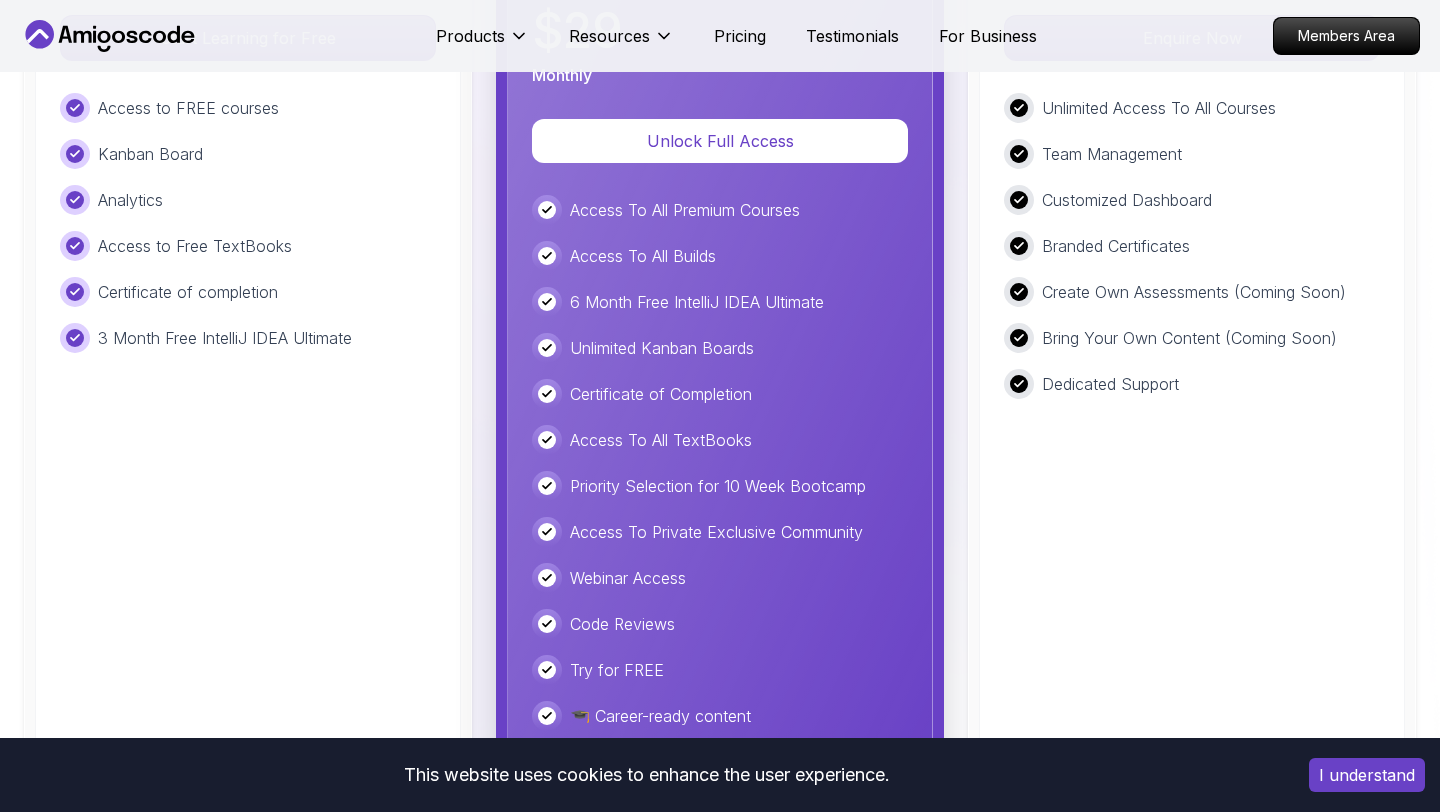 click on "I understand" at bounding box center (1367, 775) 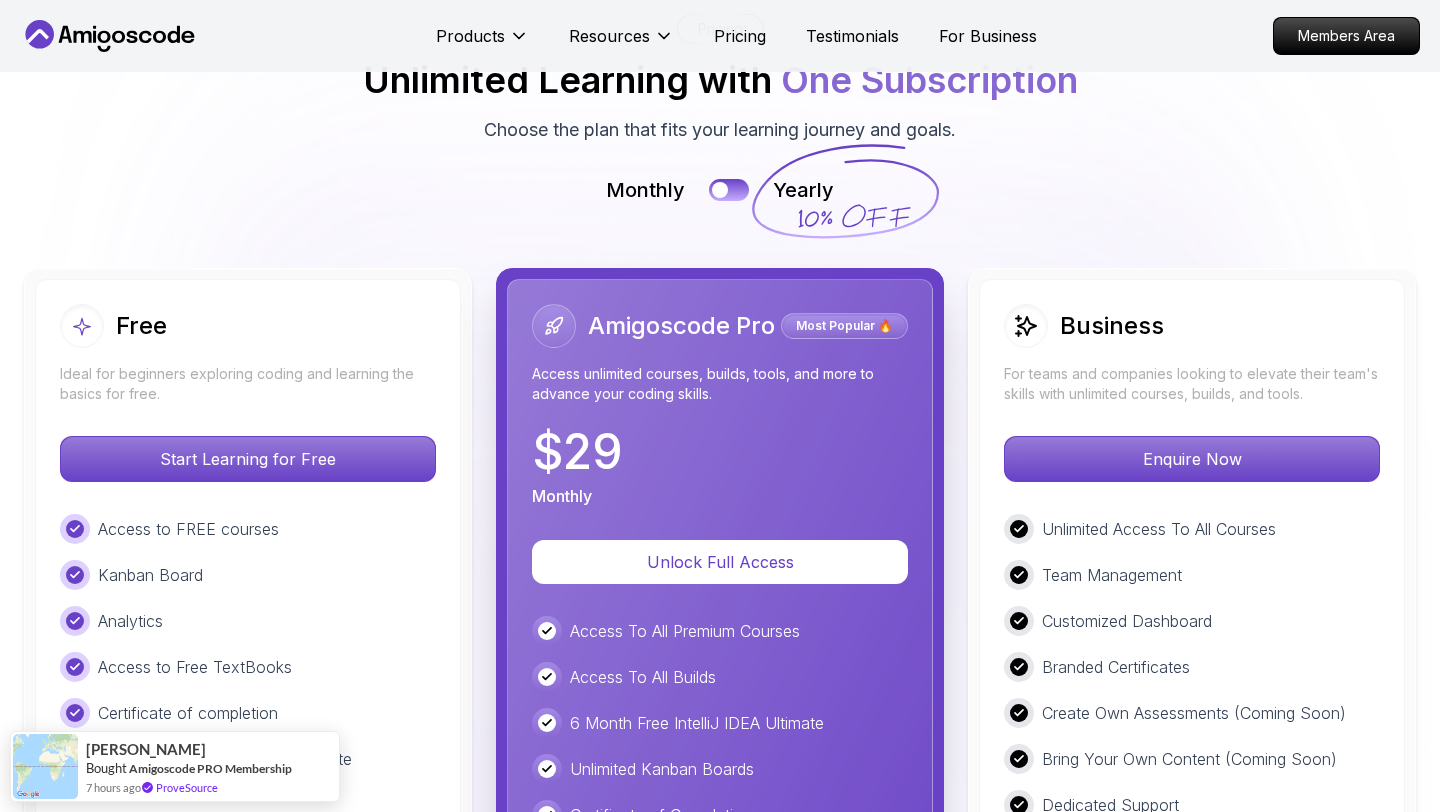 scroll, scrollTop: 4074, scrollLeft: 0, axis: vertical 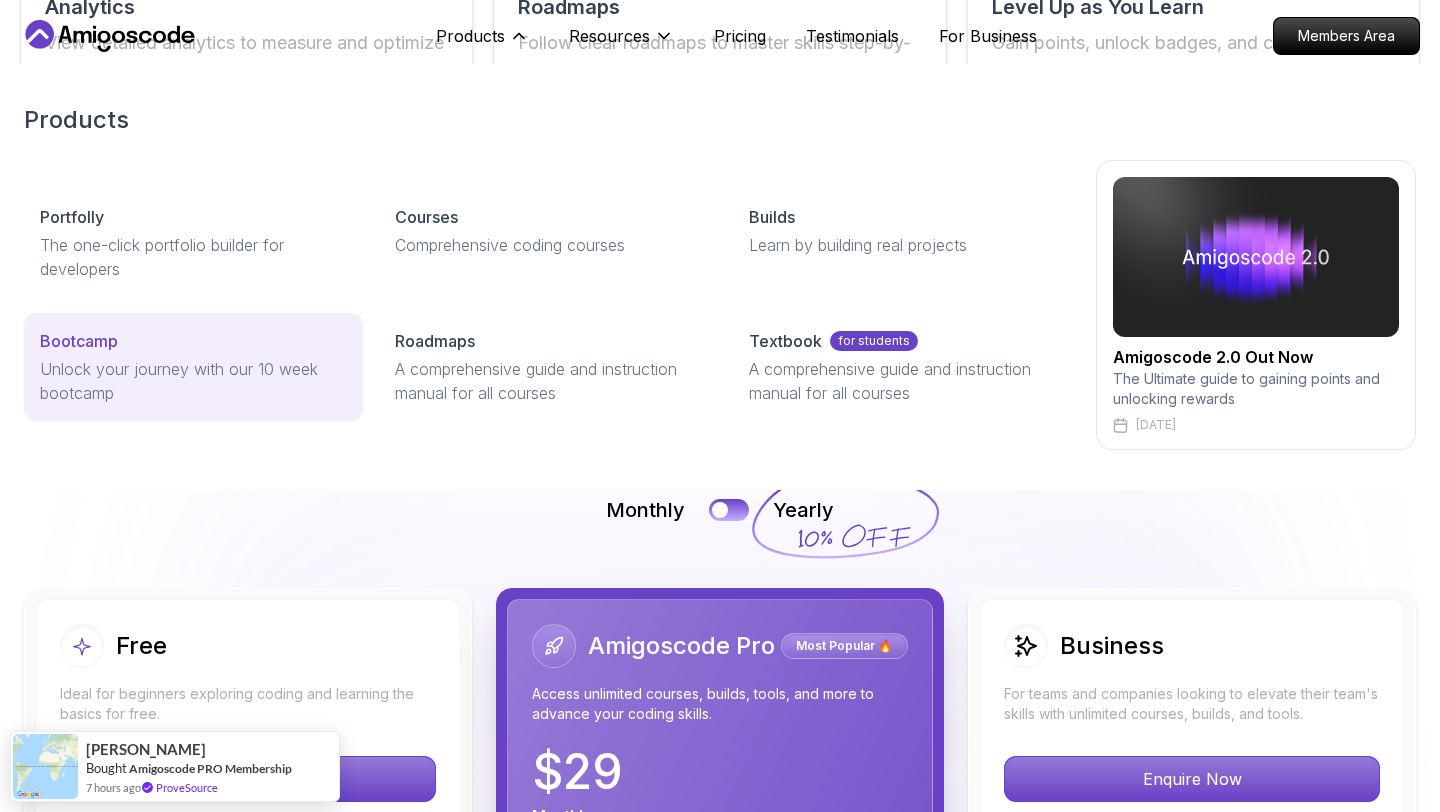 click on "Unlock your journey with our 10 week bootcamp" at bounding box center [193, 381] 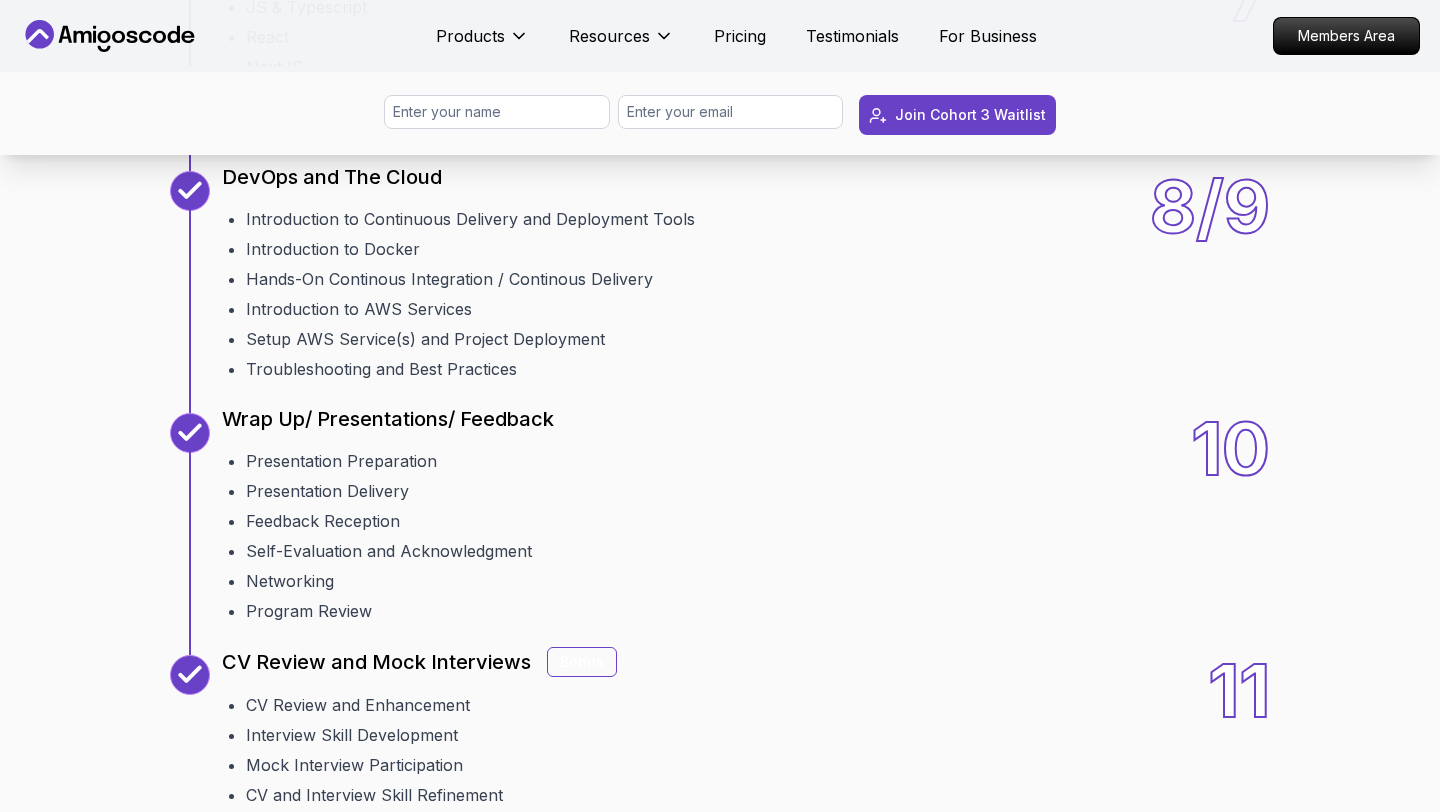scroll, scrollTop: 3453, scrollLeft: 0, axis: vertical 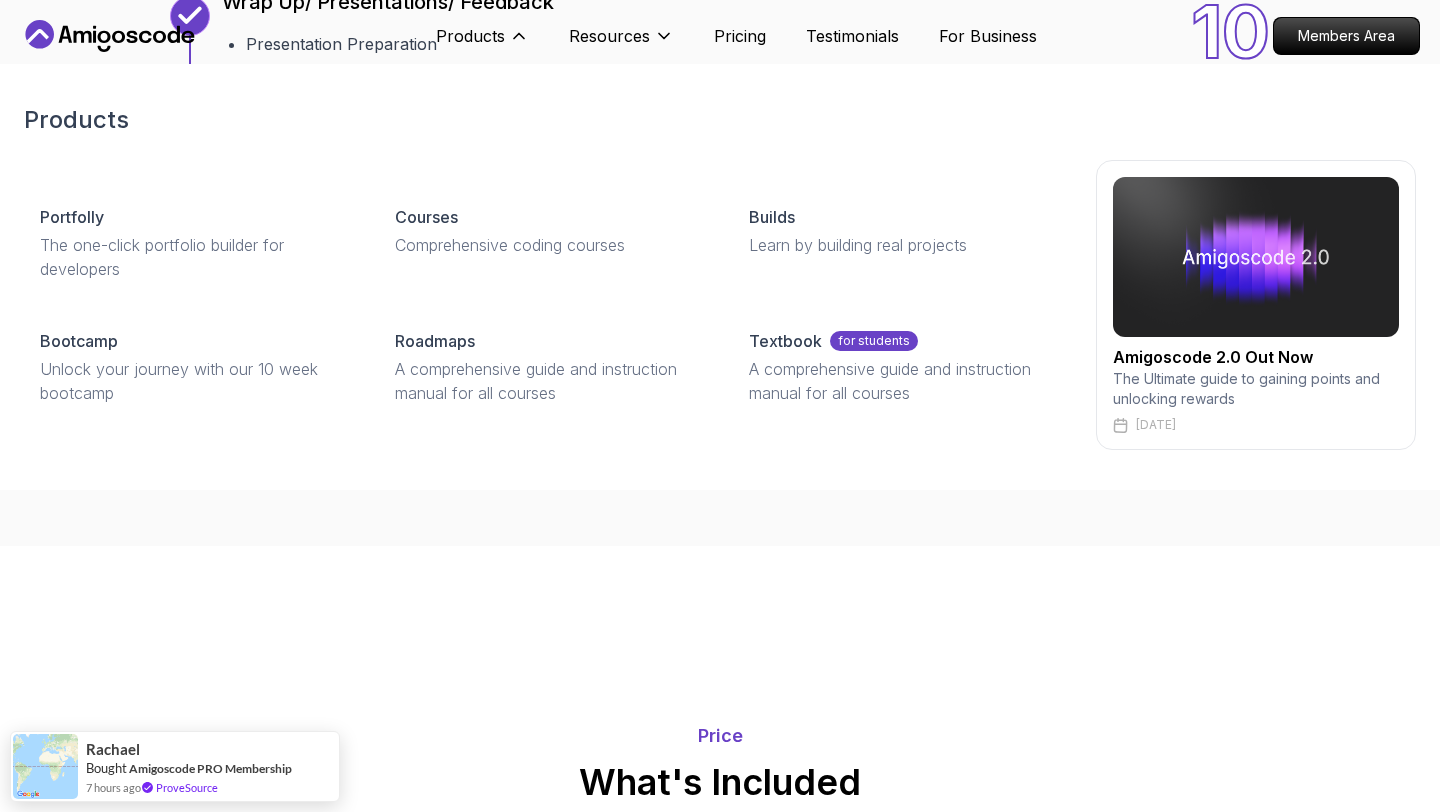 click at bounding box center (1256, 257) 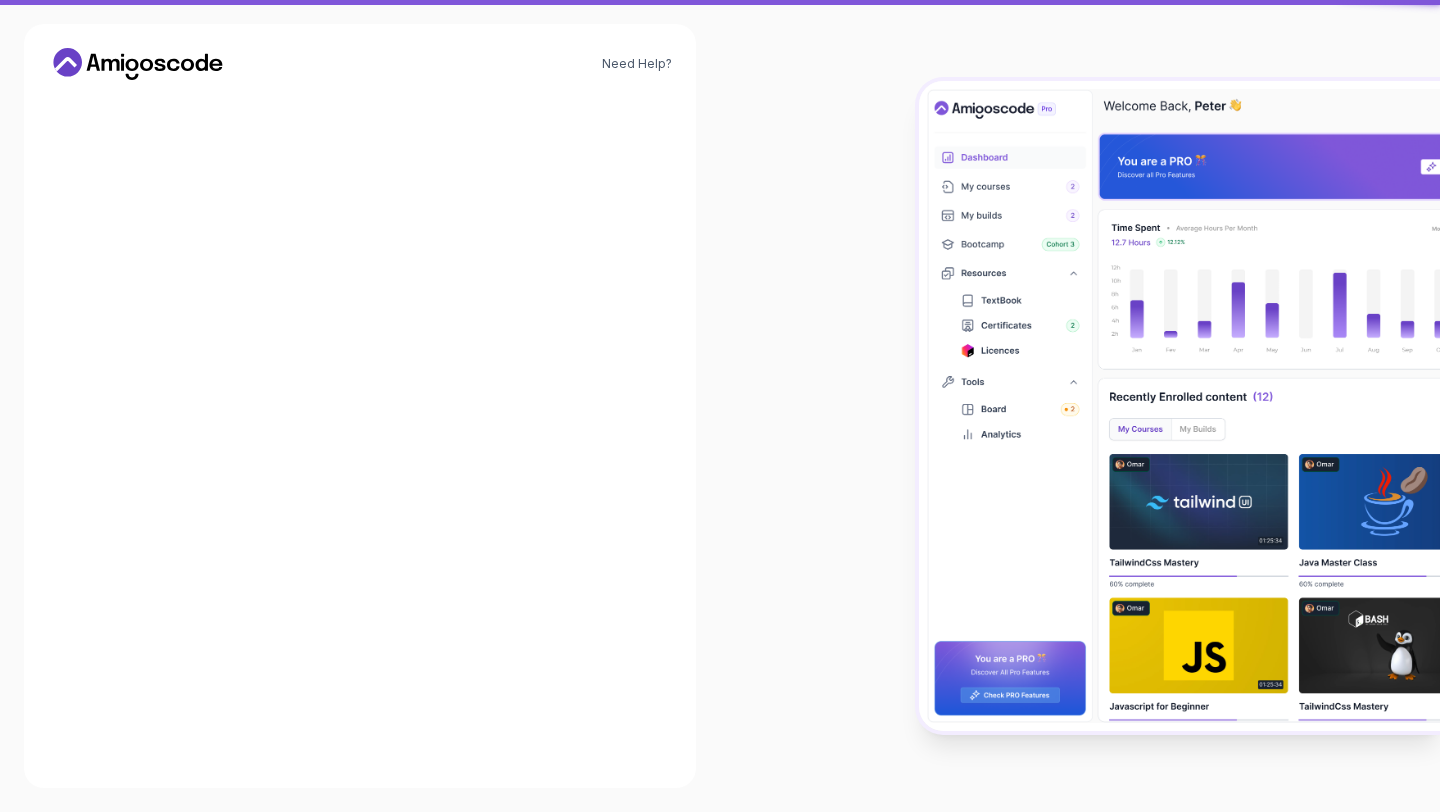 scroll, scrollTop: 0, scrollLeft: 0, axis: both 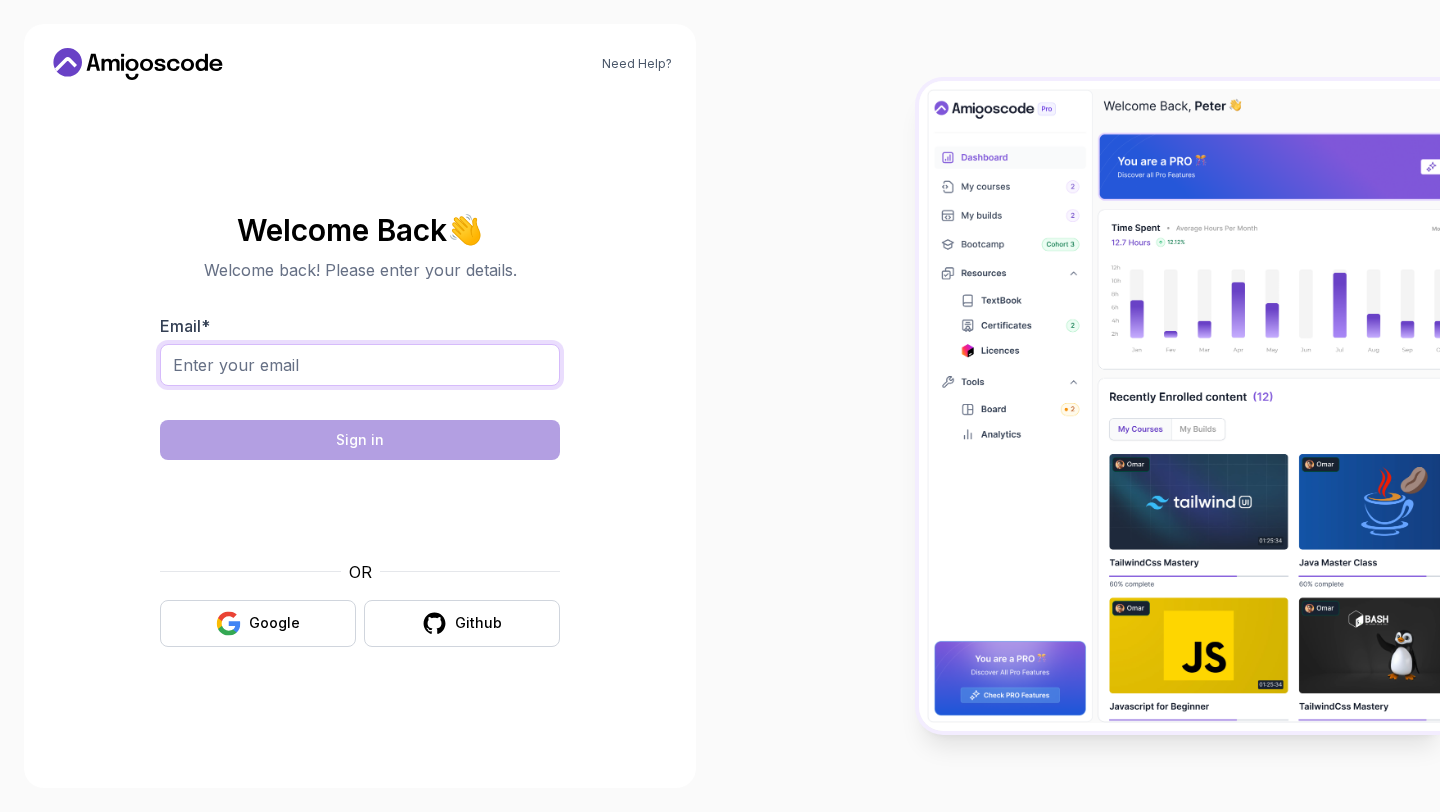 click on "Email *" at bounding box center (360, 365) 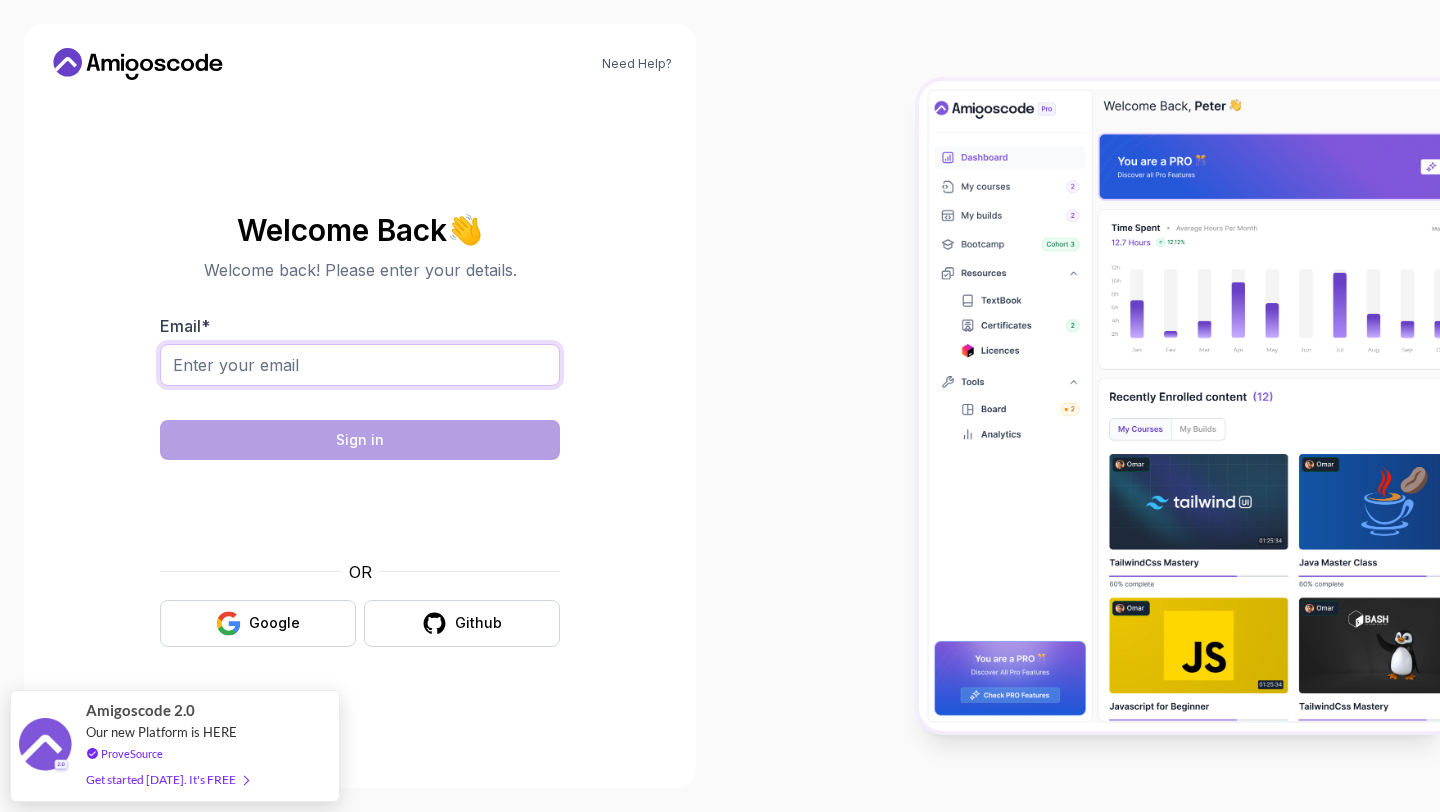 type on "[EMAIL_ADDRESS][DOMAIN_NAME]" 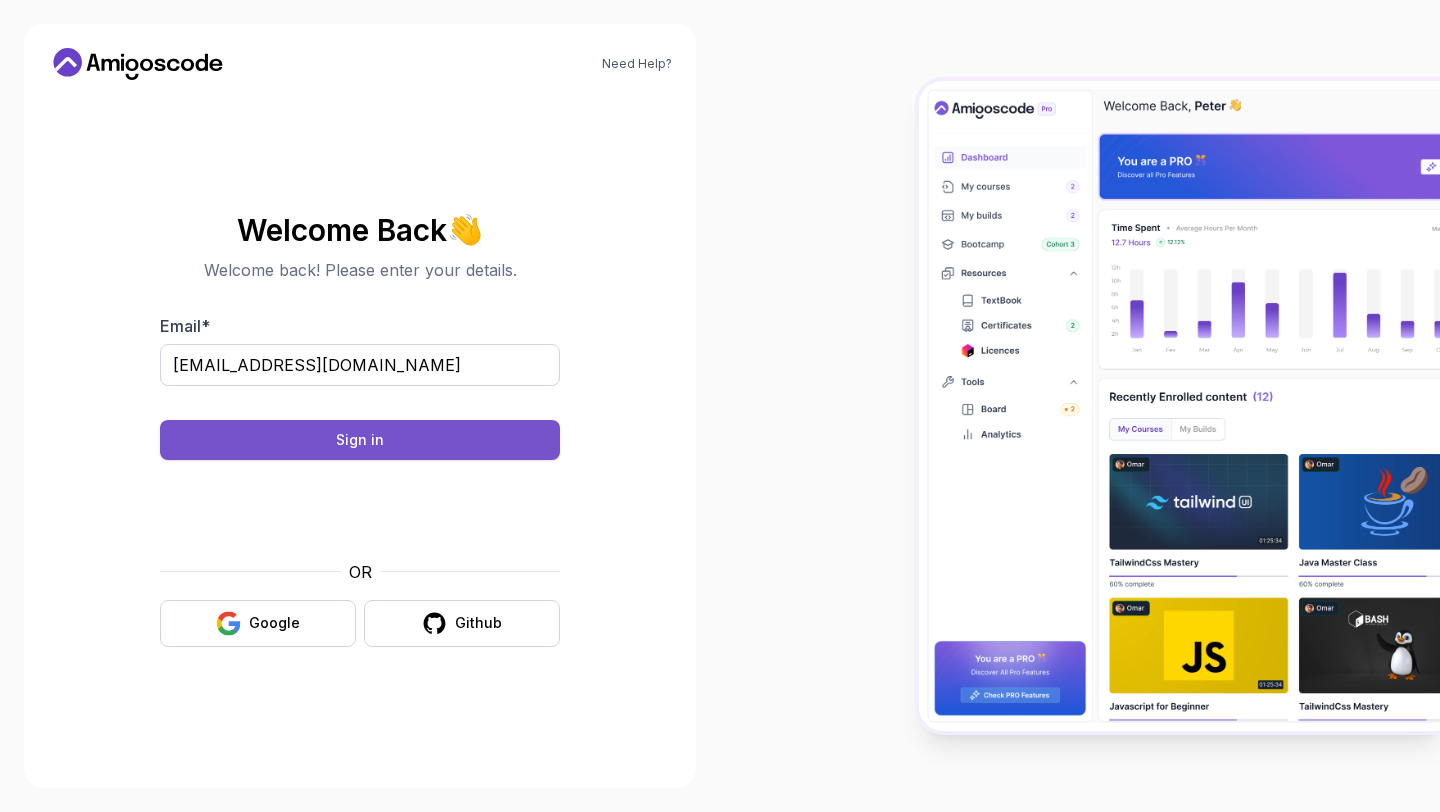 click on "Sign in" at bounding box center (360, 440) 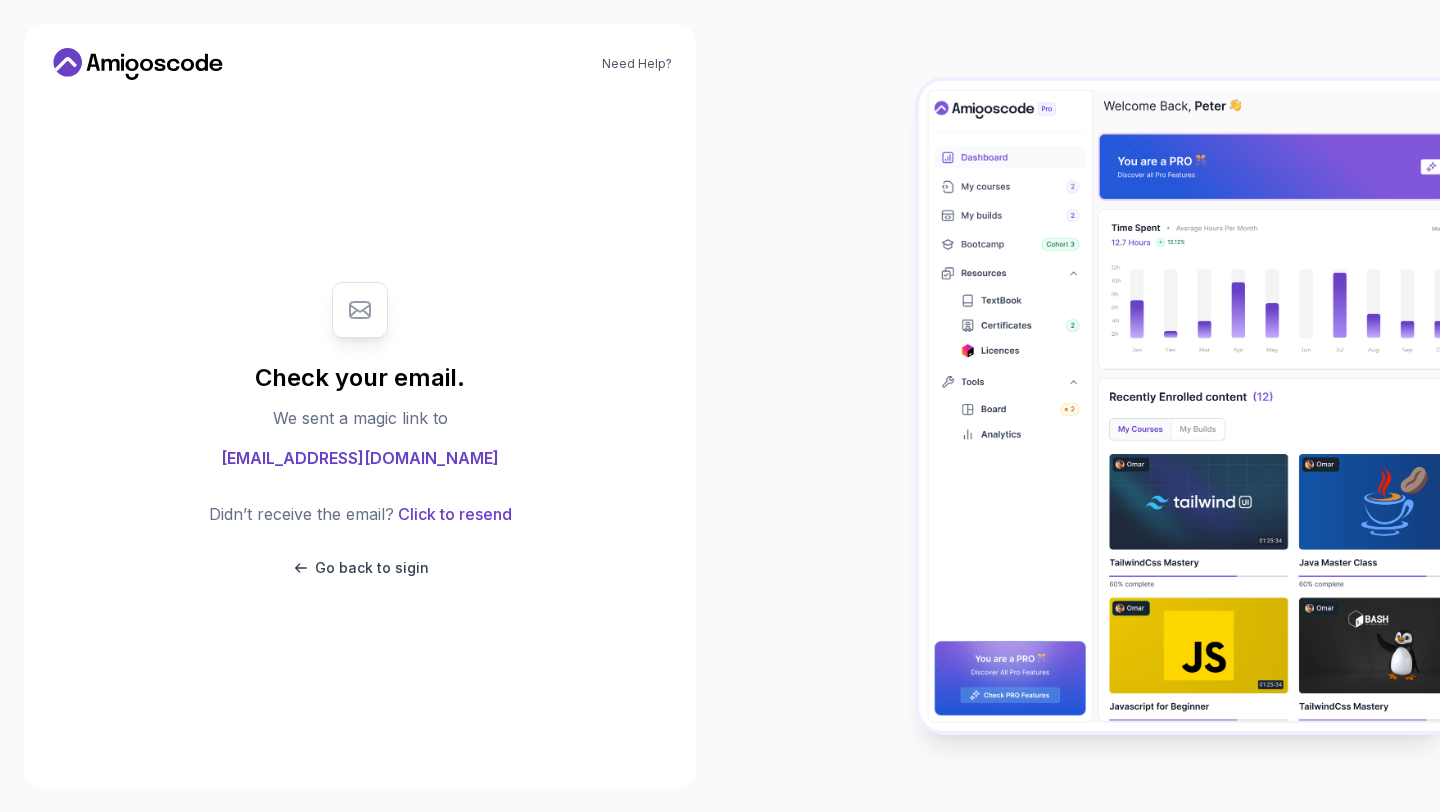 click 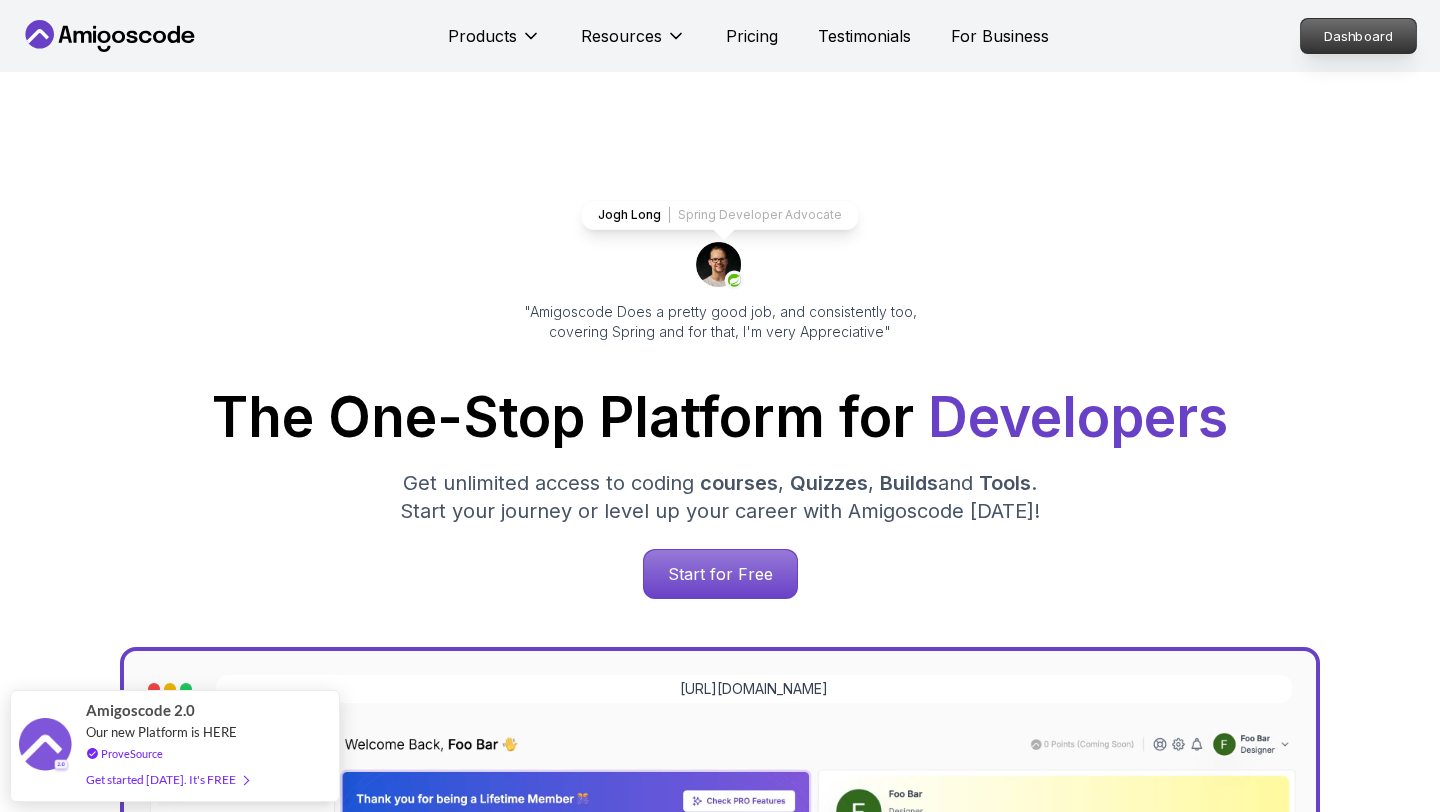 click on "Dashboard" at bounding box center [1358, 36] 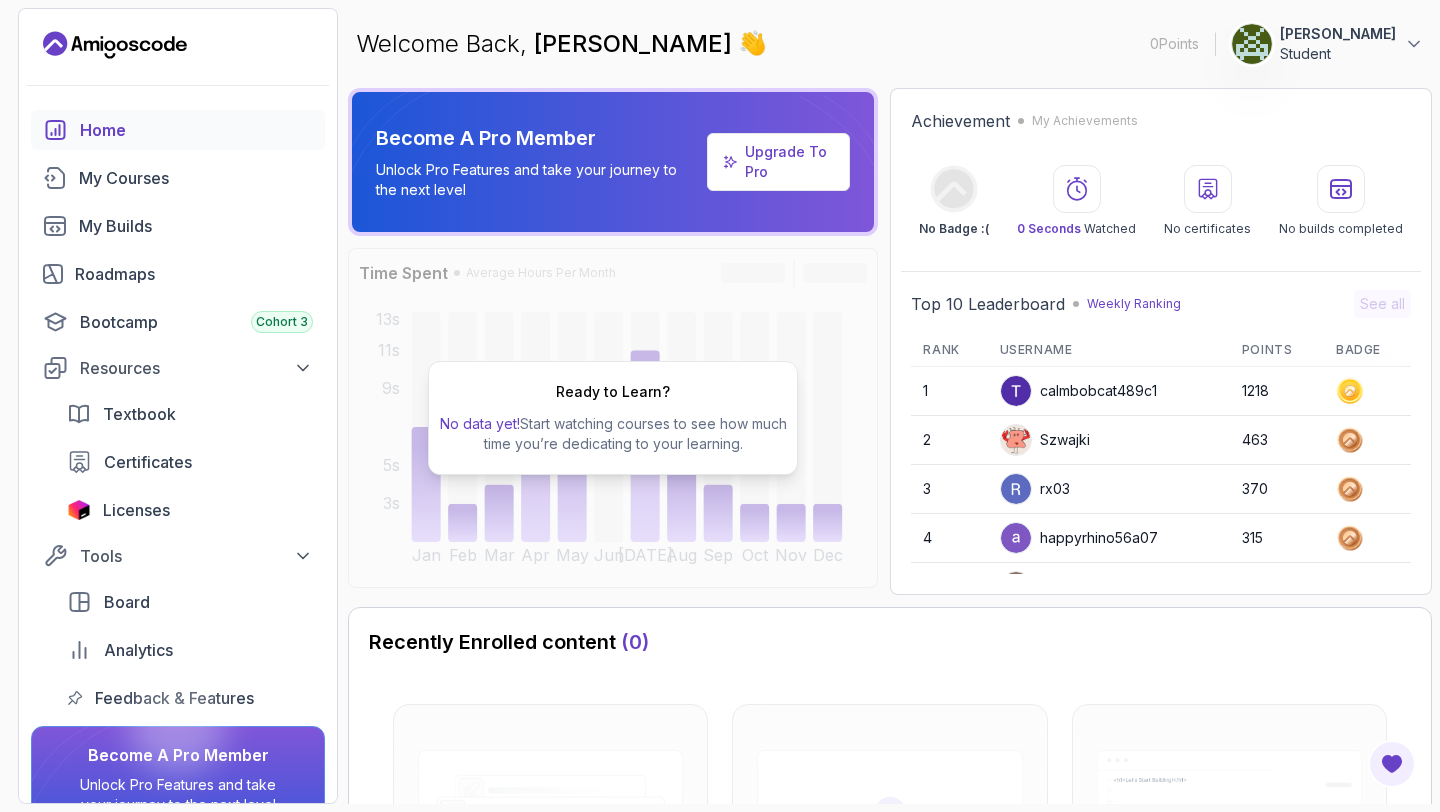 click at bounding box center [1252, 44] 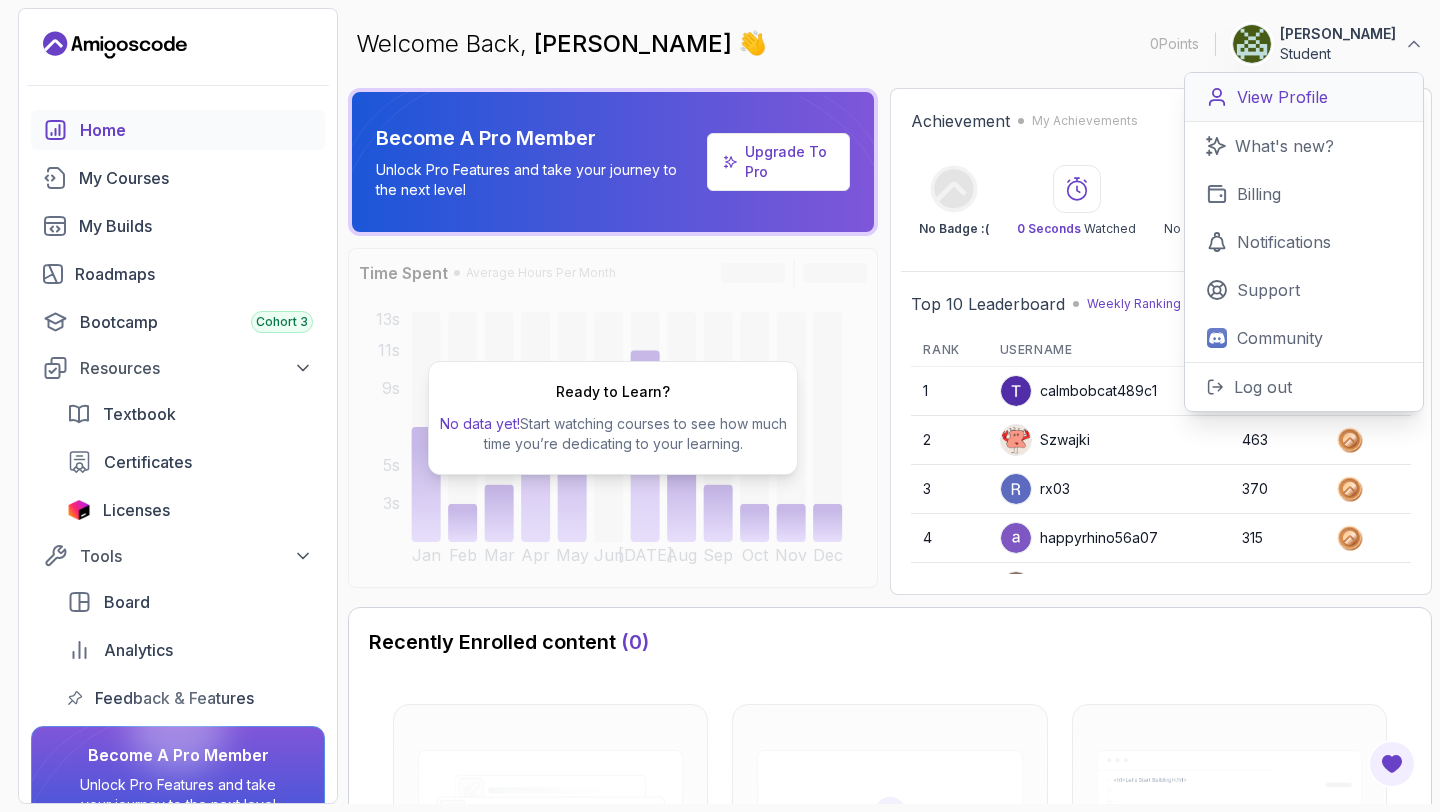 click on "View Profile" at bounding box center [1282, 97] 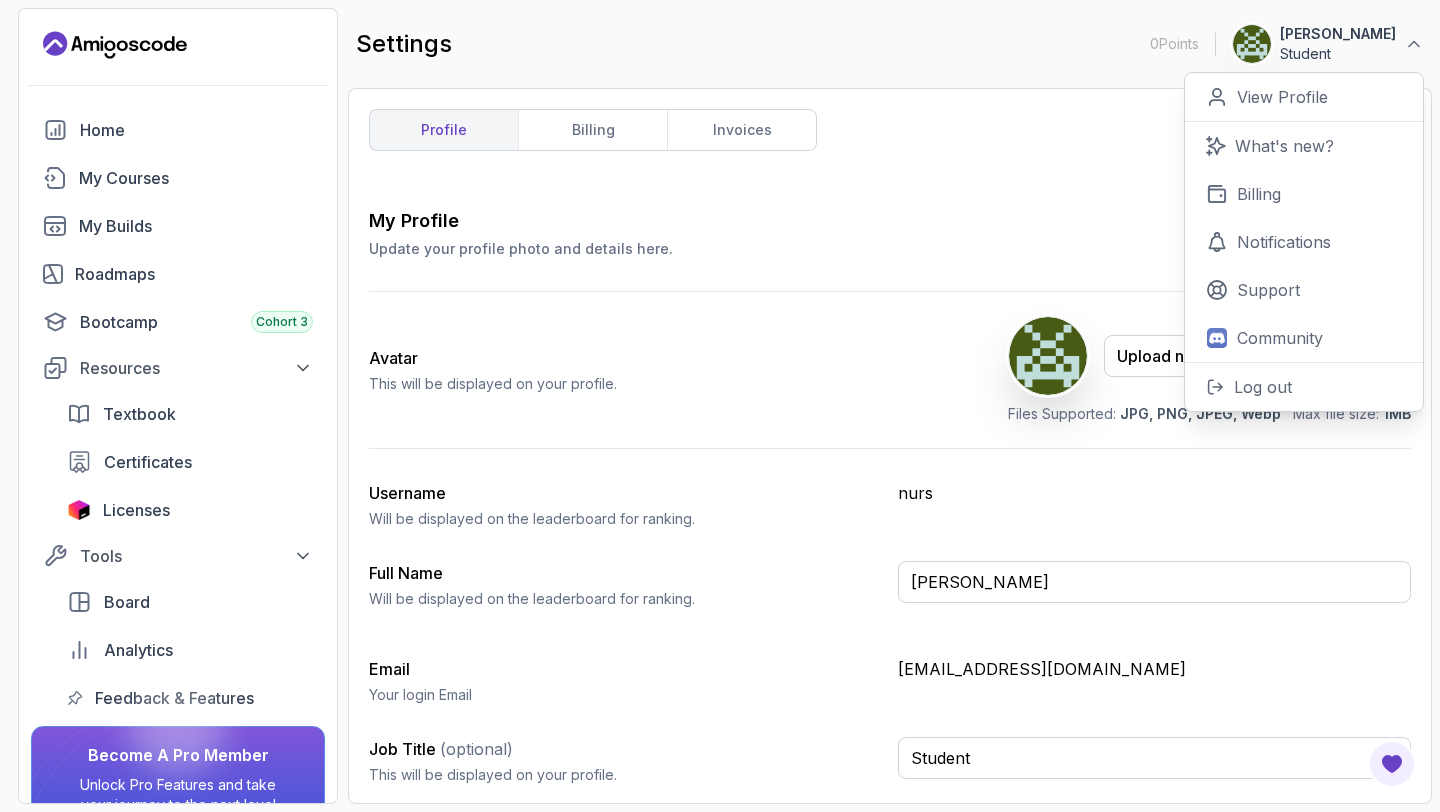 click on "Avatar This will be displayed on your profile. Upload new Picture Delete Files Supported:   JPG, PNG, JPEG, Webp   Max file size:   1MB" at bounding box center (890, 370) 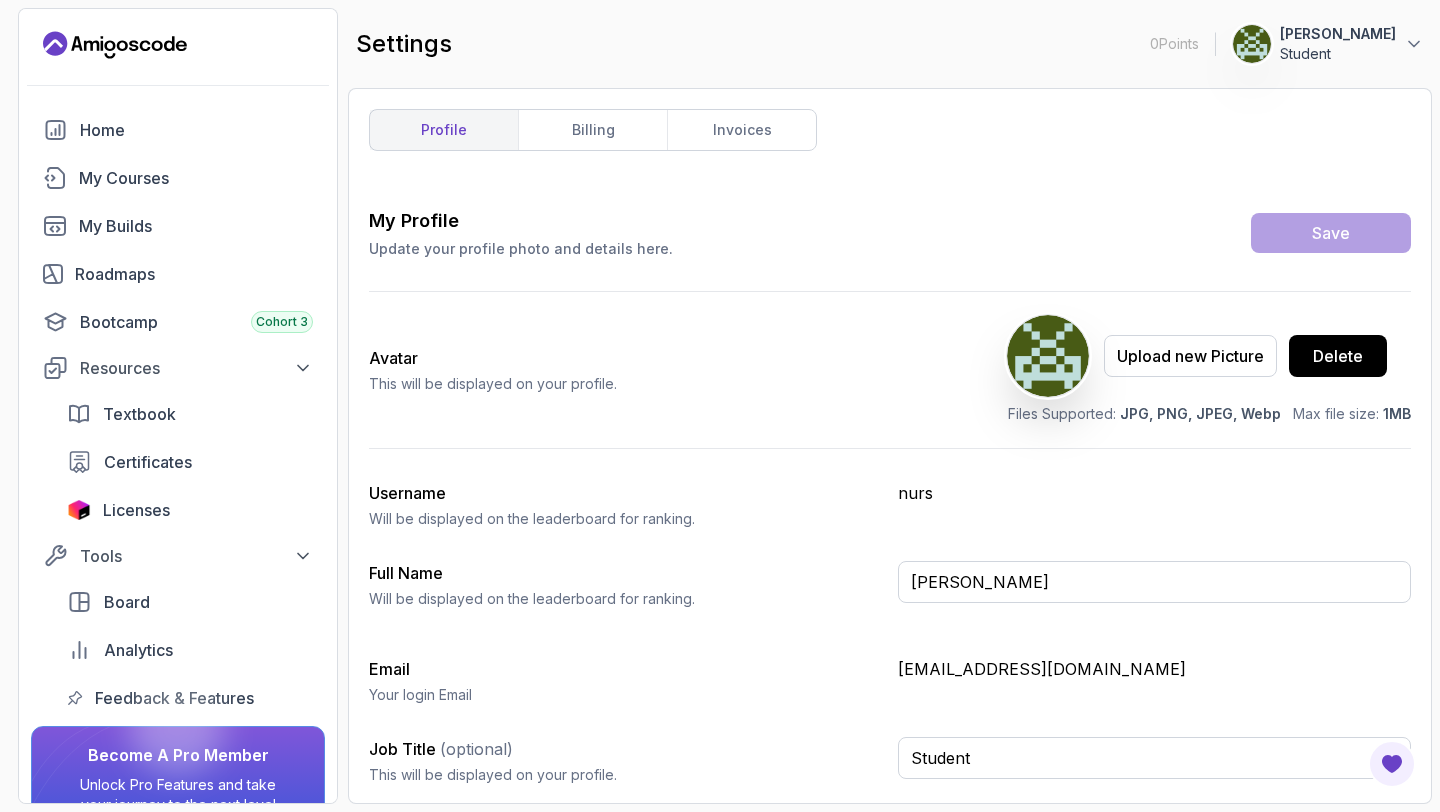 click at bounding box center (1048, 356) 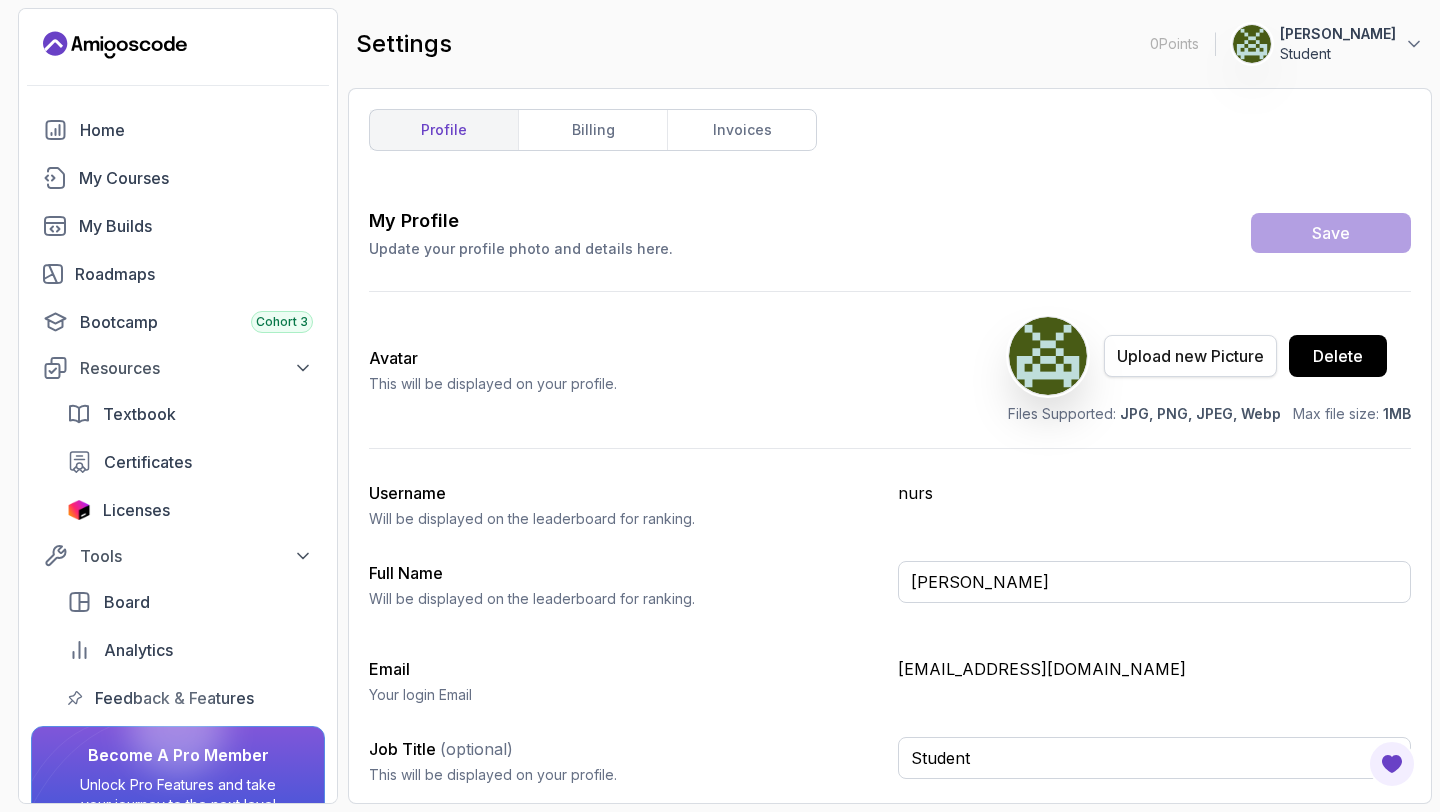 click on "Upload new Picture" at bounding box center [1190, 356] 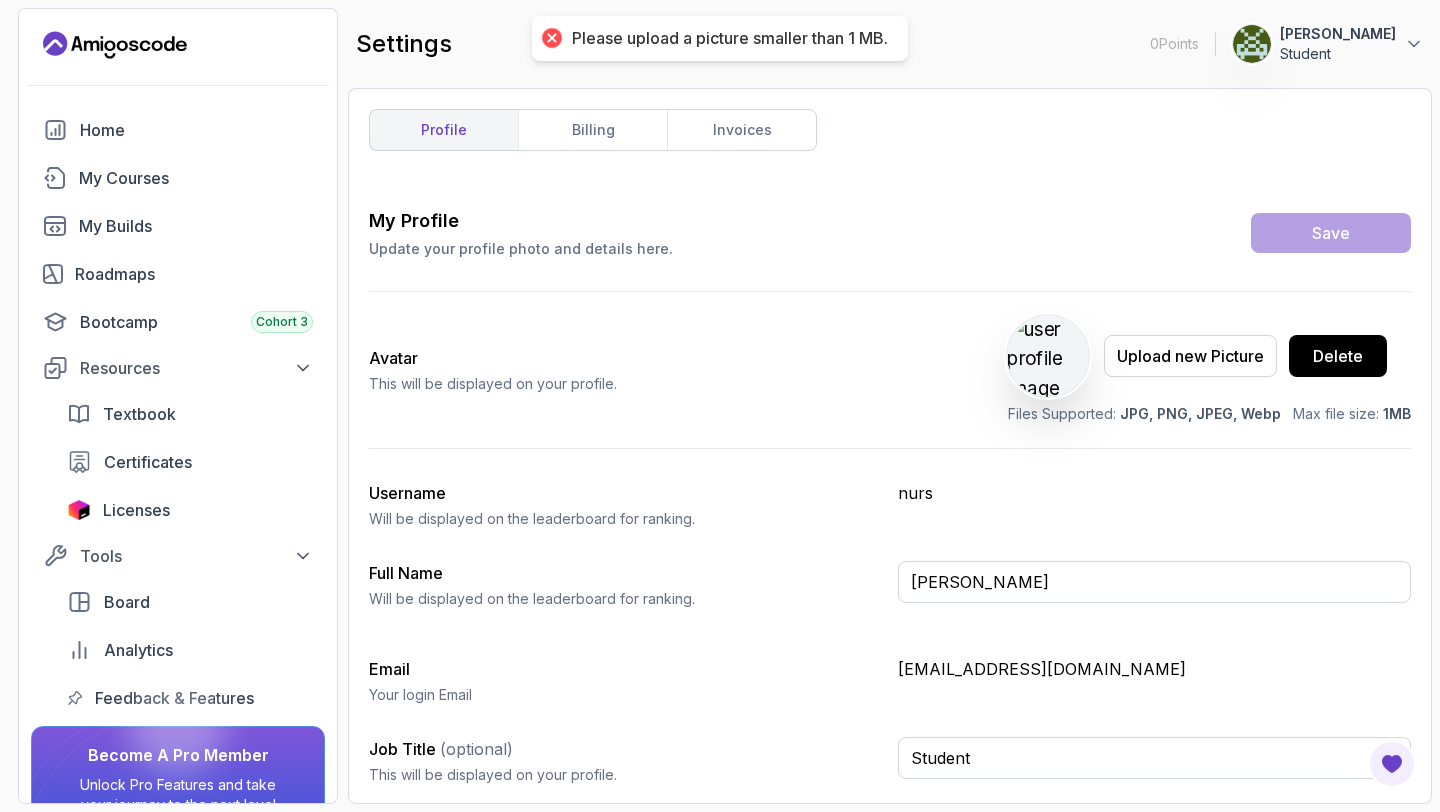 click at bounding box center [1048, 356] 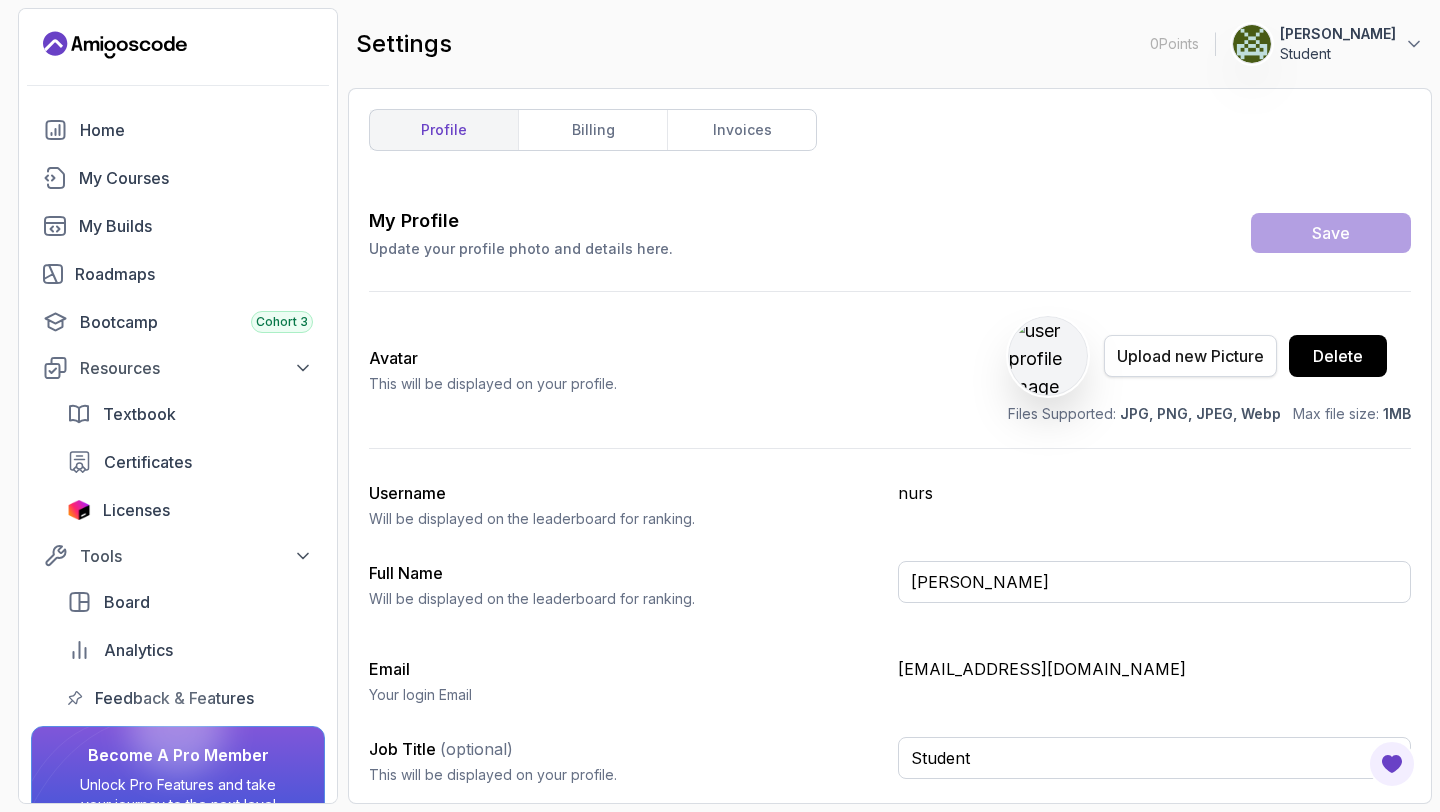 click on "Upload new Picture" at bounding box center (1190, 356) 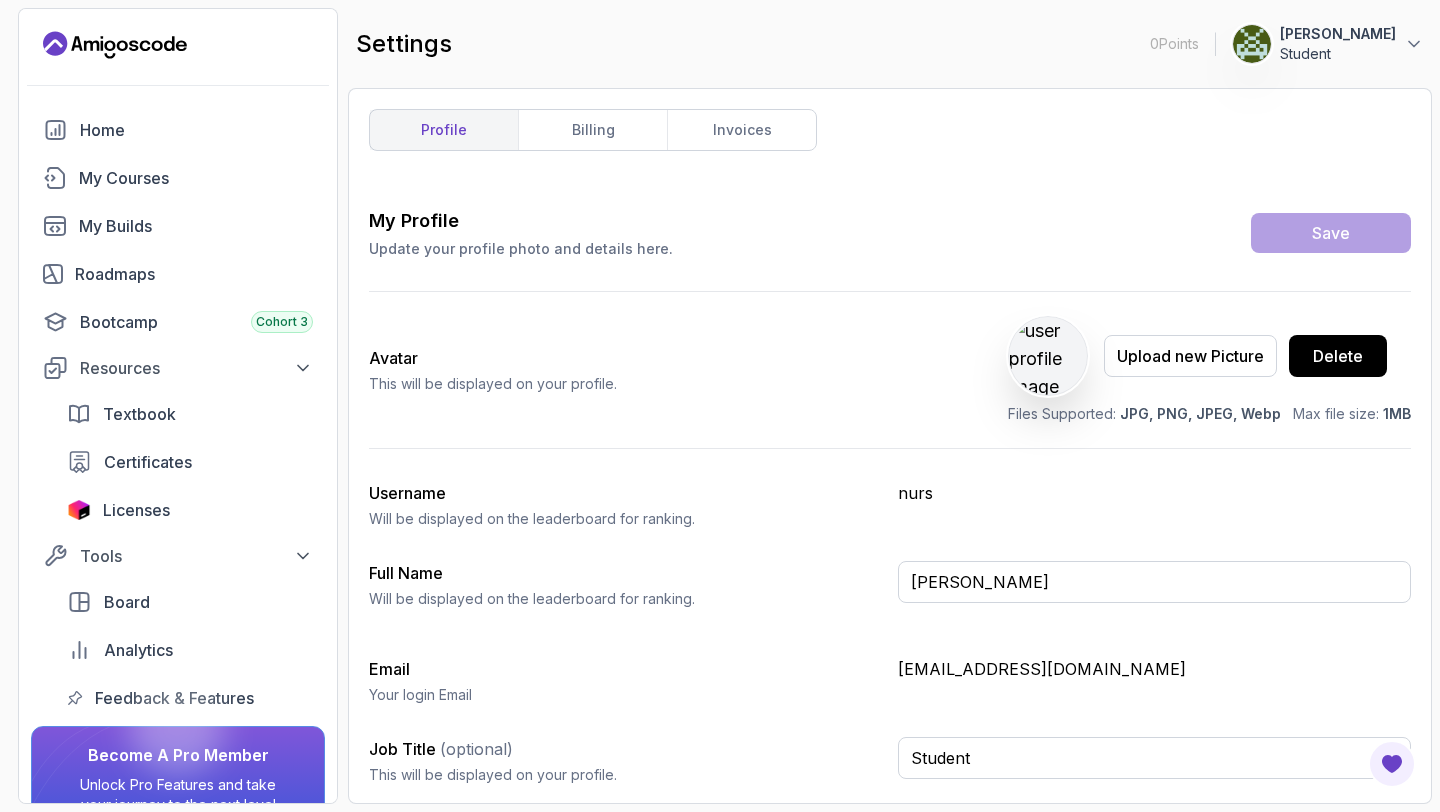 click on "Upload new Picture Delete" at bounding box center (1209, 356) 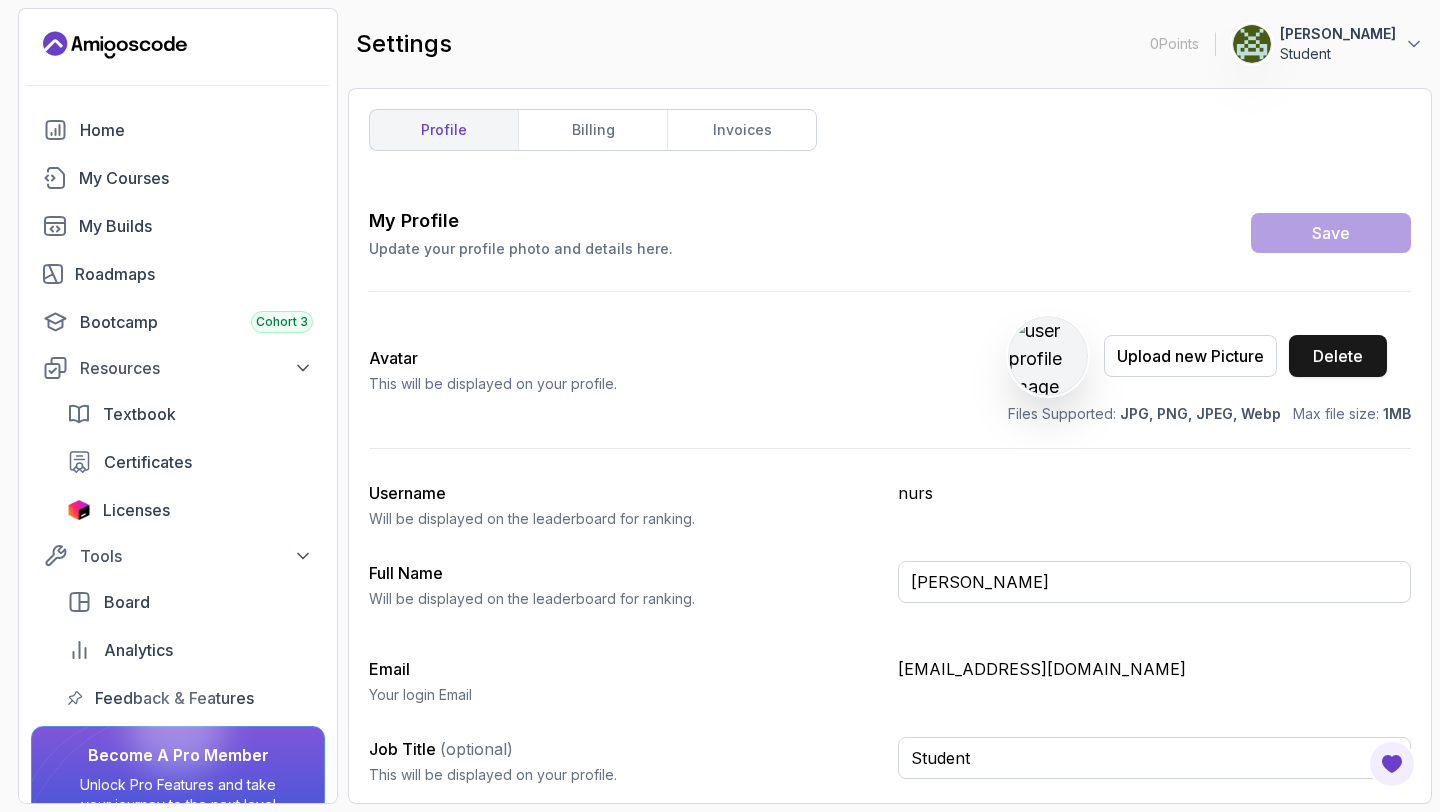 click on "Delete" at bounding box center [1338, 356] 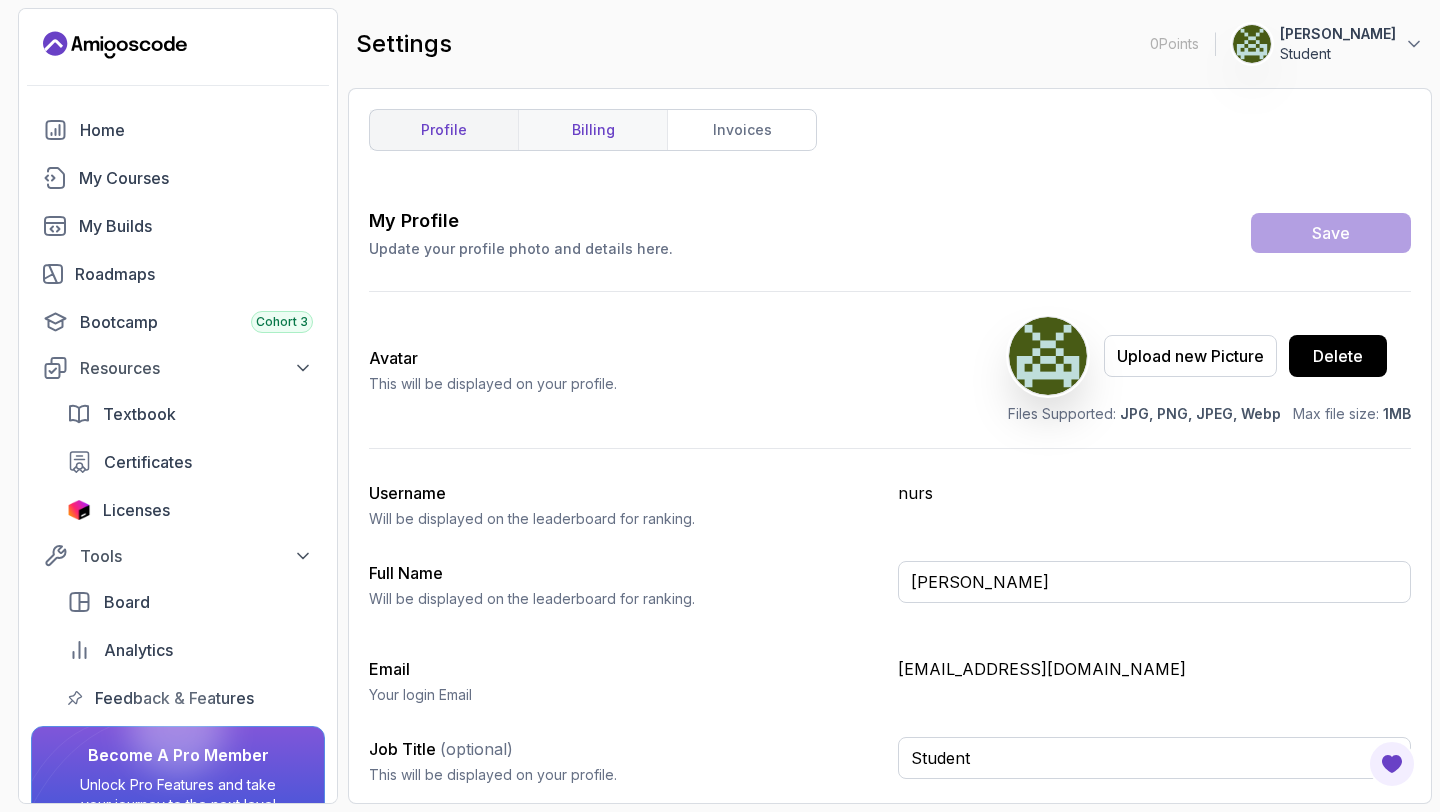 click on "billing" at bounding box center (592, 130) 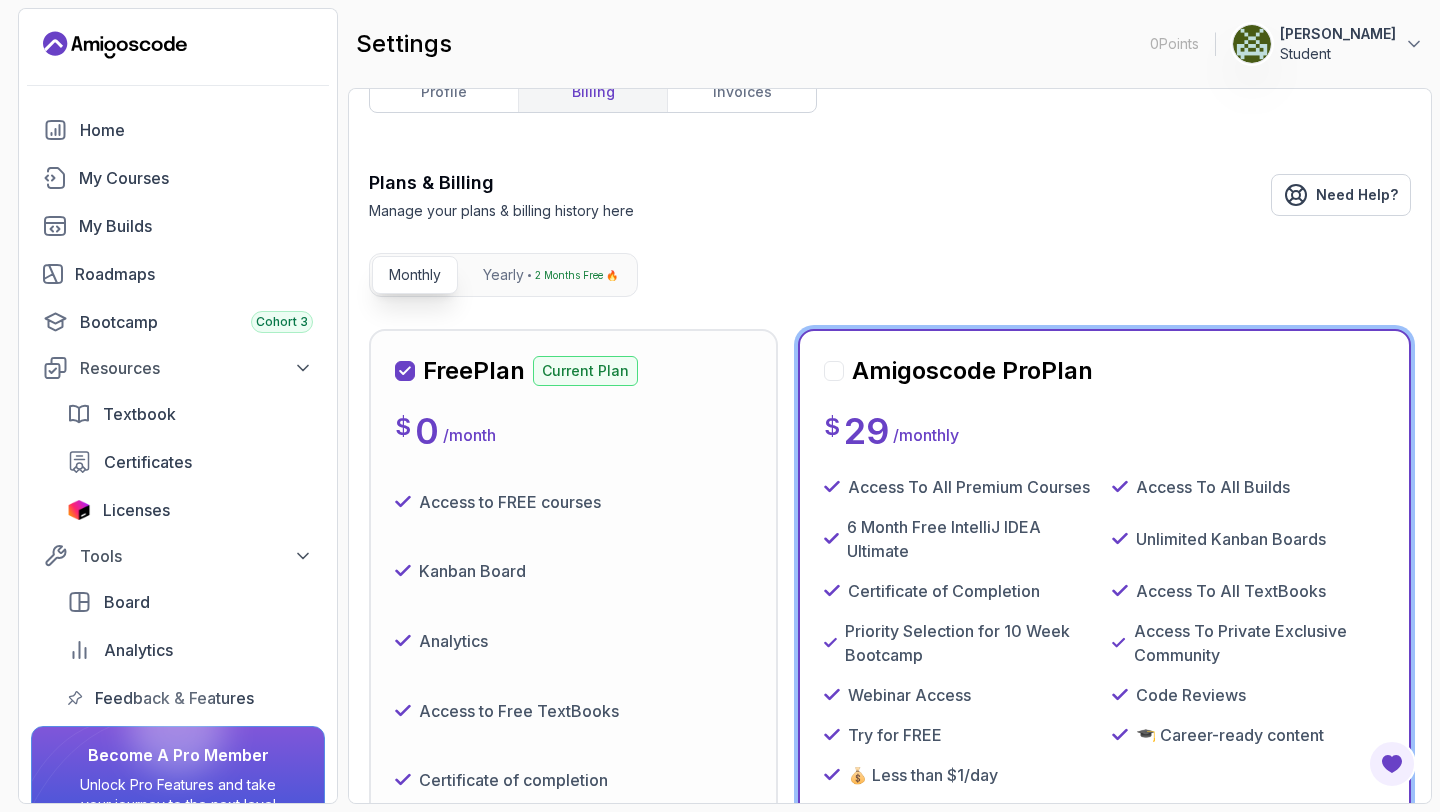 scroll, scrollTop: 240, scrollLeft: 0, axis: vertical 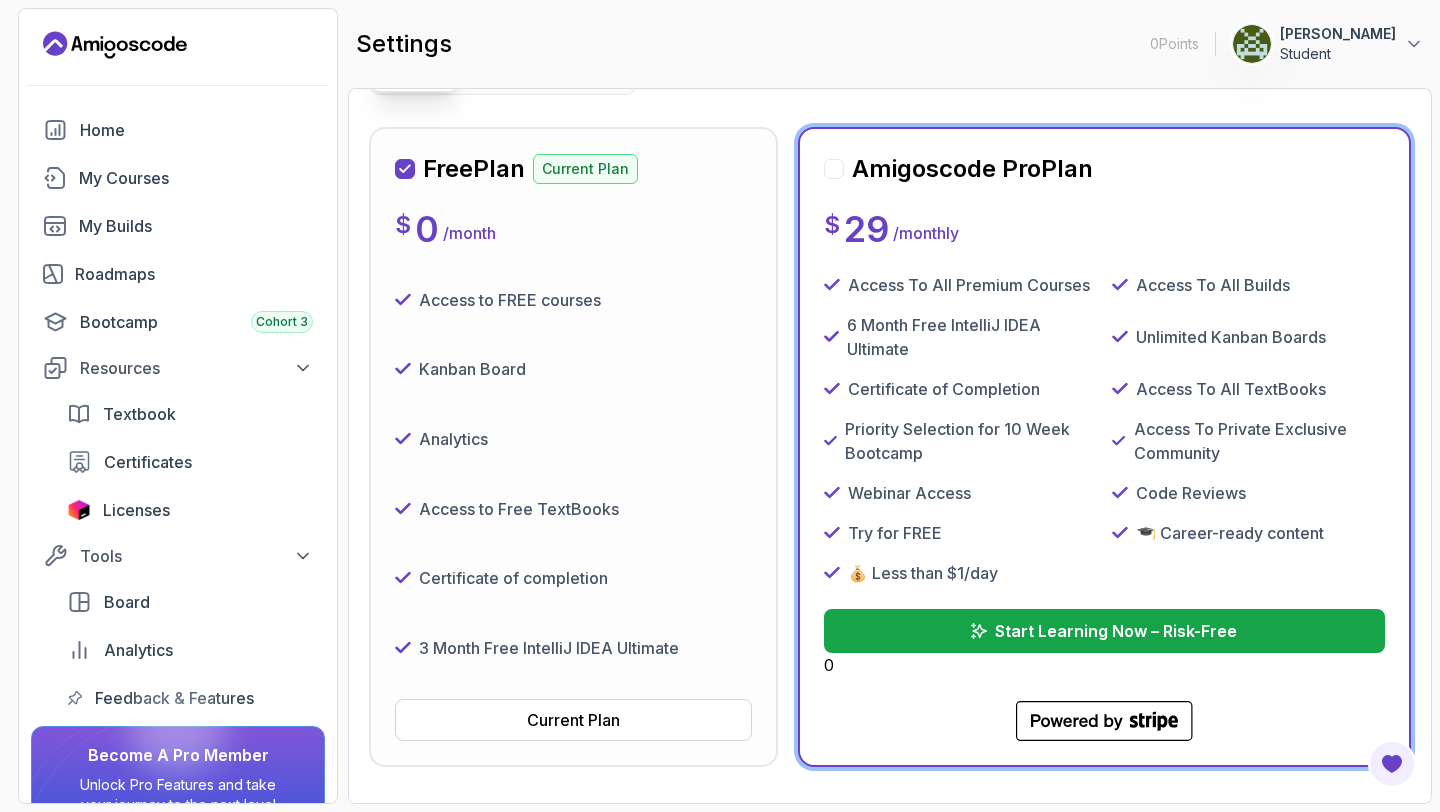 click at bounding box center [834, 169] 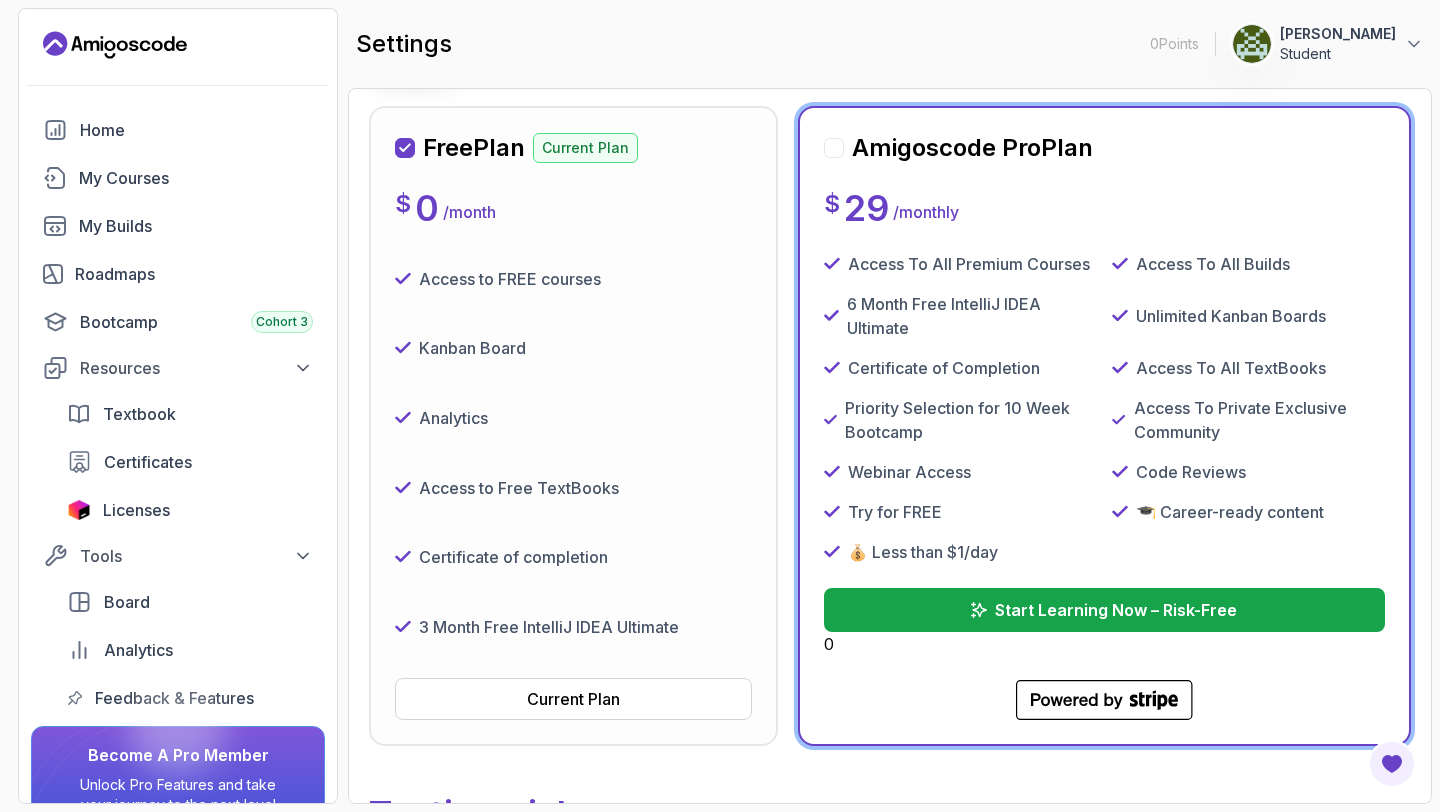 scroll, scrollTop: 222, scrollLeft: 0, axis: vertical 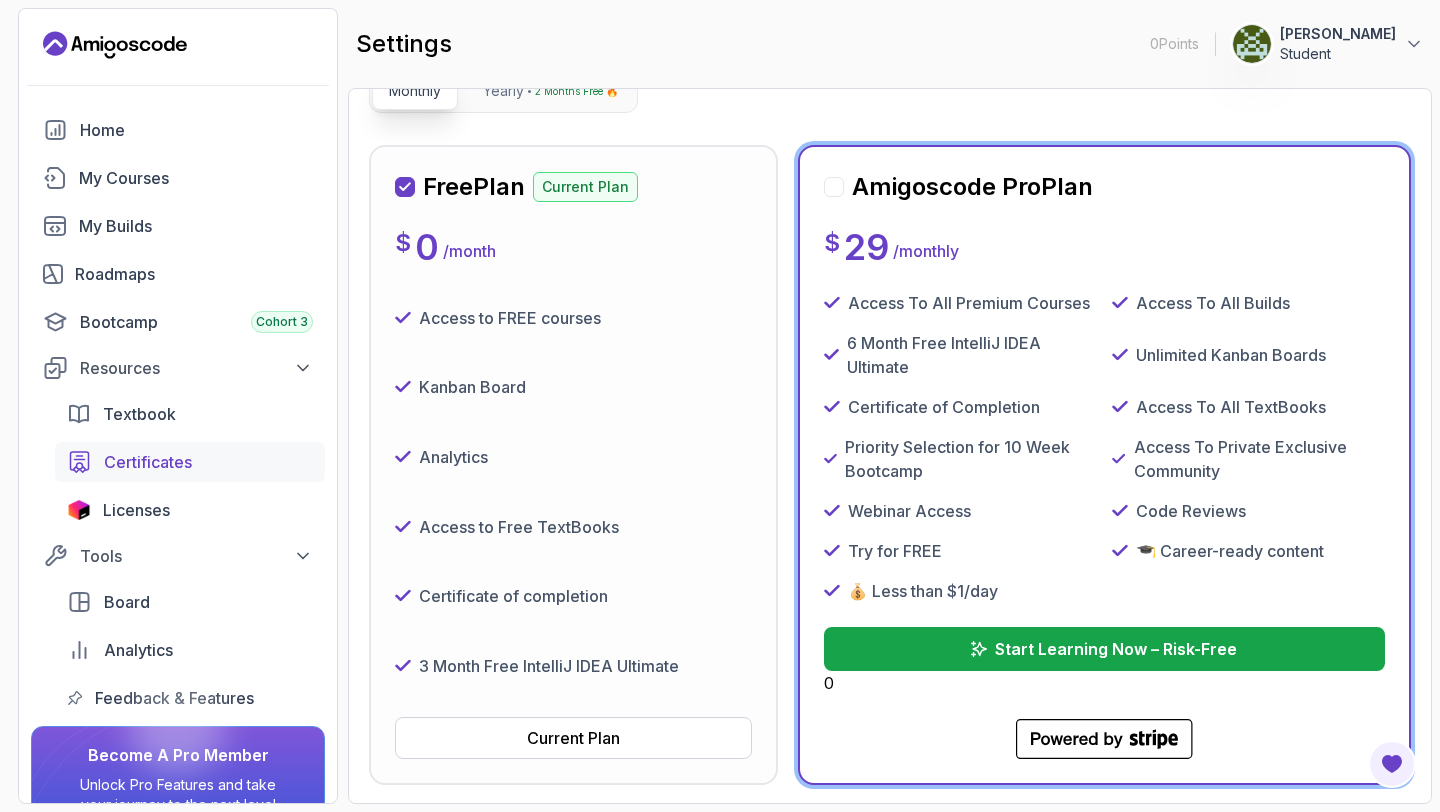 click on "Certificates" at bounding box center (148, 462) 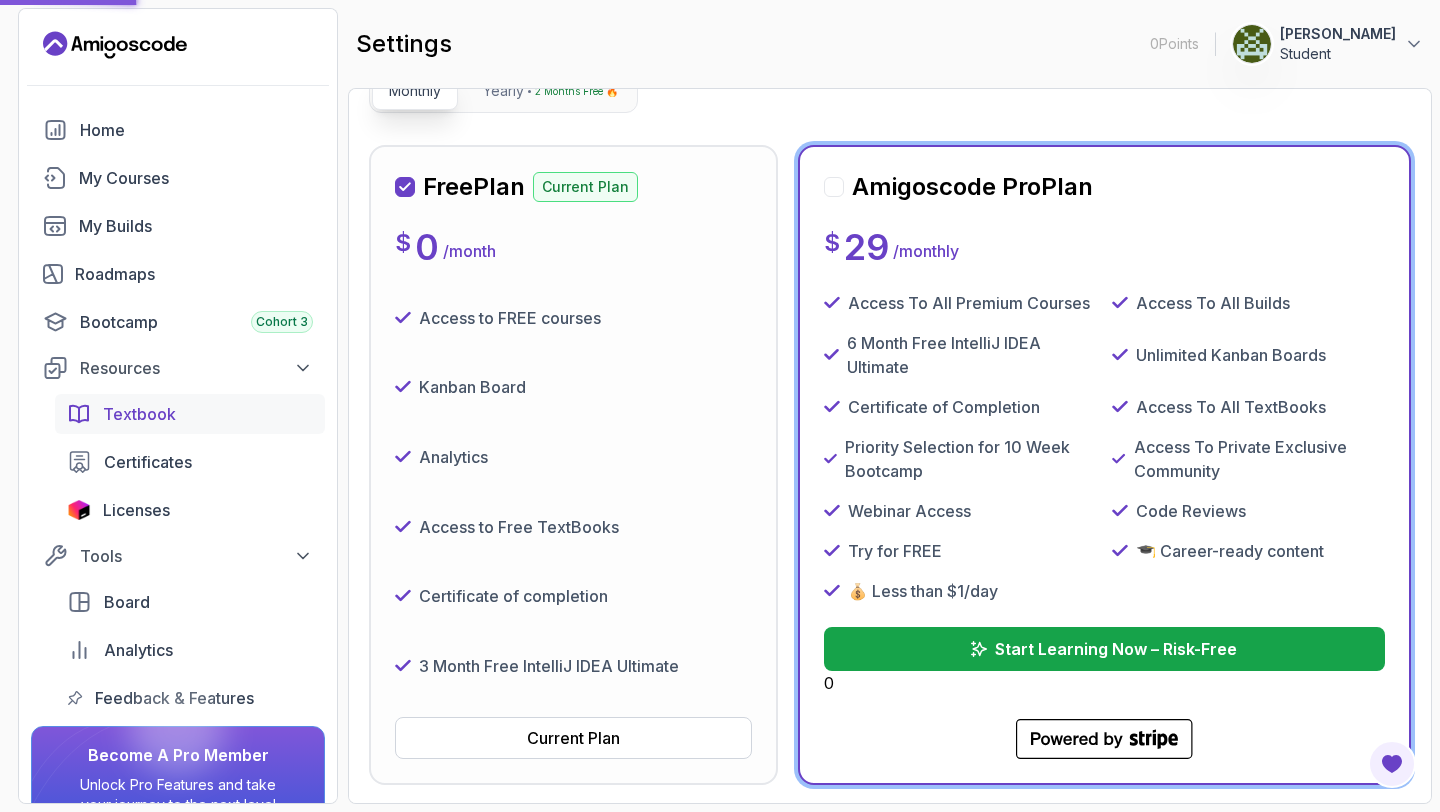 scroll, scrollTop: 0, scrollLeft: 0, axis: both 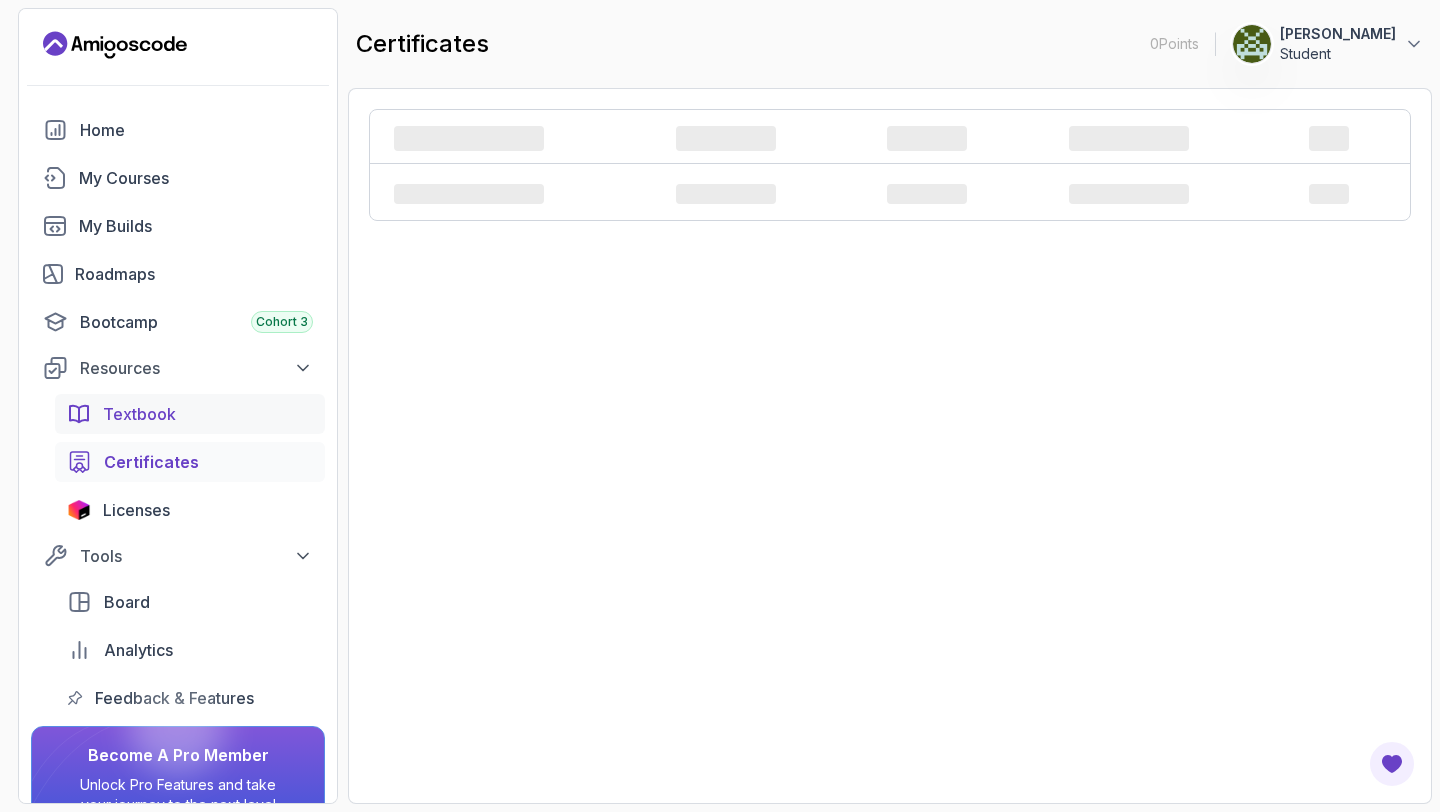 click on "Textbook" at bounding box center [208, 414] 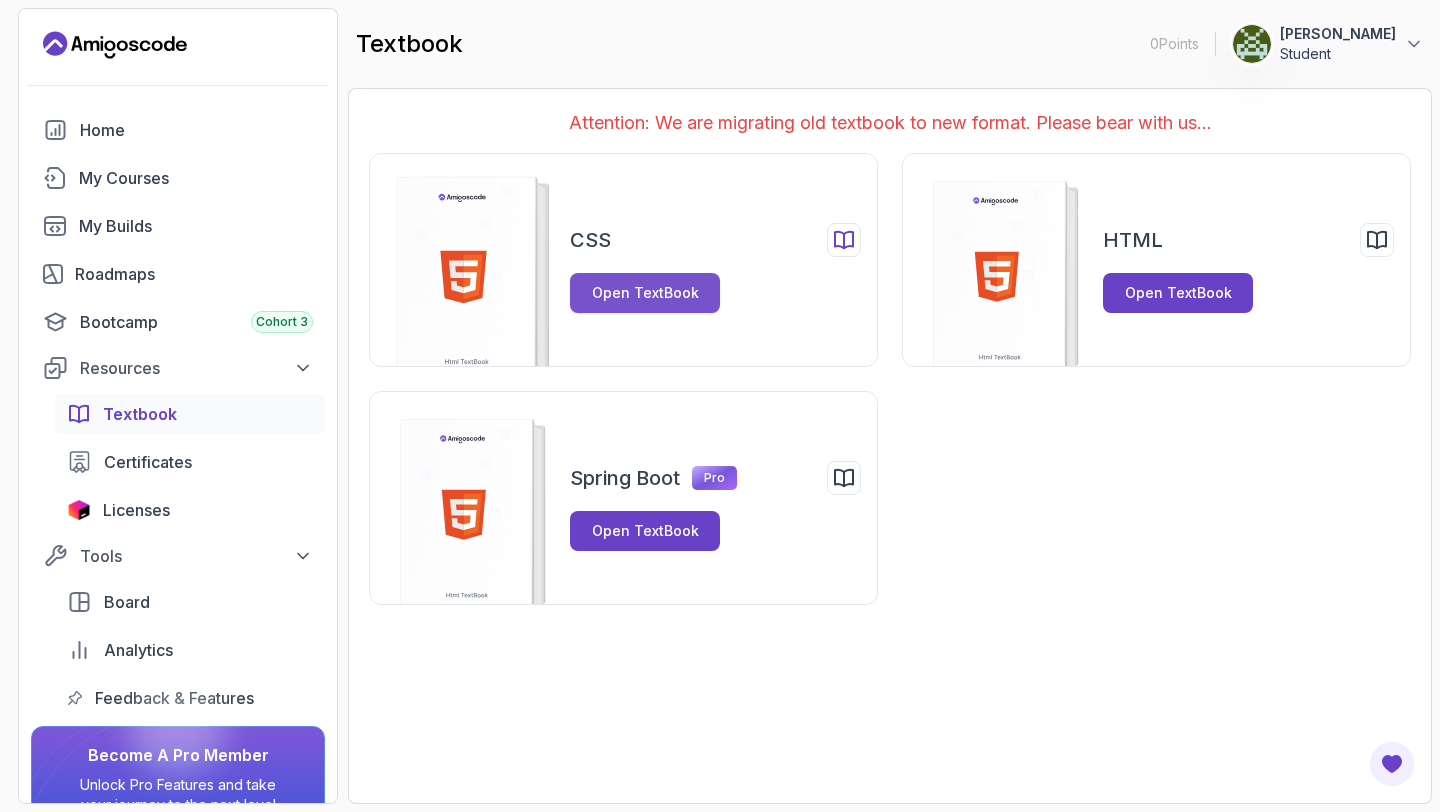 click on "Open TextBook" at bounding box center [645, 293] 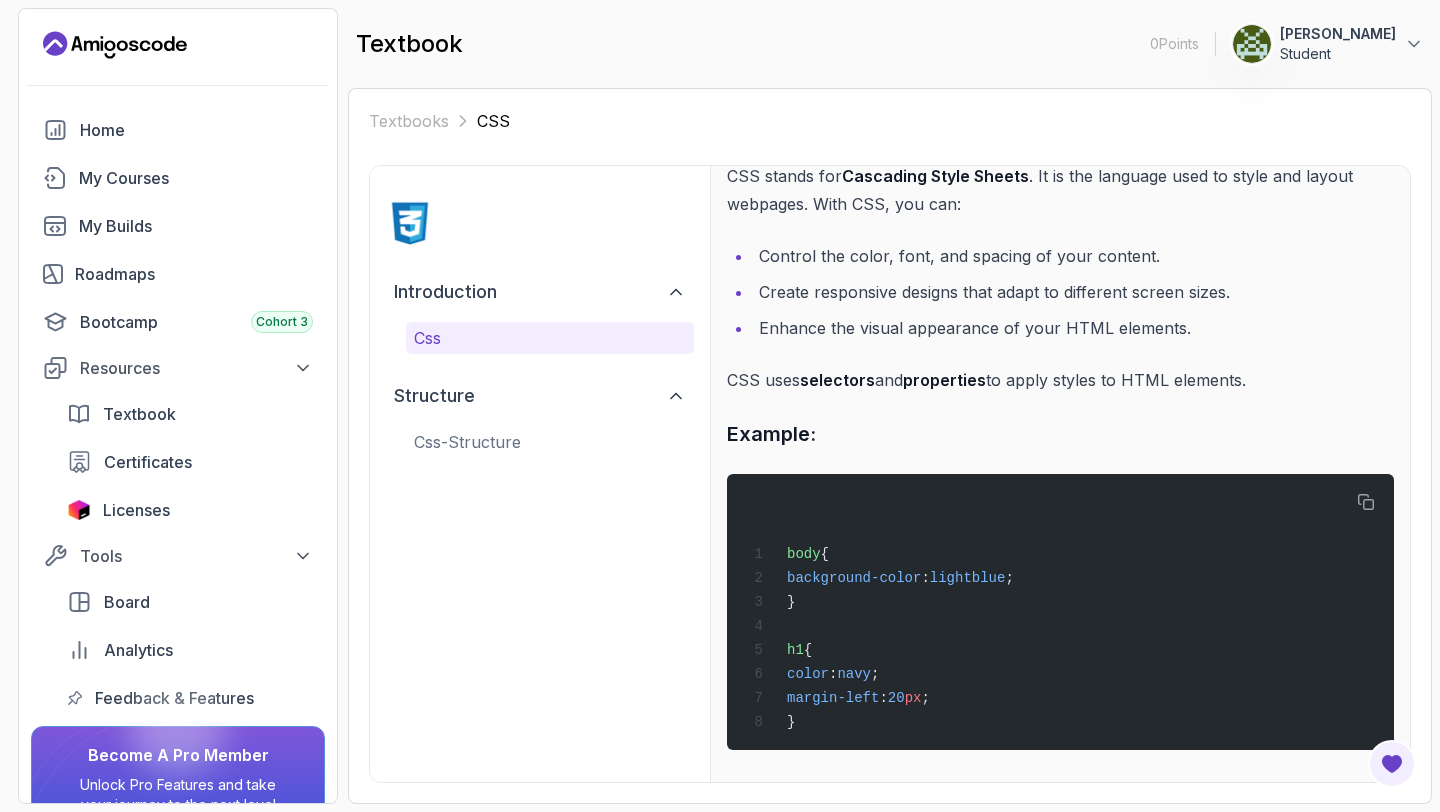 scroll, scrollTop: 116, scrollLeft: 0, axis: vertical 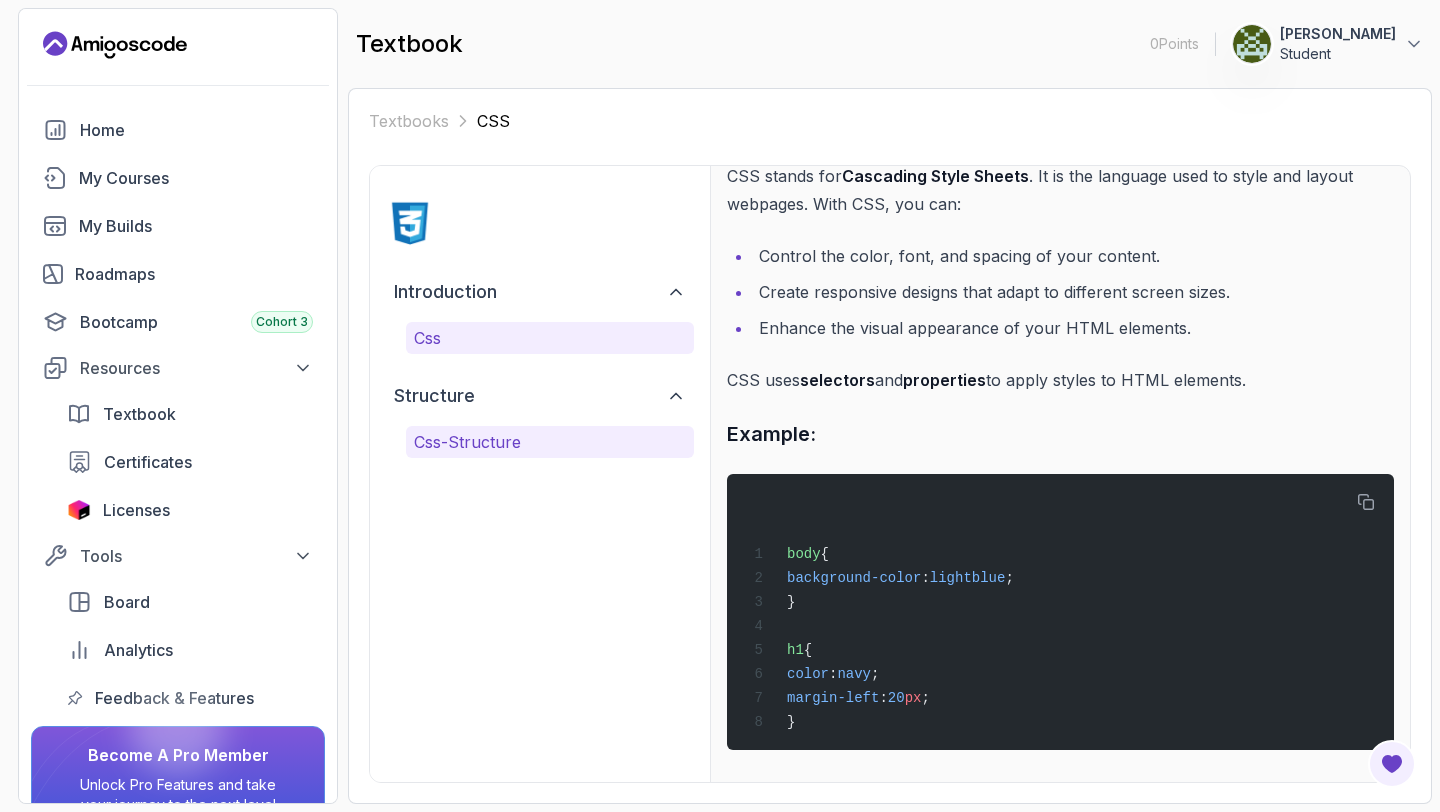 click on "css-structure" at bounding box center [550, 442] 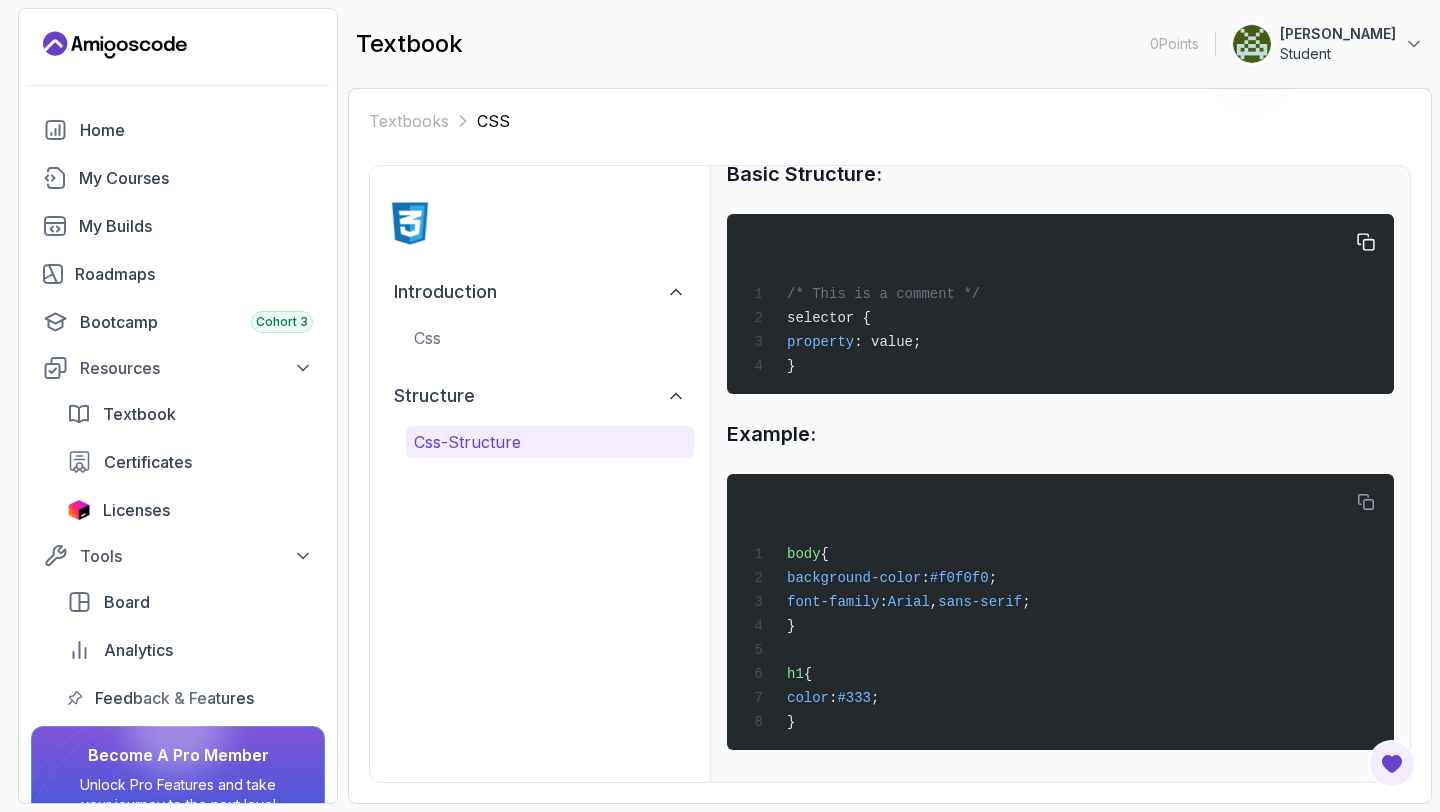 scroll, scrollTop: 0, scrollLeft: 0, axis: both 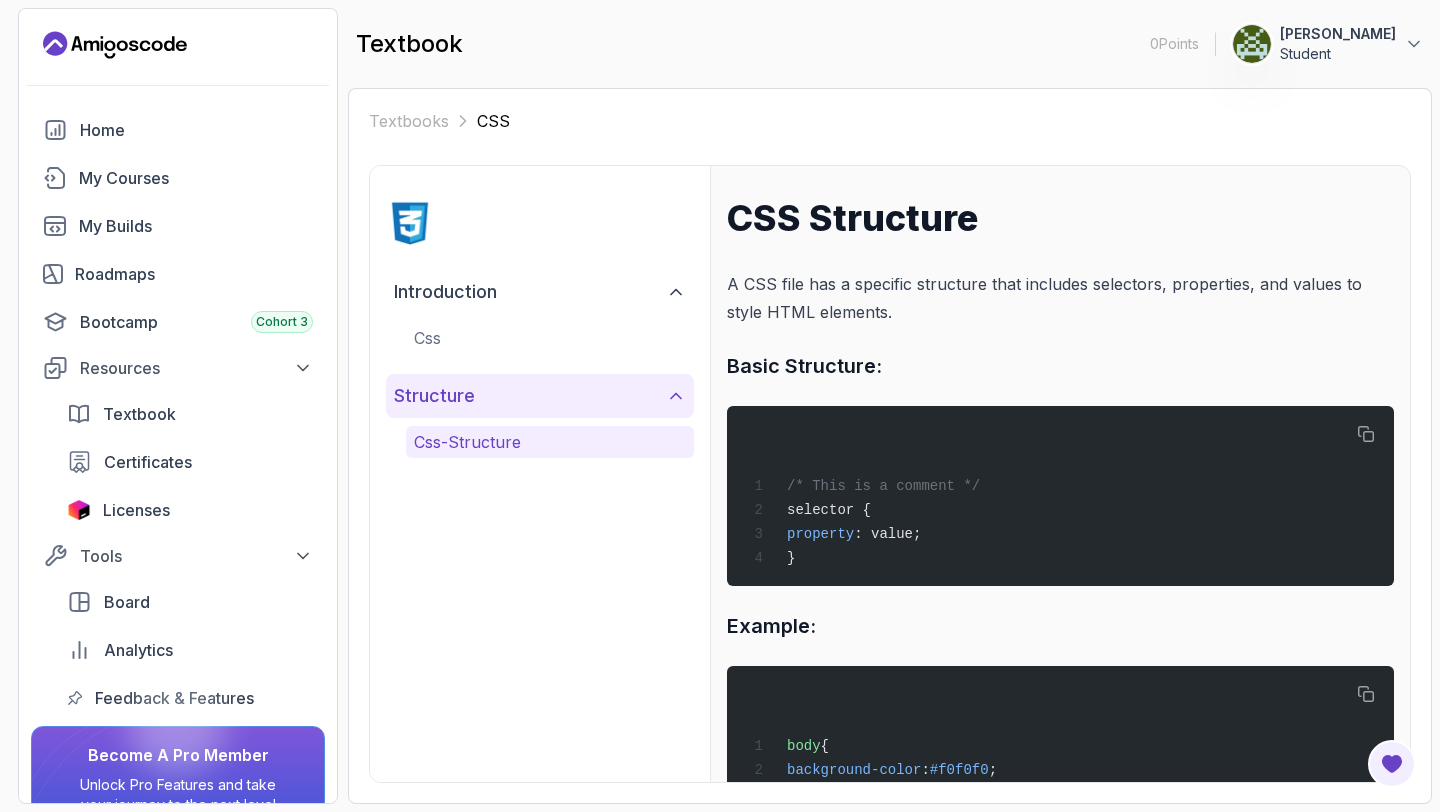 click on "structure" at bounding box center [540, 396] 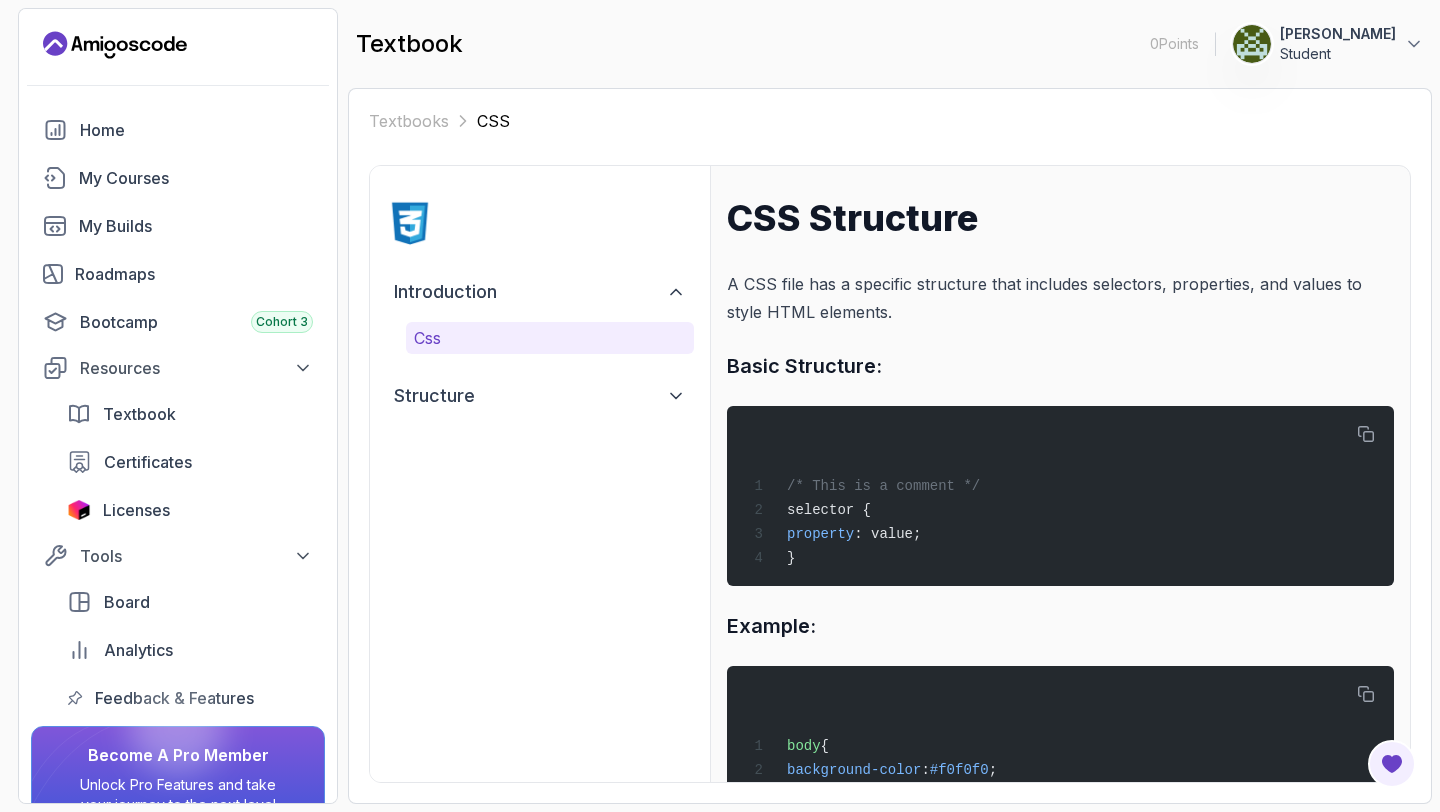 click on "css" at bounding box center [550, 338] 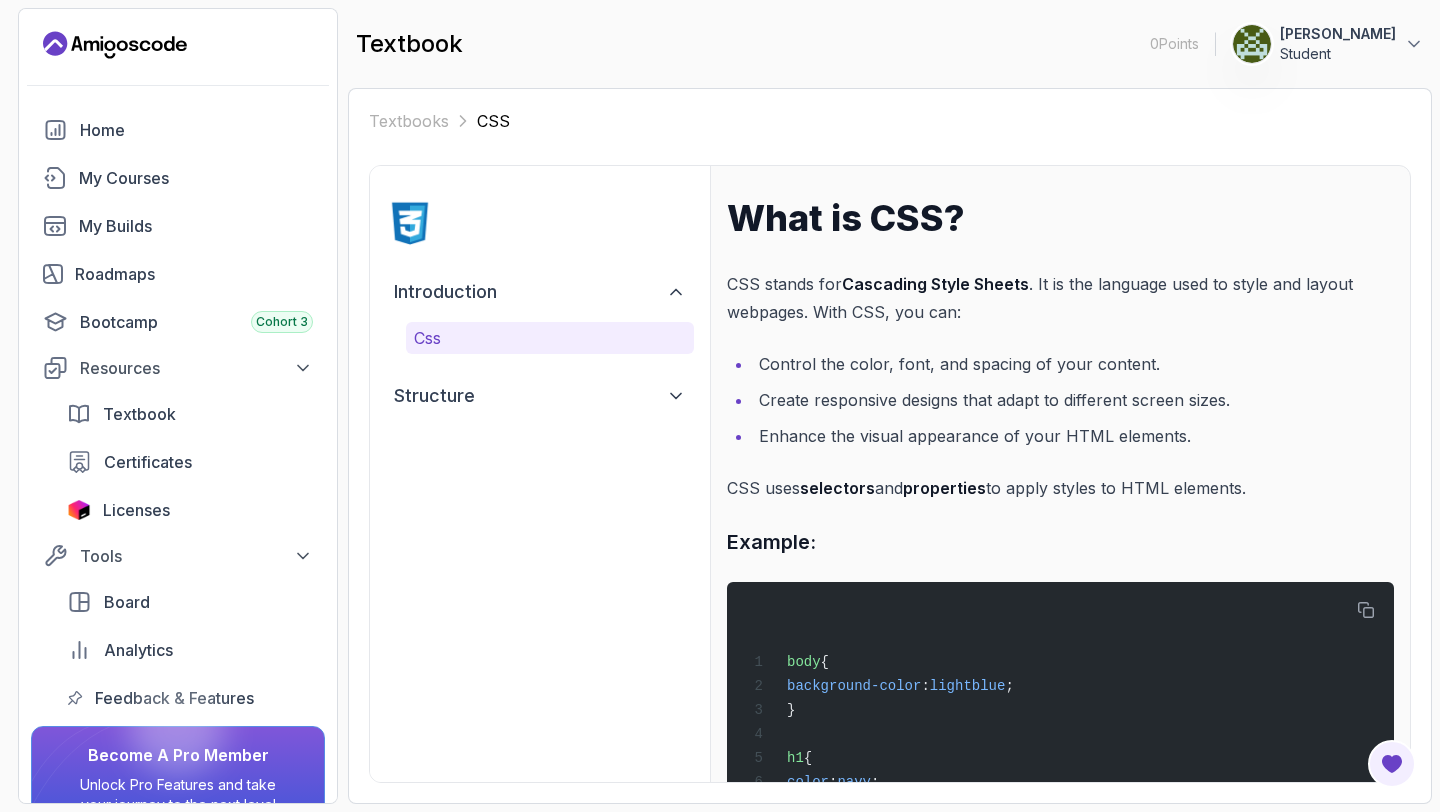 scroll, scrollTop: 116, scrollLeft: 0, axis: vertical 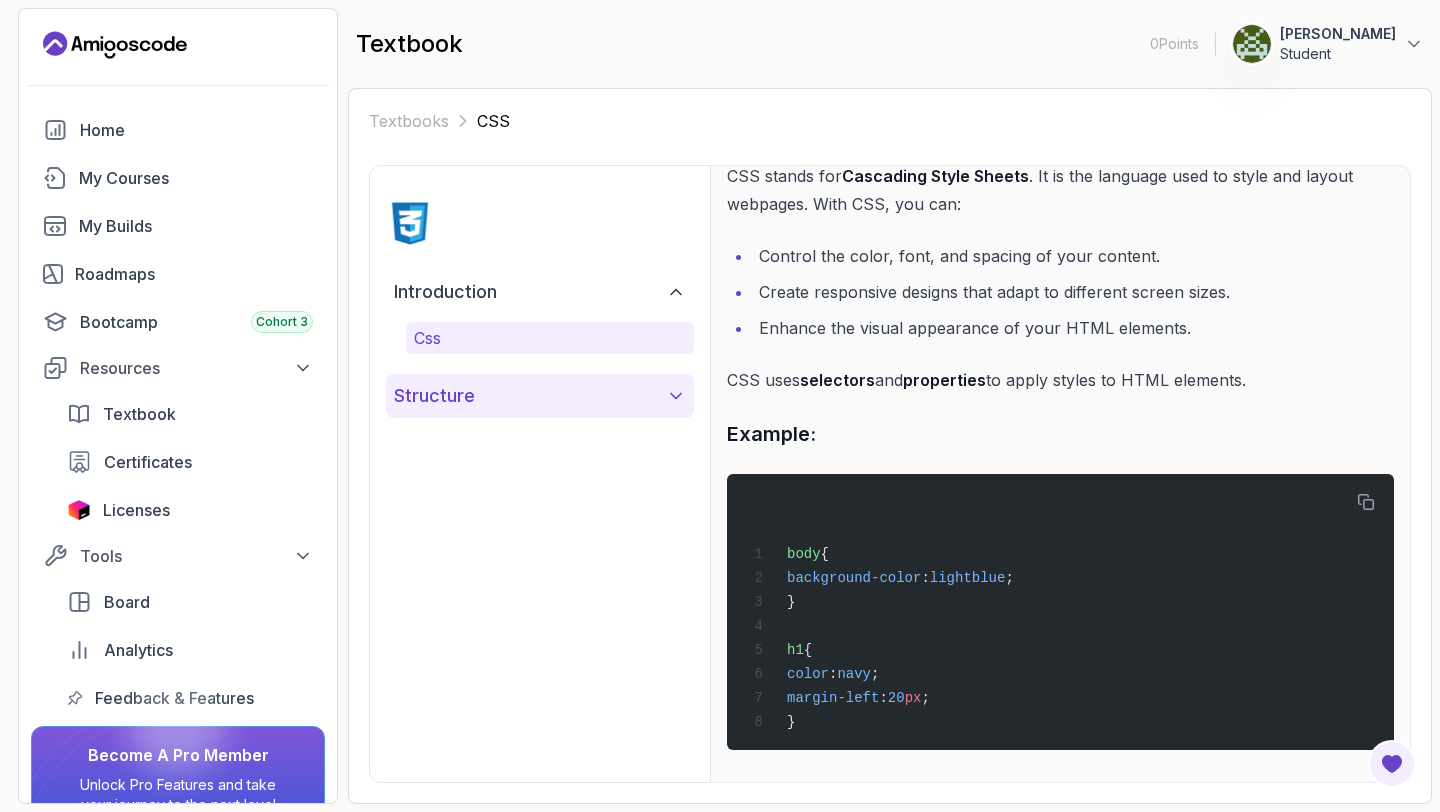 click on "structure" at bounding box center (540, 396) 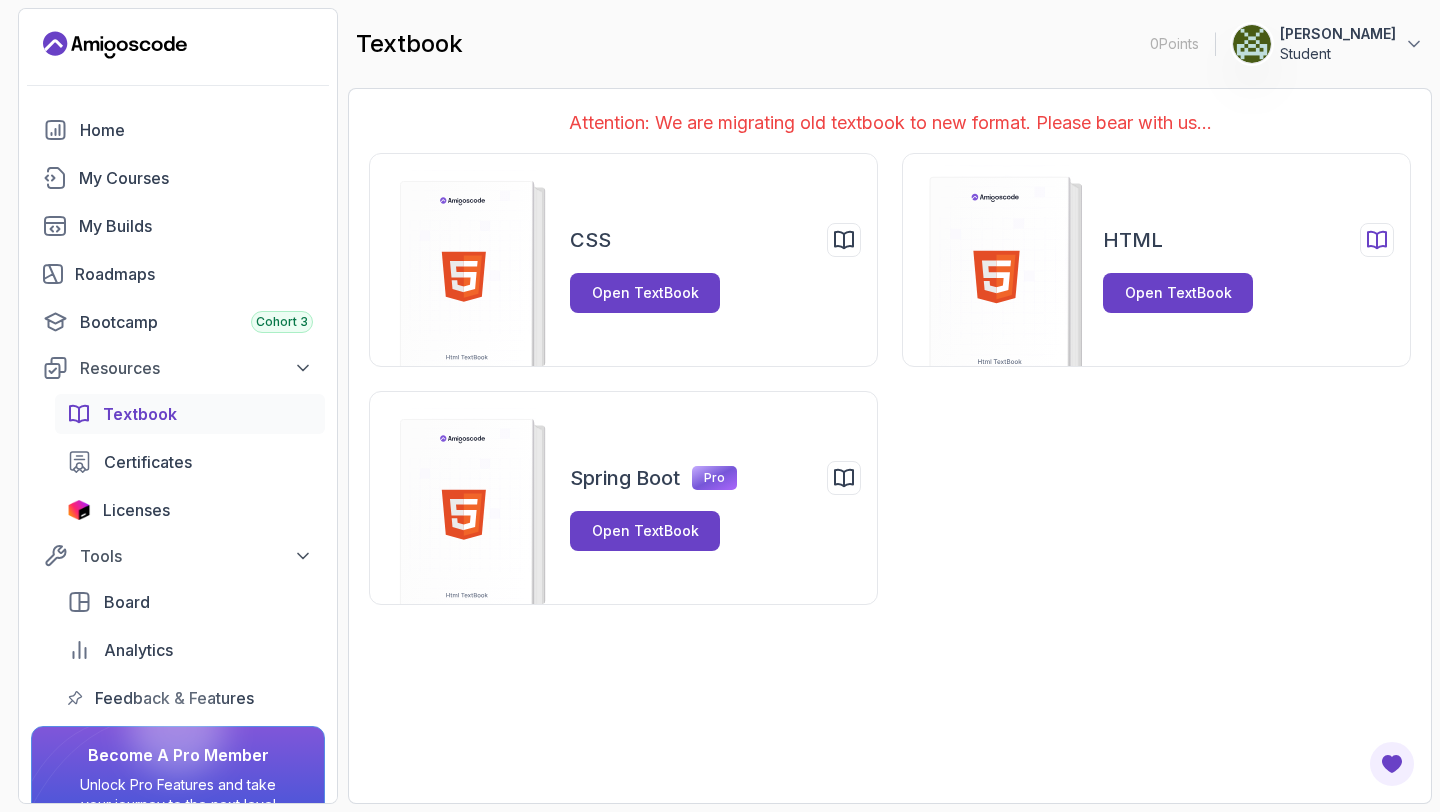 click 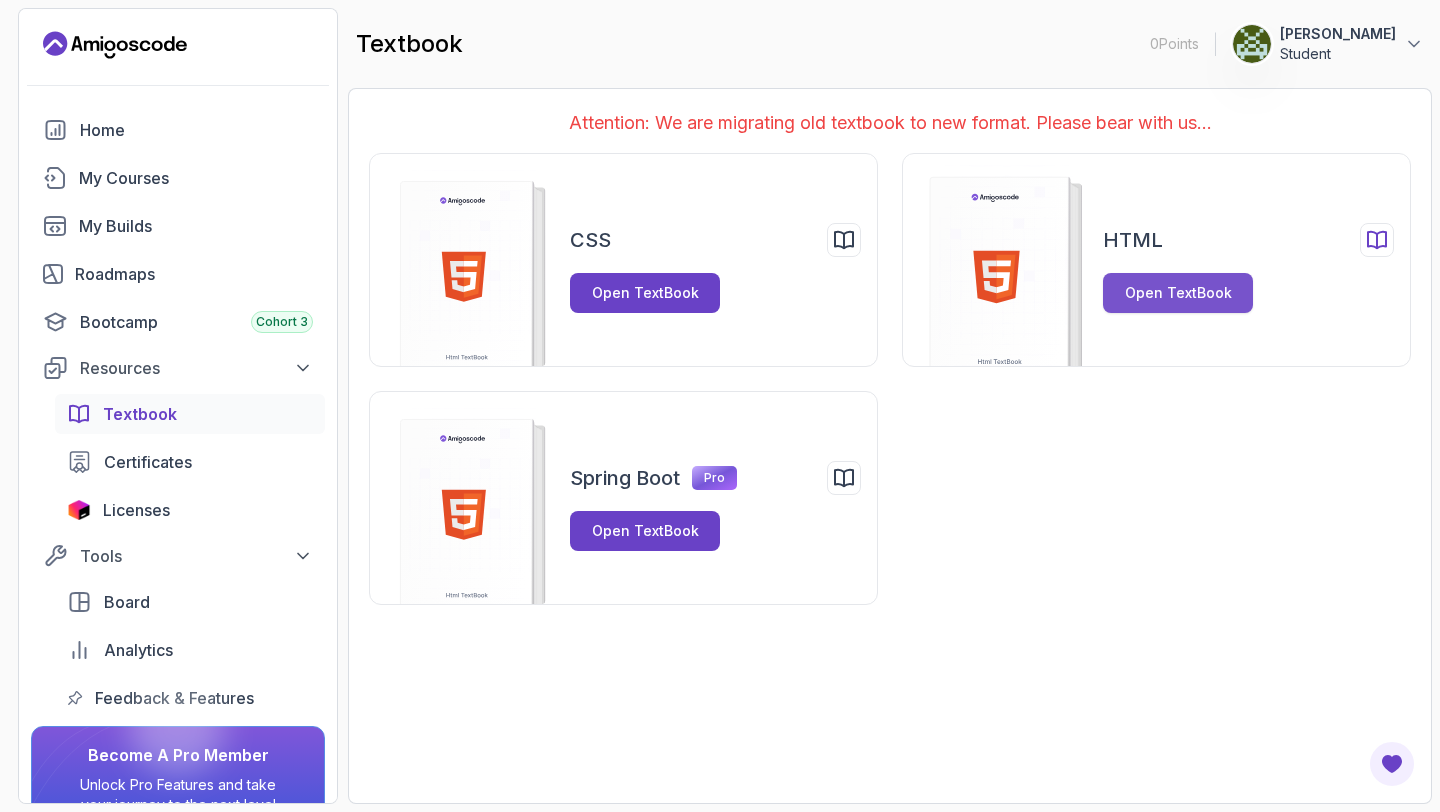 click on "Open TextBook" at bounding box center (1178, 293) 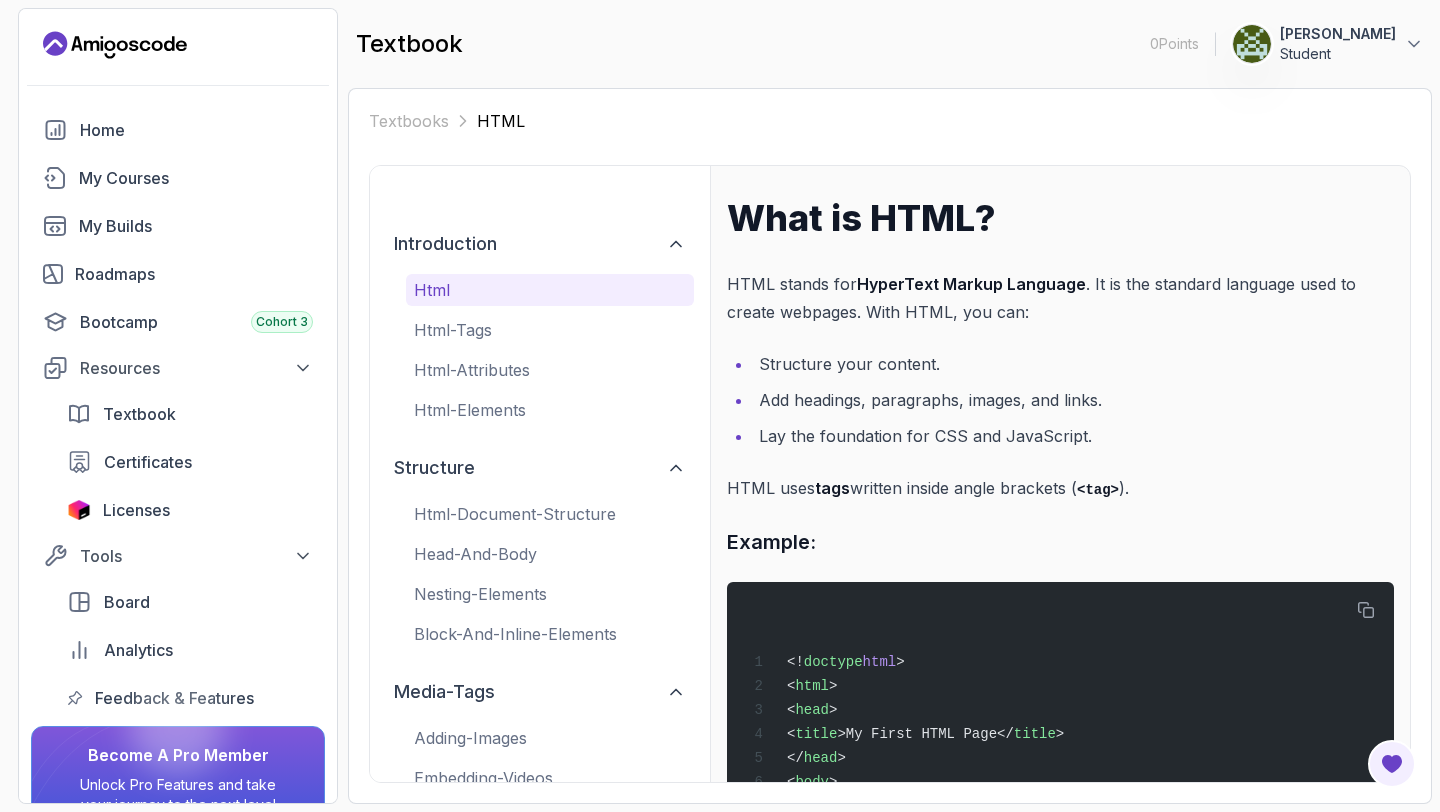 scroll, scrollTop: 166, scrollLeft: 0, axis: vertical 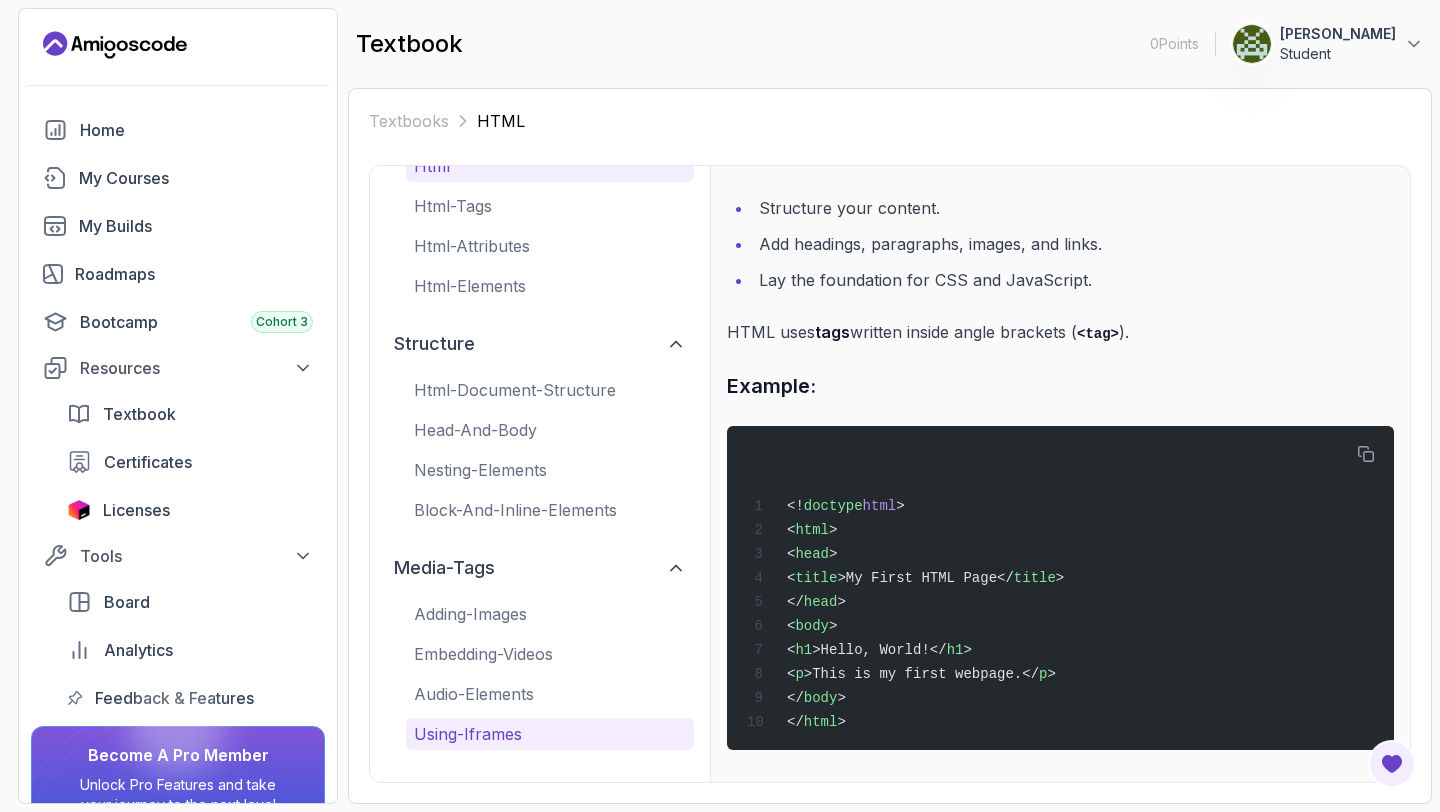 click on "using-iframes" at bounding box center (550, 734) 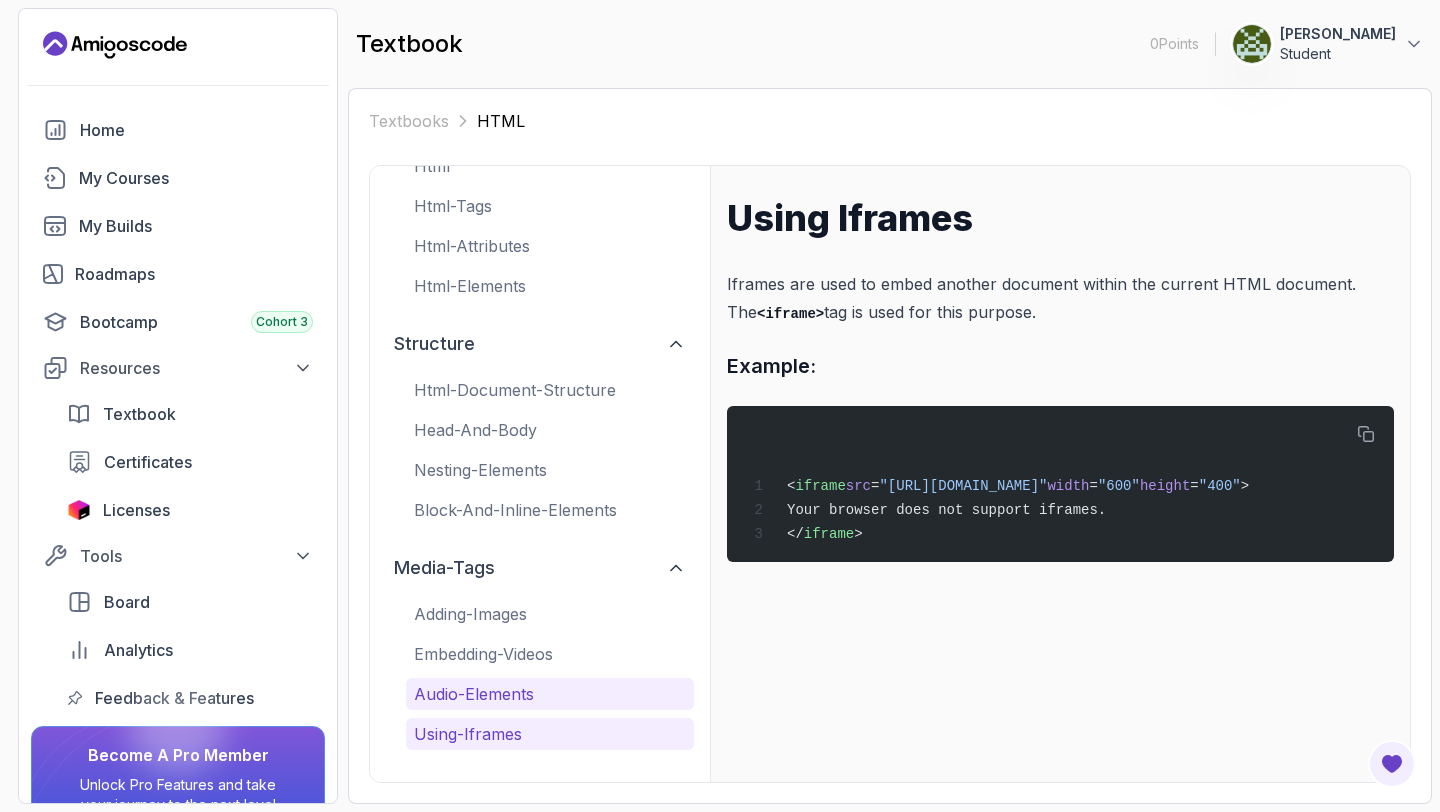 click on "audio-elements" at bounding box center (550, 694) 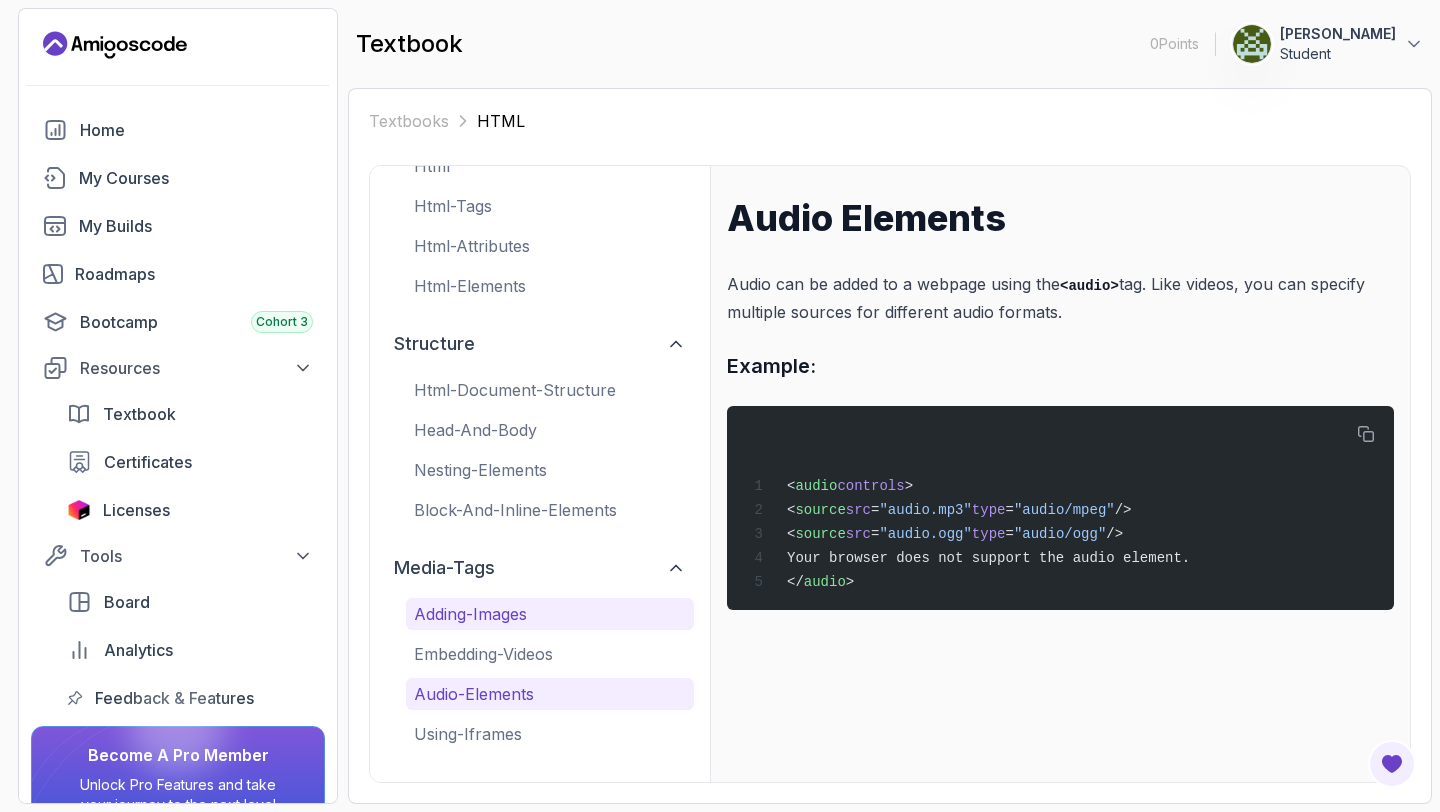 click on "adding-images" at bounding box center [550, 614] 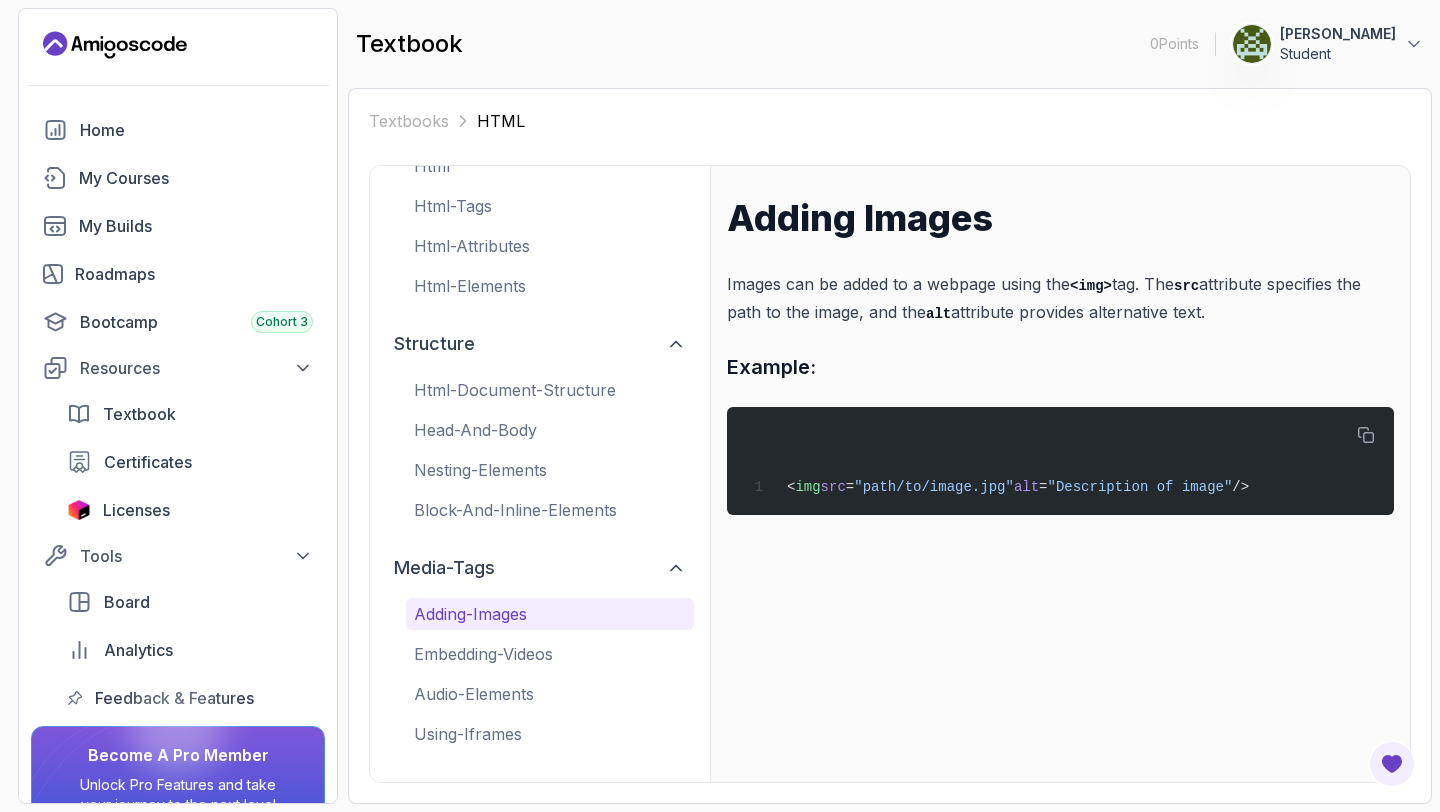 click on "html-document-structure head-and-body nesting-elements block-and-inline-elements" at bounding box center (550, 450) 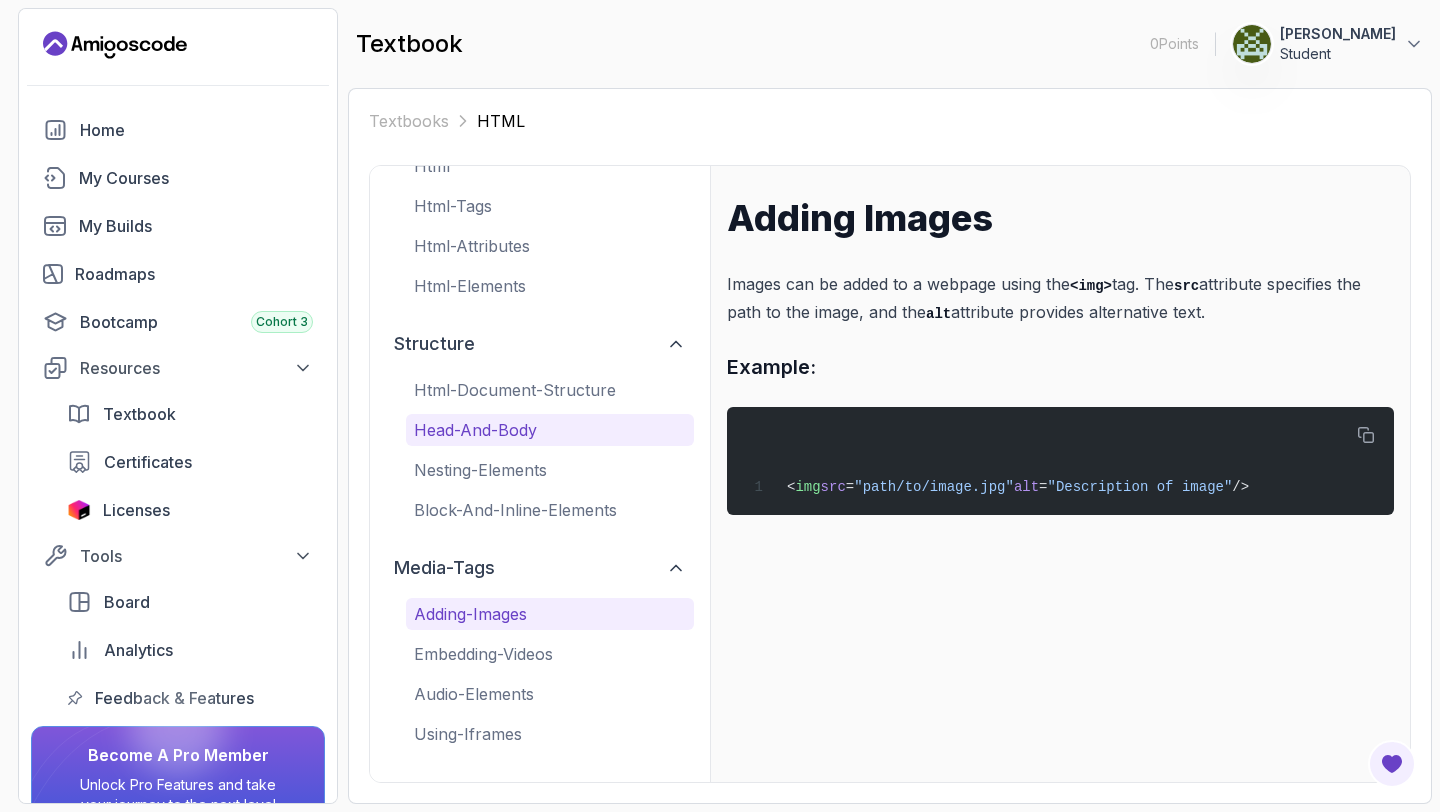 click on "head-and-body" at bounding box center [550, 430] 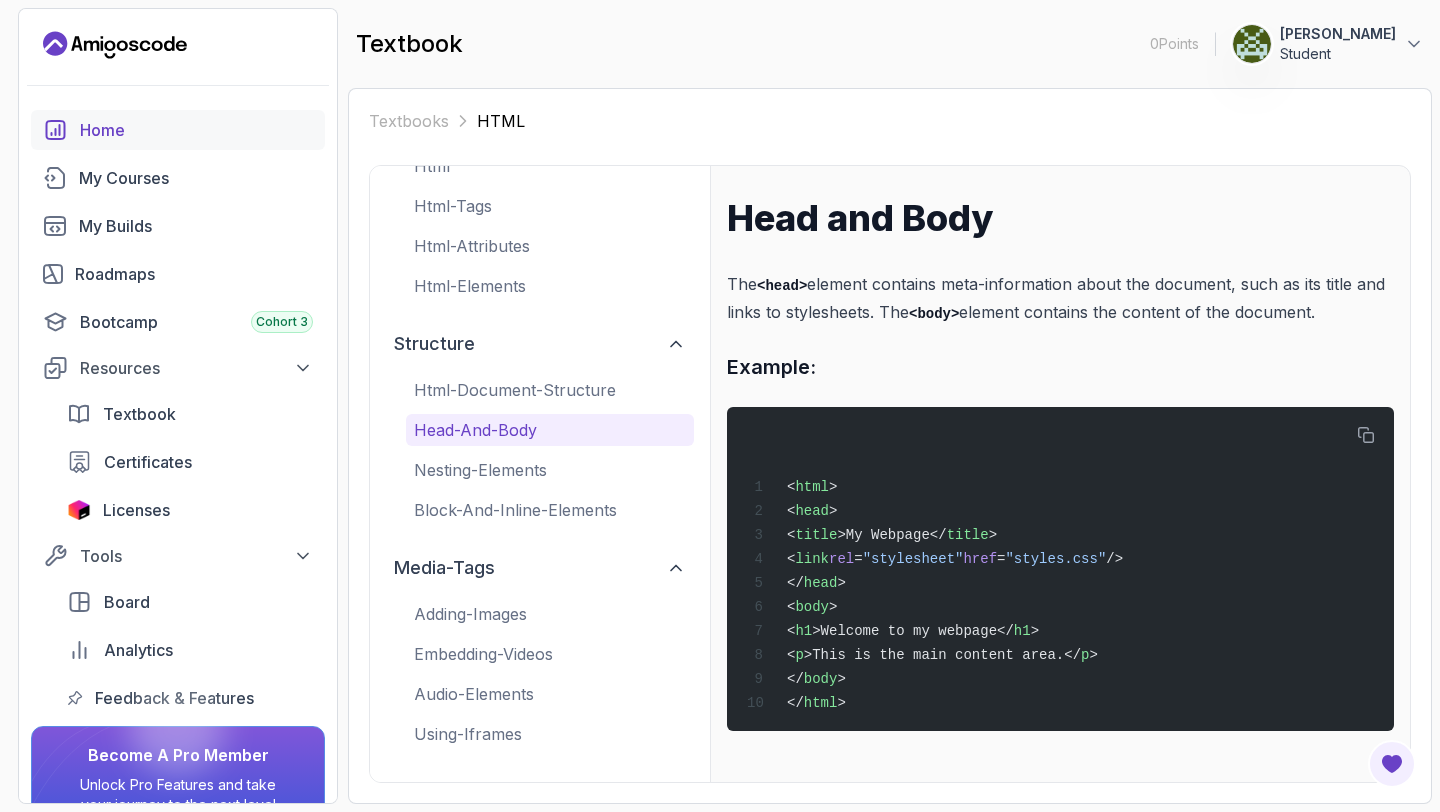 click on "Home" at bounding box center [196, 130] 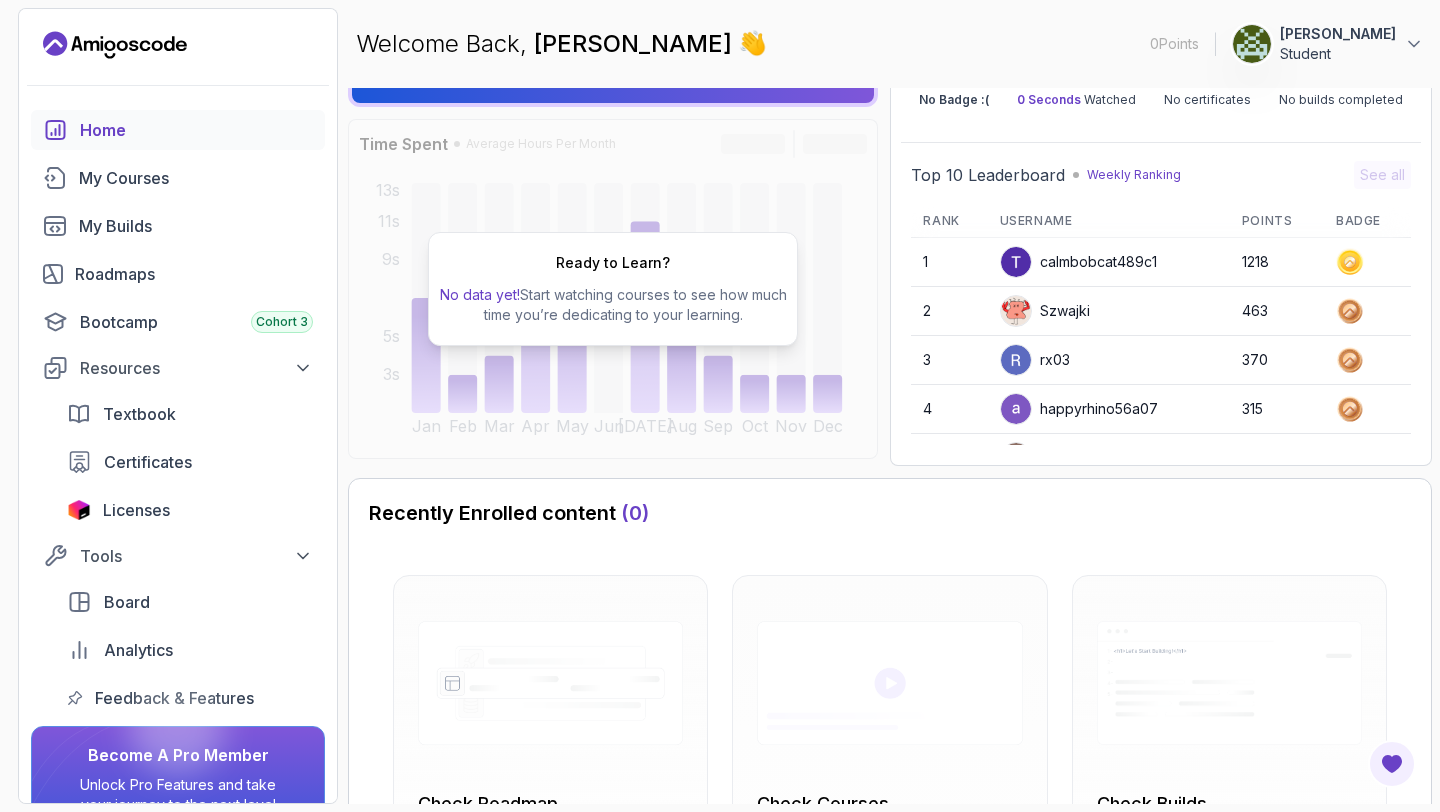 scroll, scrollTop: 15, scrollLeft: 0, axis: vertical 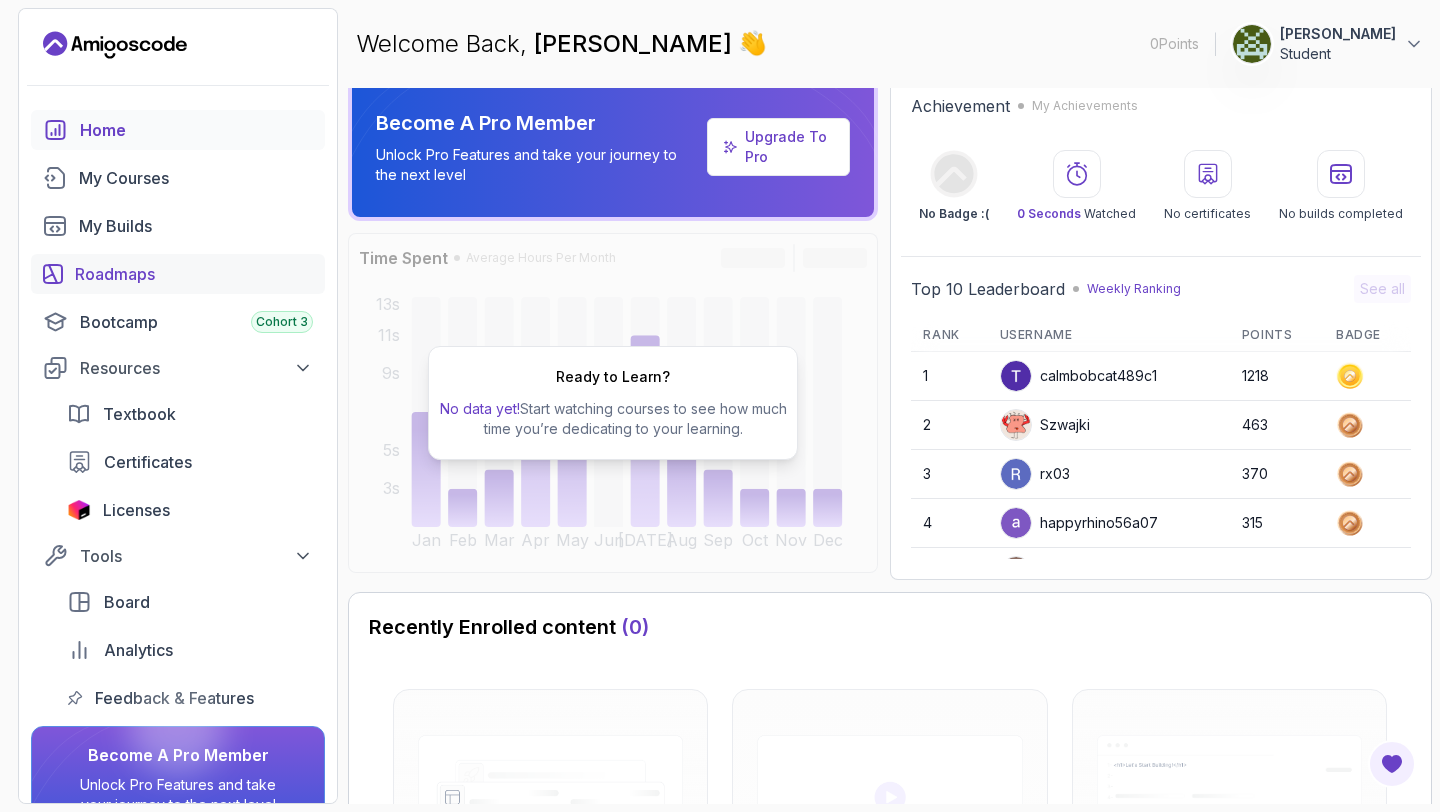 click on "Roadmaps" at bounding box center [194, 274] 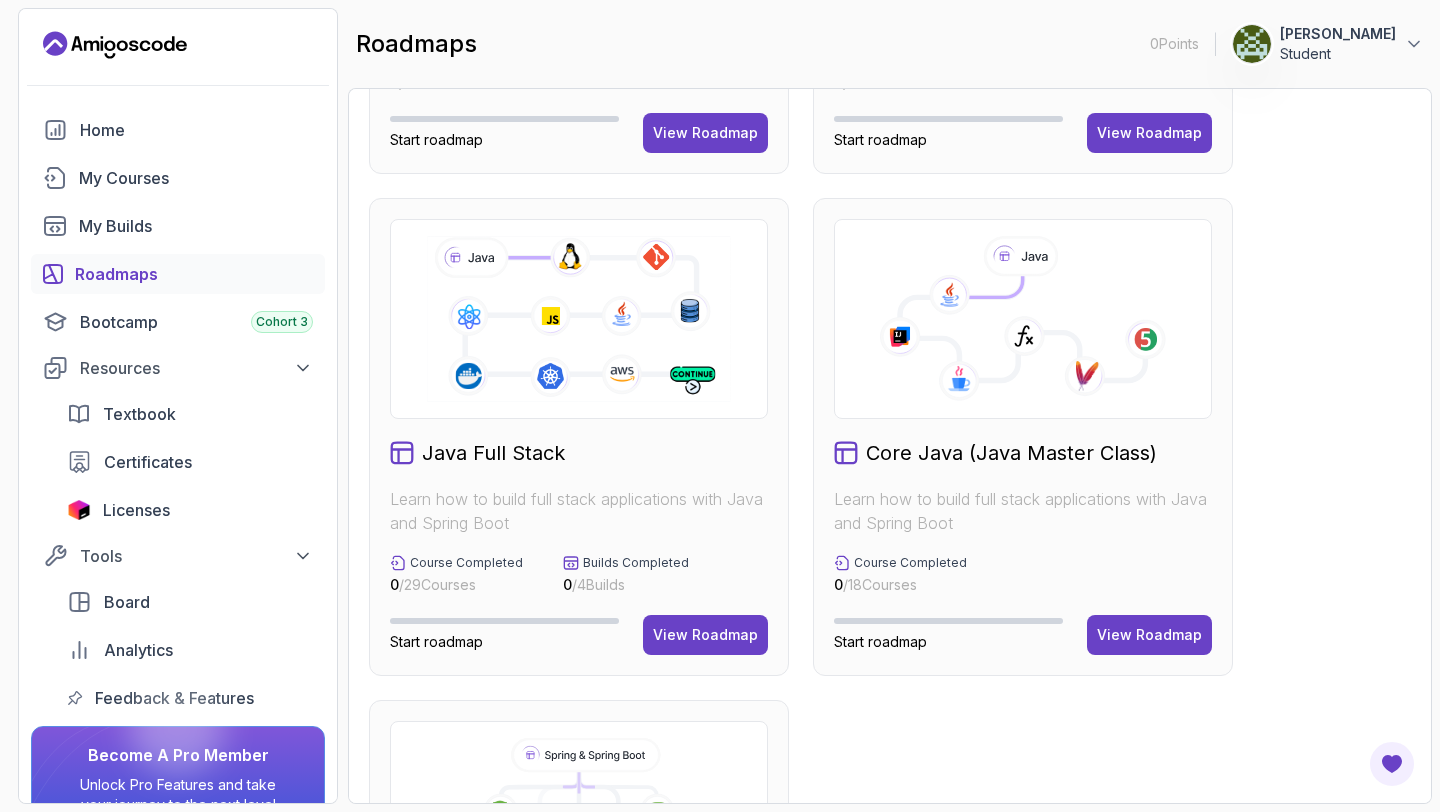scroll, scrollTop: 415, scrollLeft: 0, axis: vertical 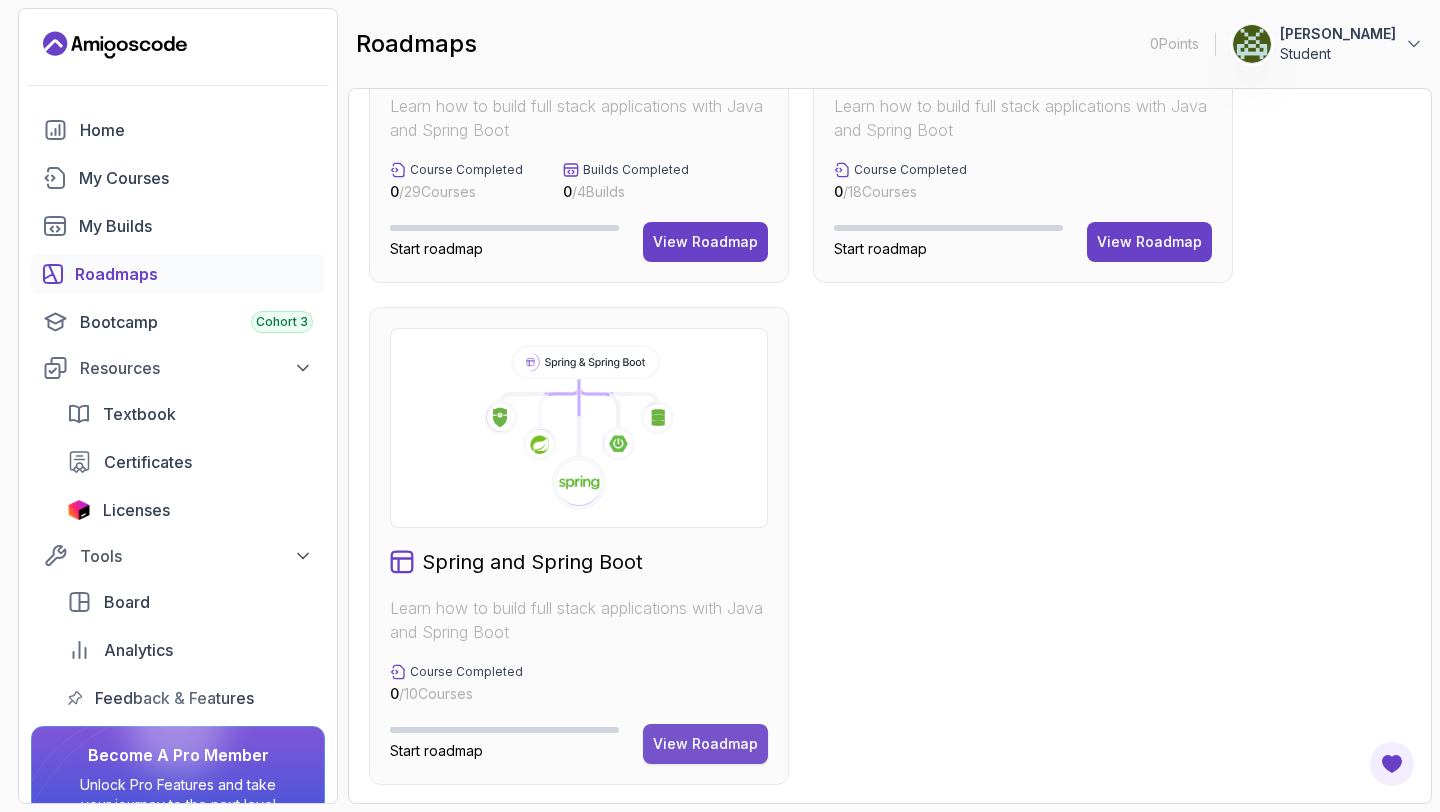 click on "View Roadmap" at bounding box center [705, 744] 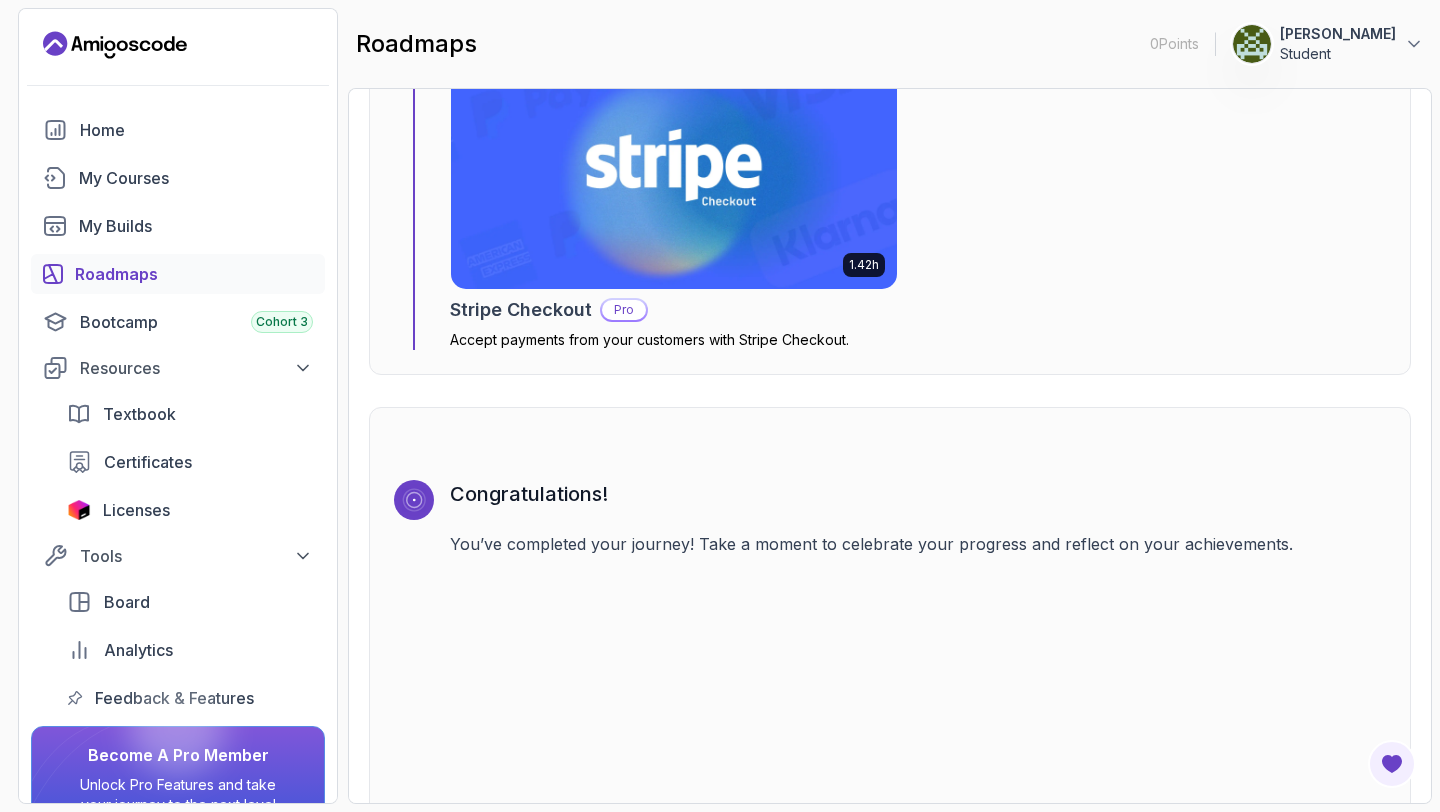 scroll, scrollTop: 6660, scrollLeft: 0, axis: vertical 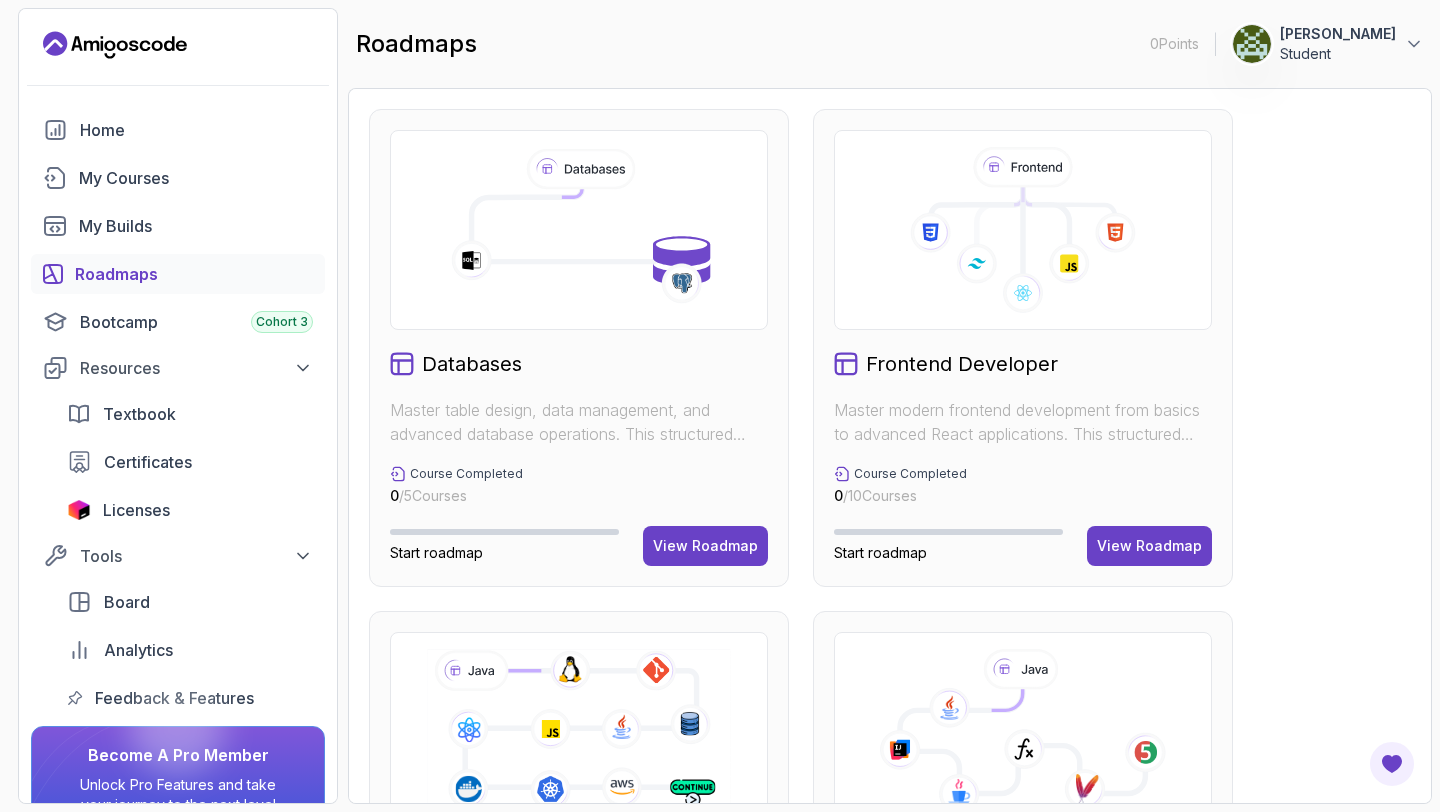 click 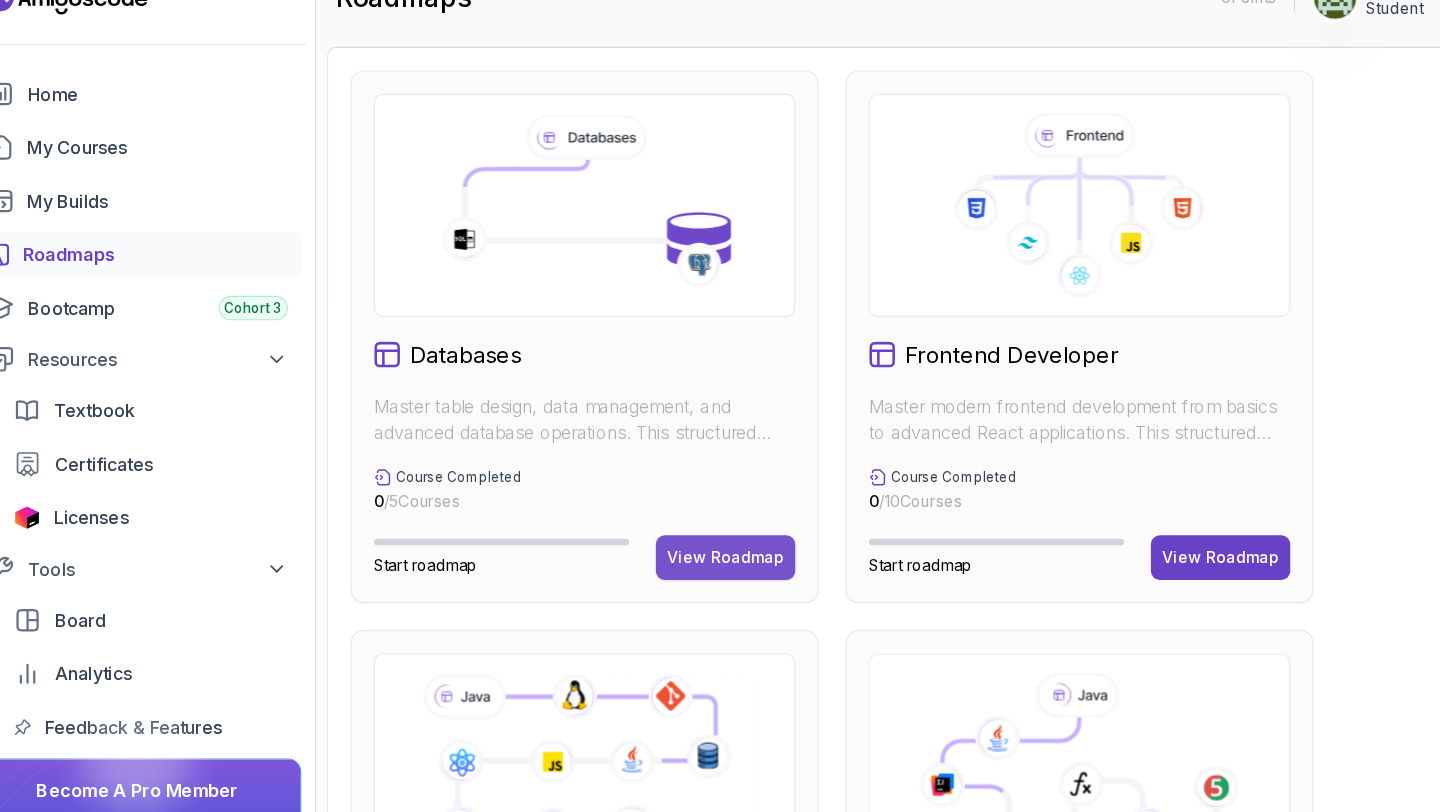 click on "View Roadmap" at bounding box center [705, 546] 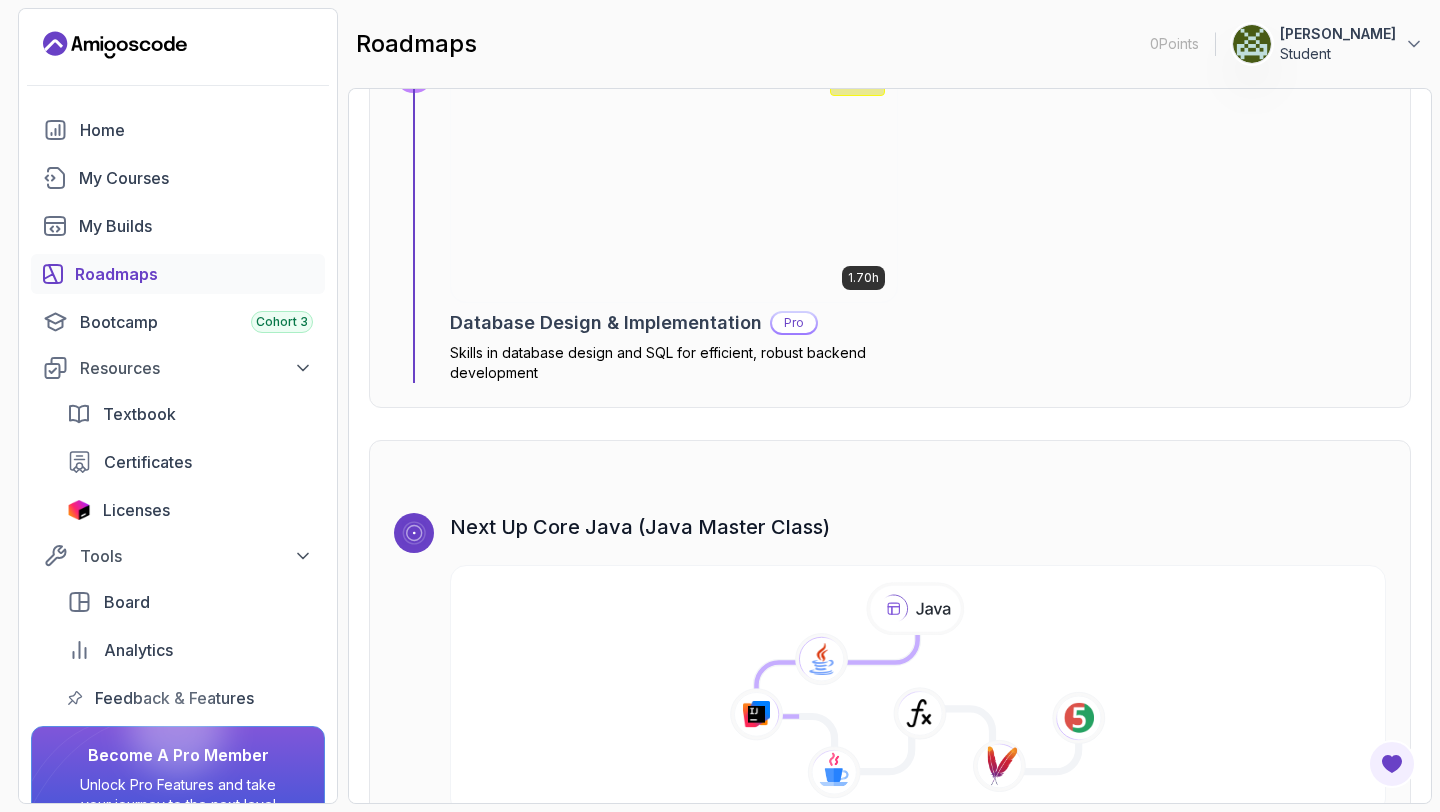 scroll, scrollTop: 4298, scrollLeft: 0, axis: vertical 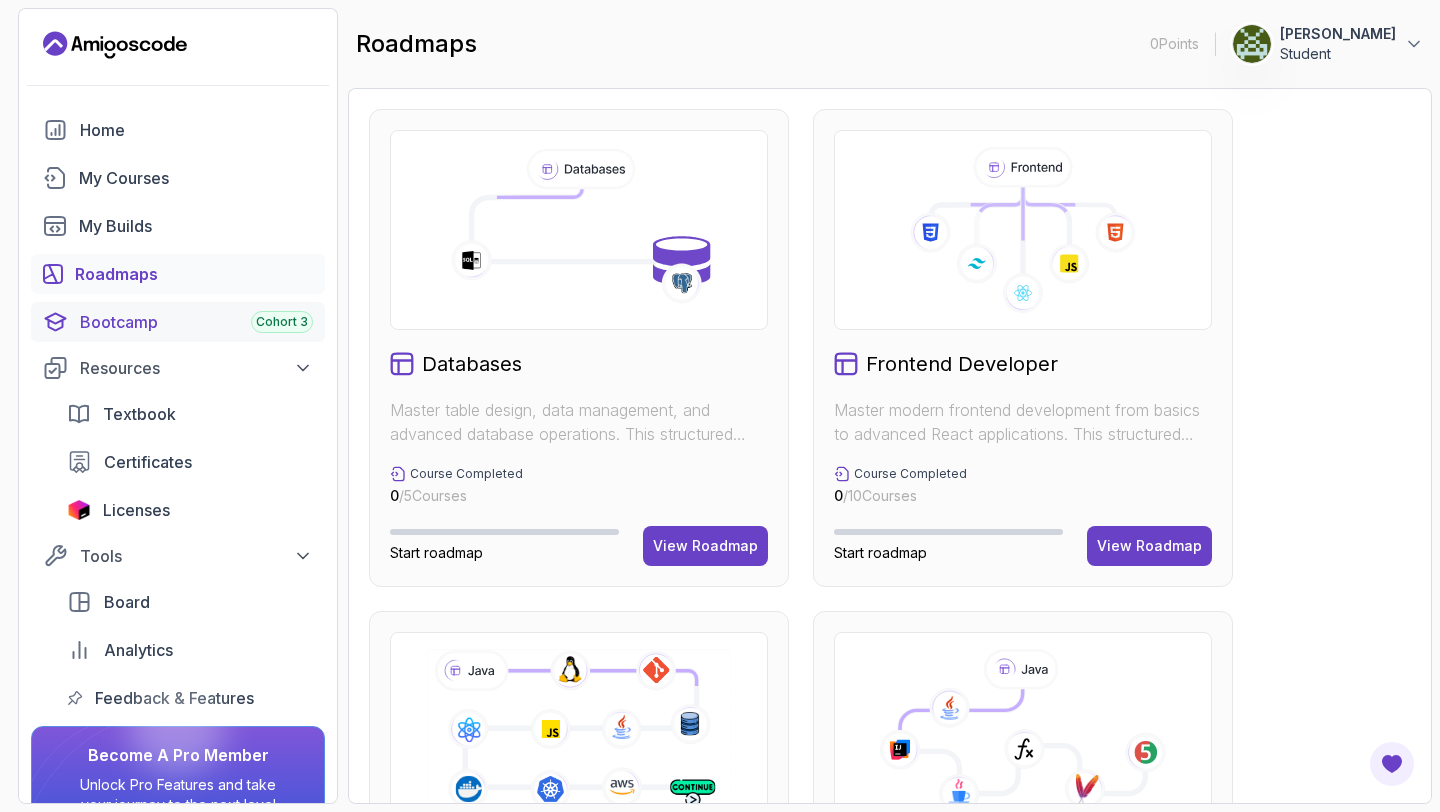 click on "Bootcamp Cohort 3" at bounding box center [196, 322] 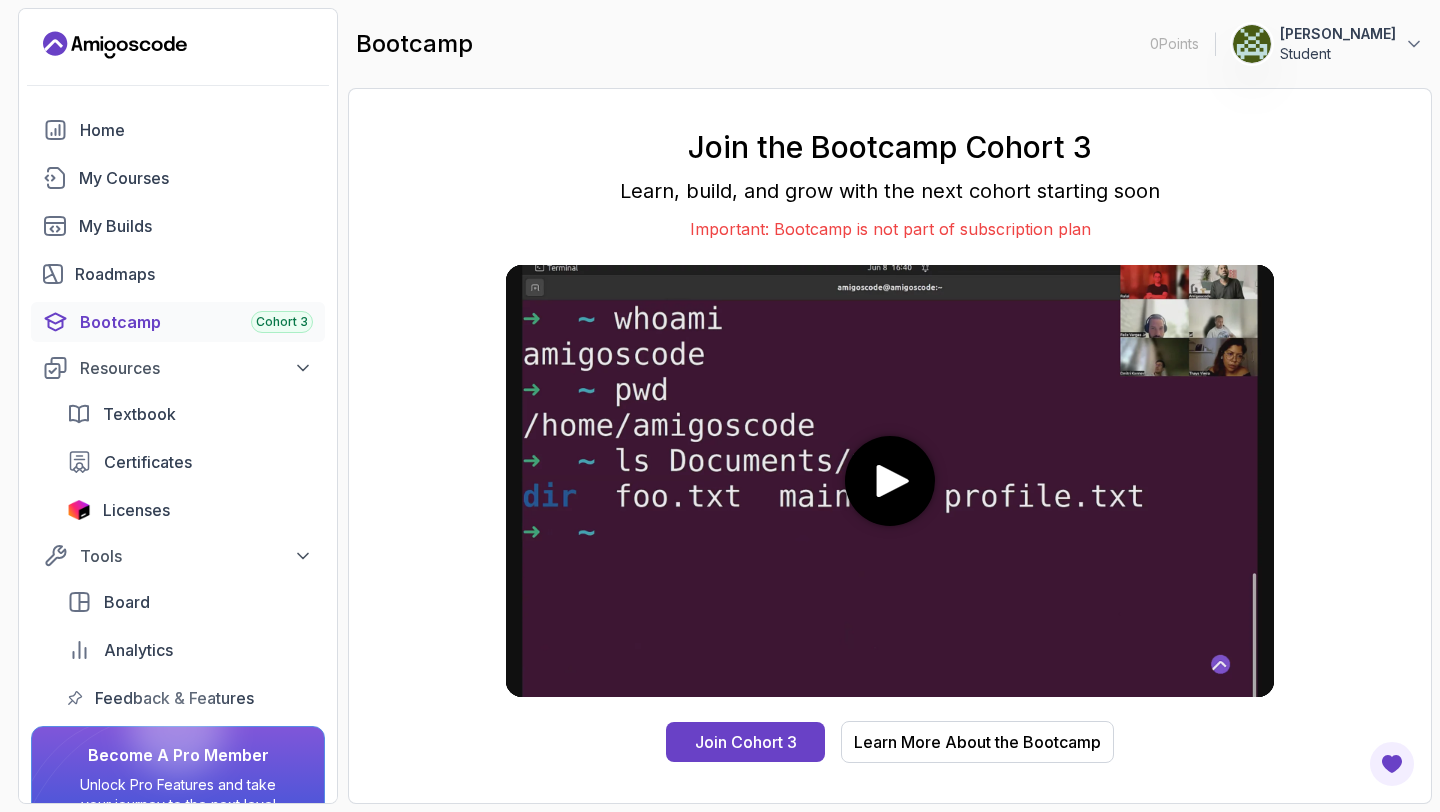 click 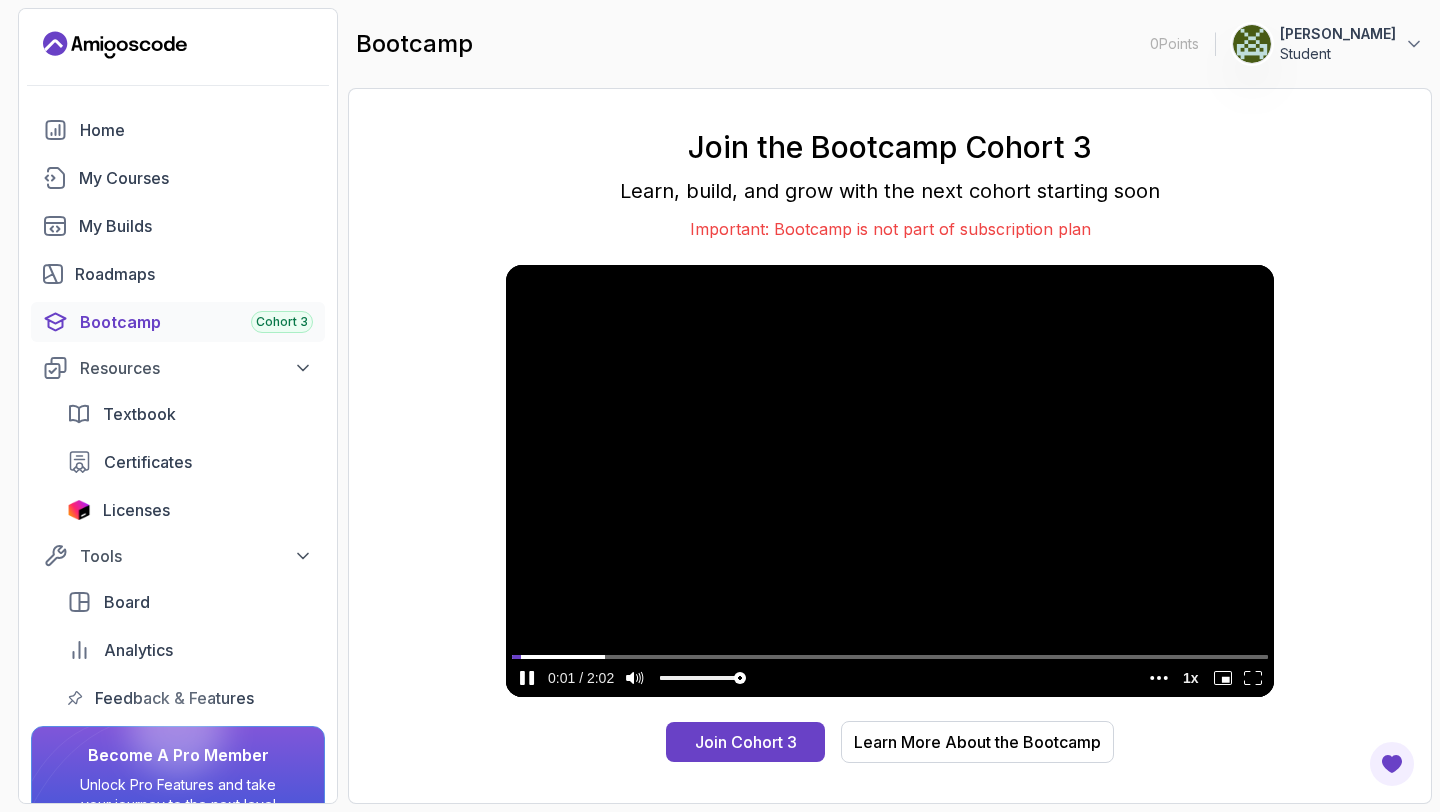 click at bounding box center (890, 481) 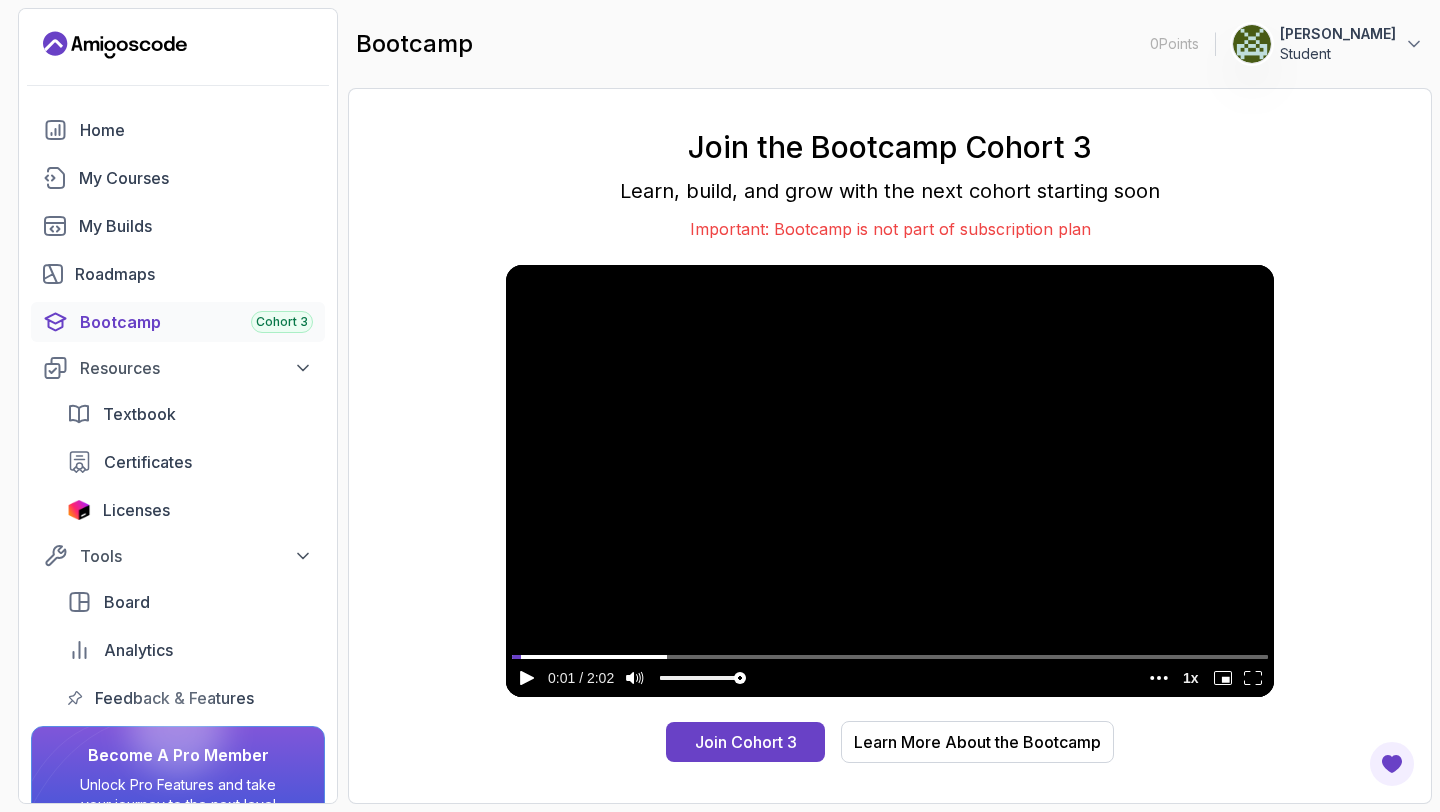 click at bounding box center [890, 481] 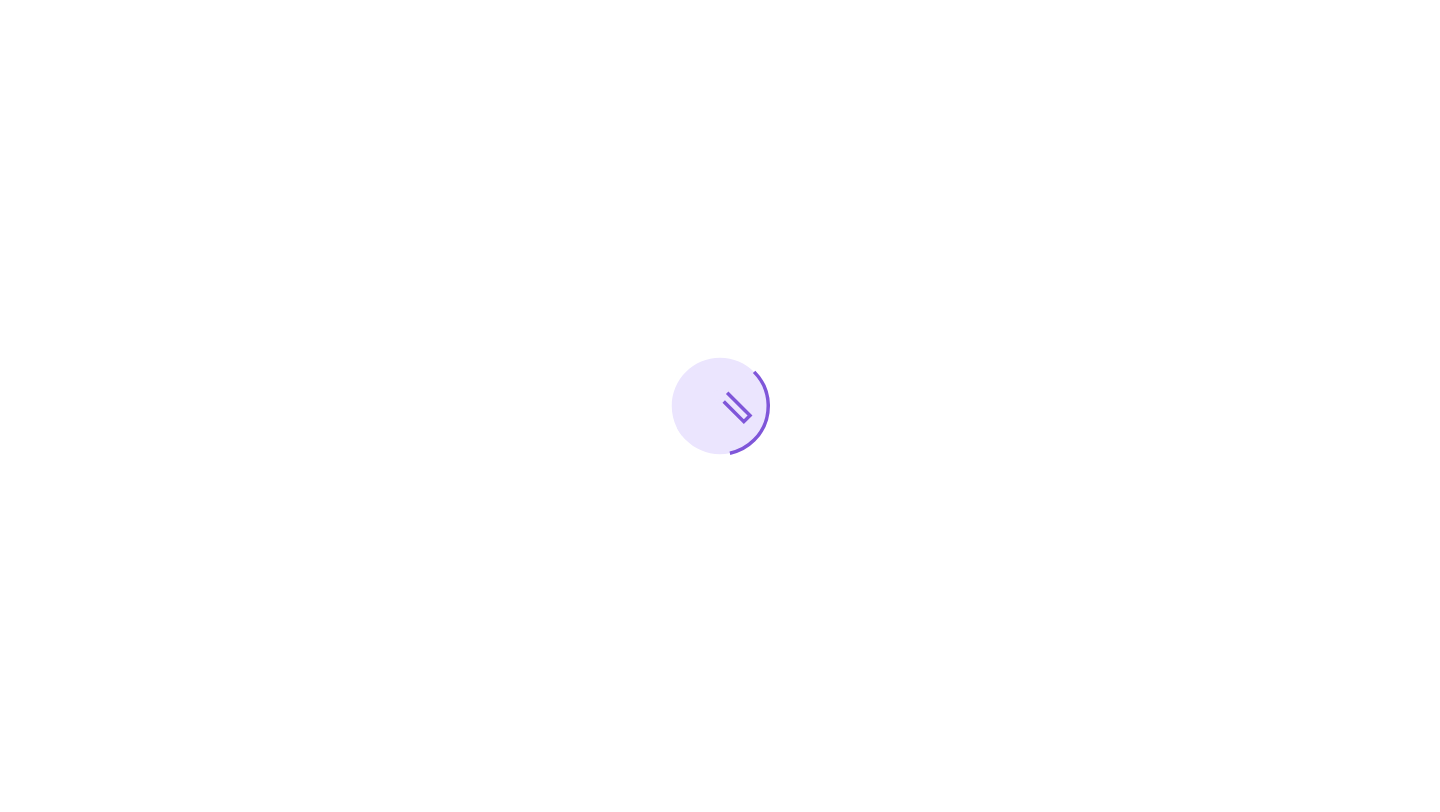 scroll, scrollTop: 0, scrollLeft: 0, axis: both 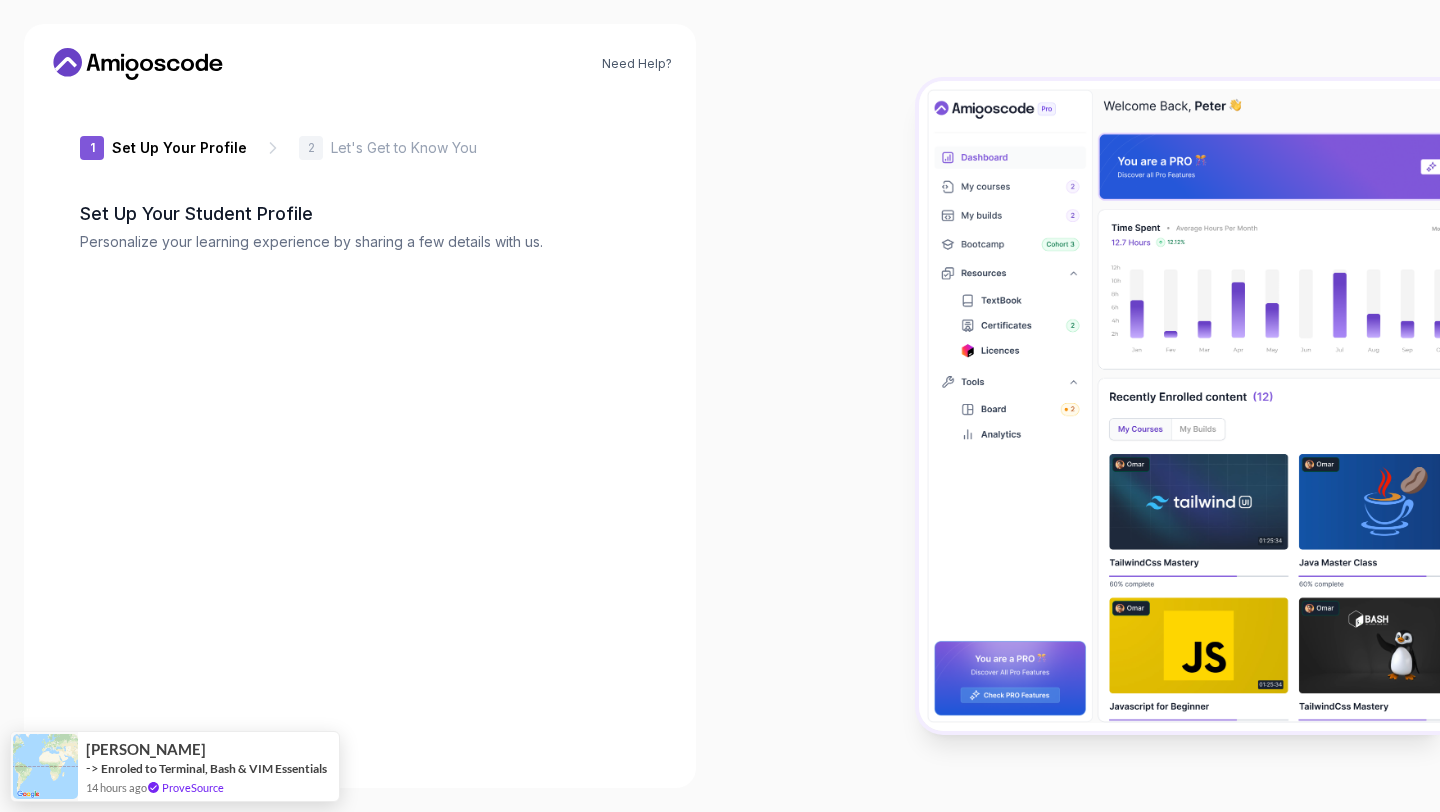 type on "zestyweasel82152" 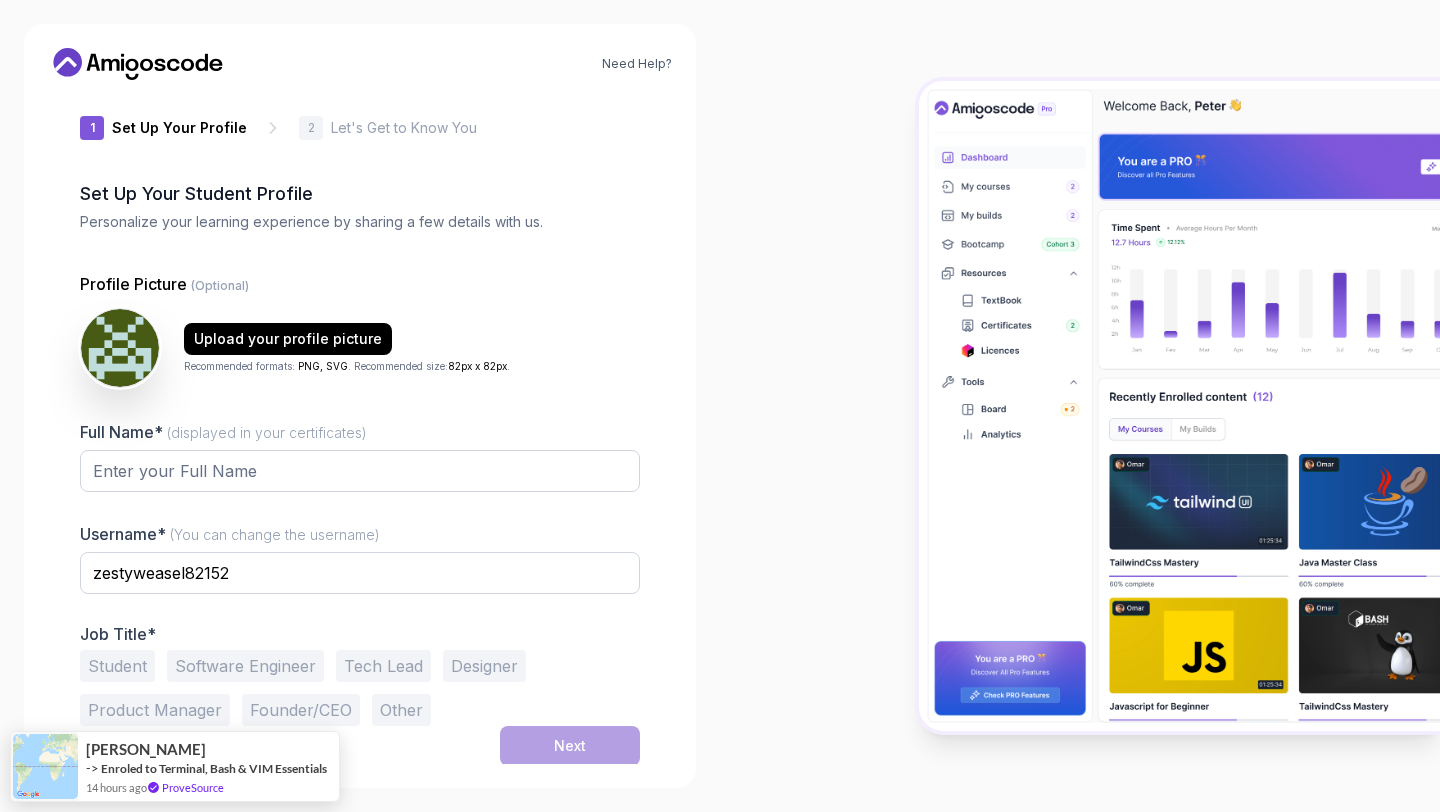 scroll, scrollTop: 22, scrollLeft: 0, axis: vertical 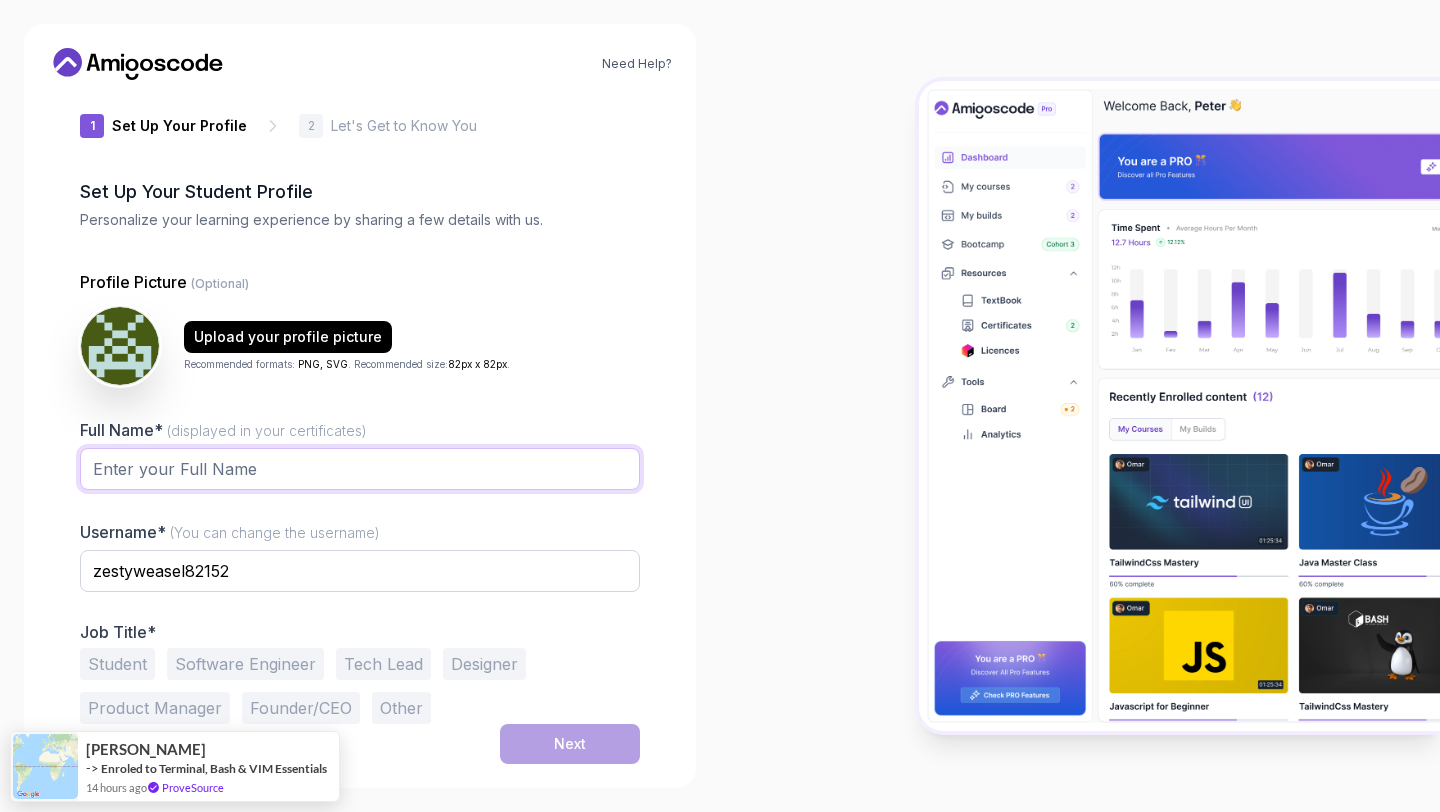 click on "Full Name*   (displayed in your certificates)" at bounding box center (360, 469) 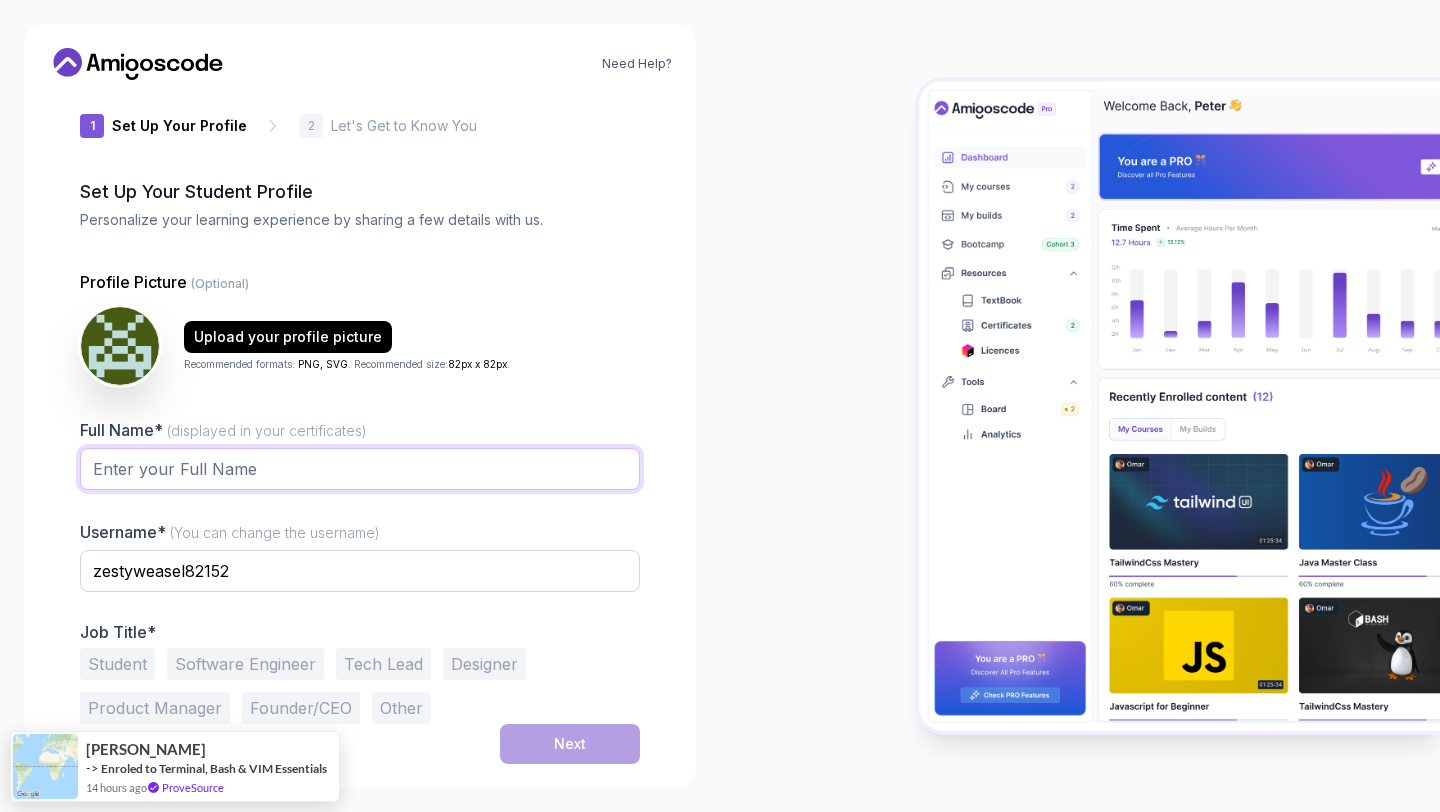 type on "[PERSON_NAME]" 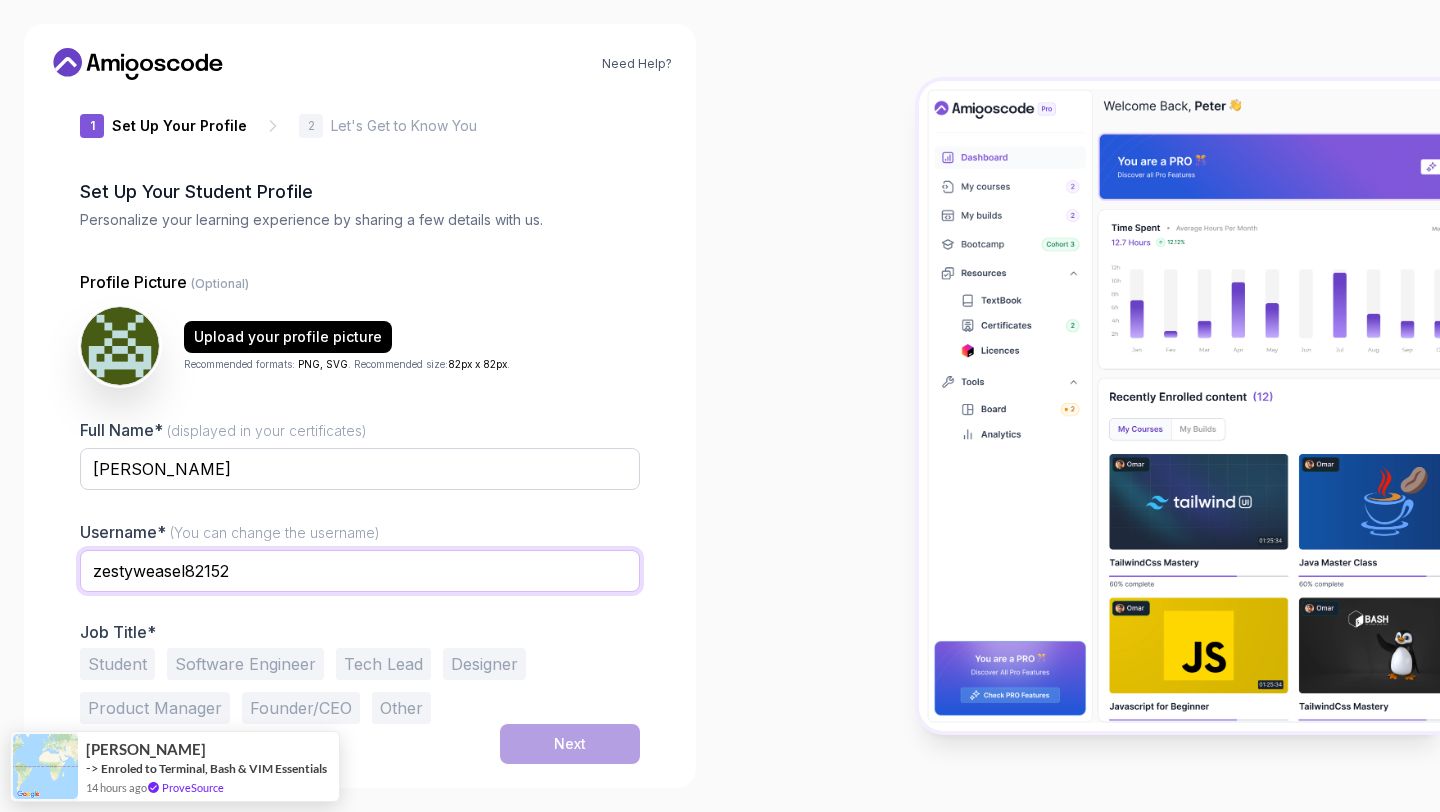 click on "zestyweasel82152" at bounding box center [360, 571] 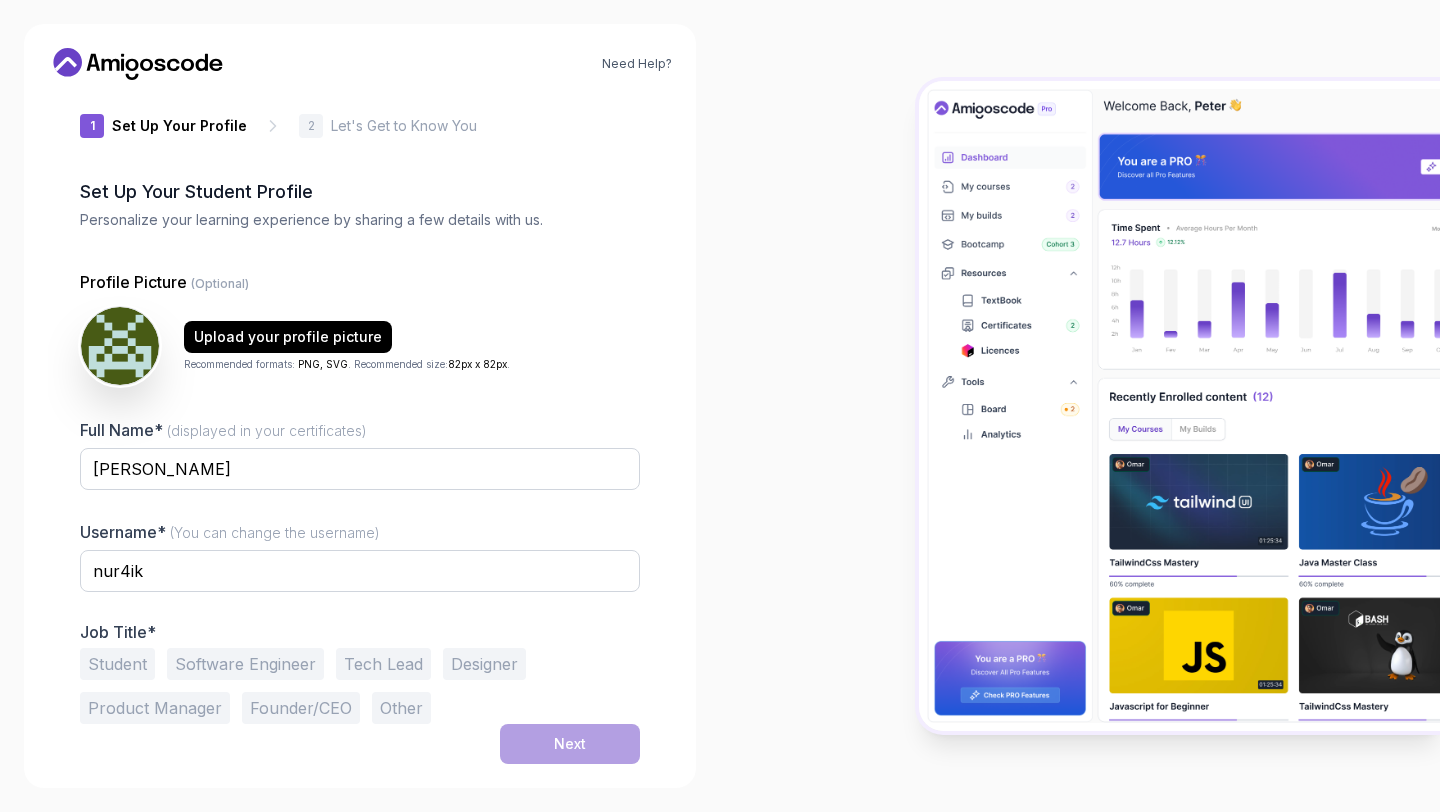 click on "Username*   (You can change the username) nur4ik" at bounding box center [360, 567] 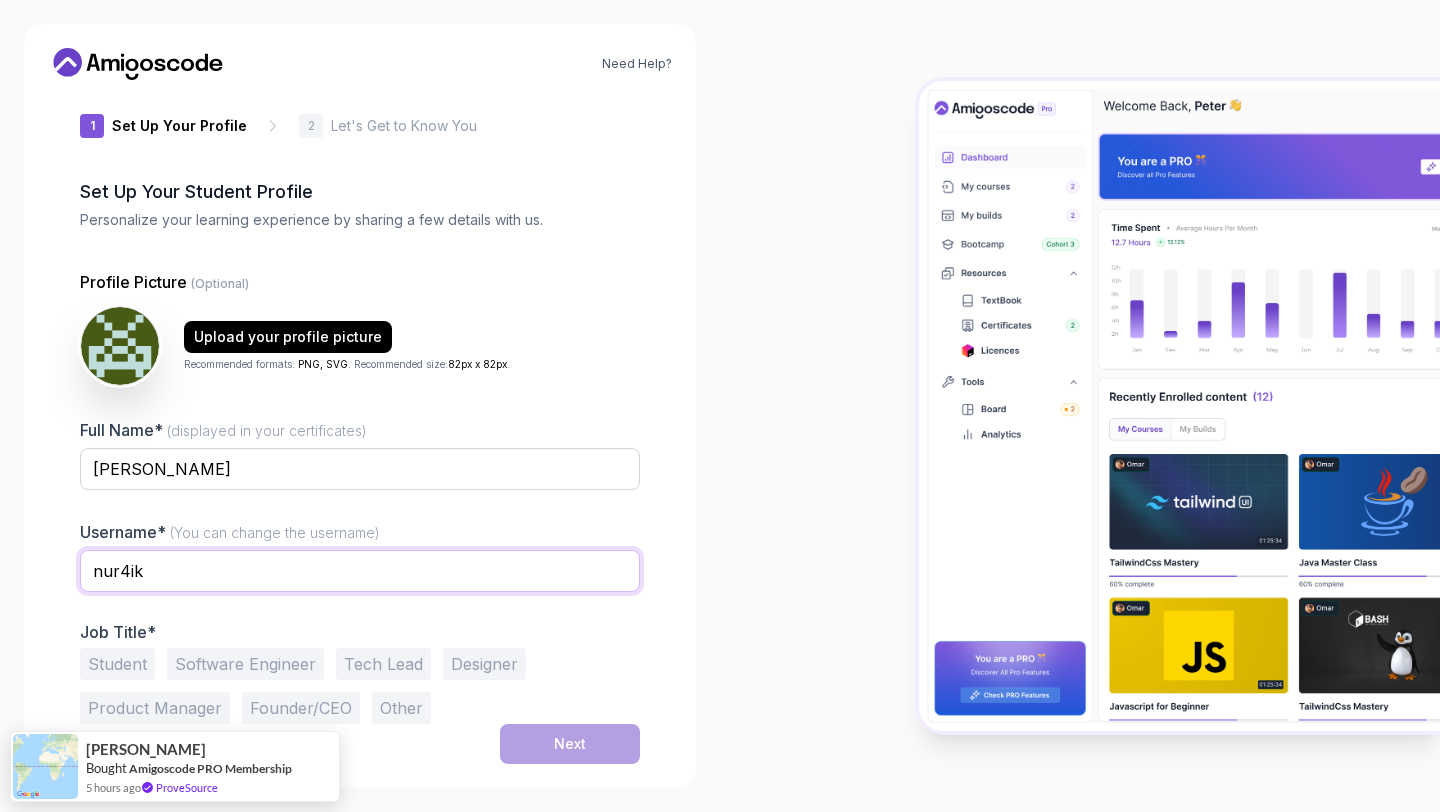 click on "nur4ik" at bounding box center [360, 571] 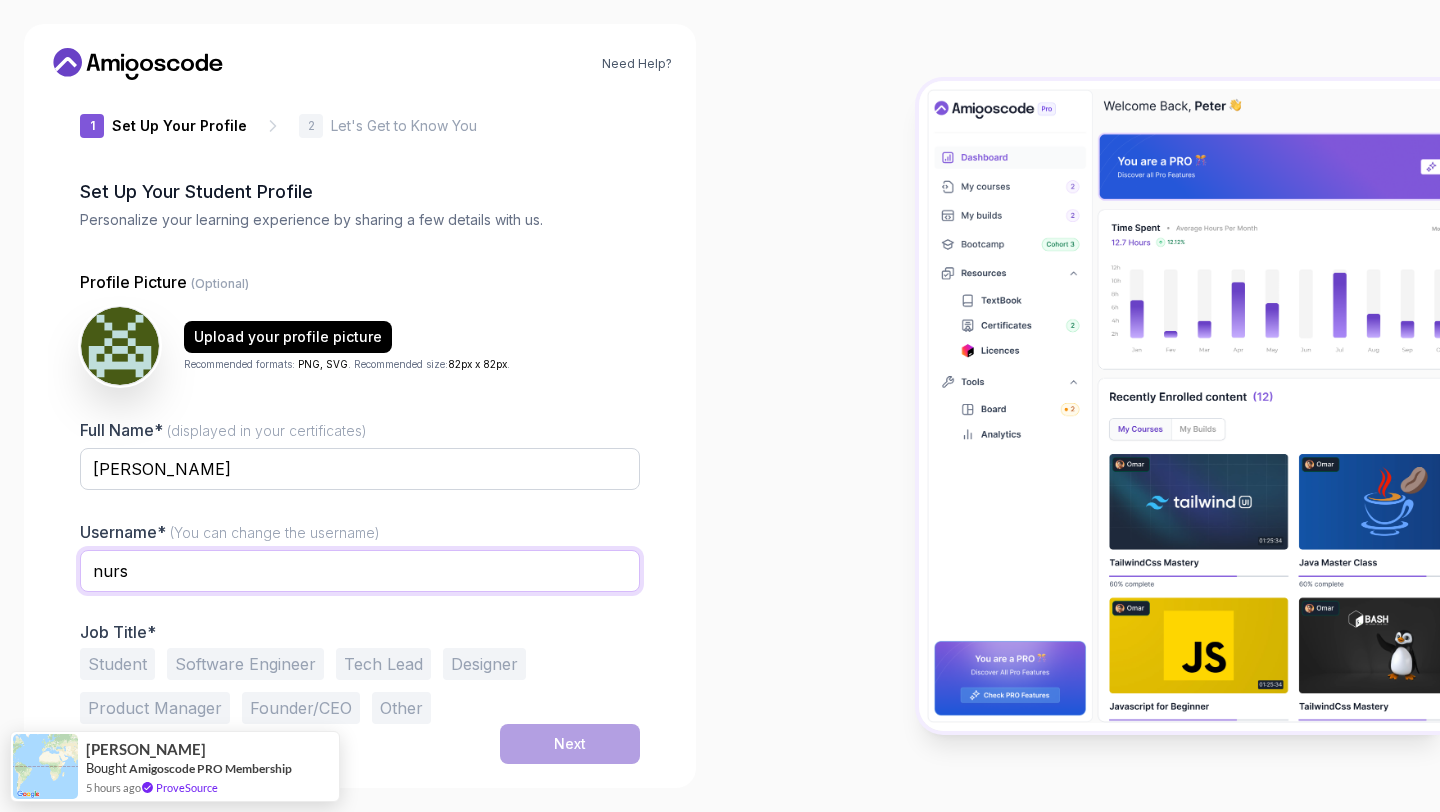 type on "nurs" 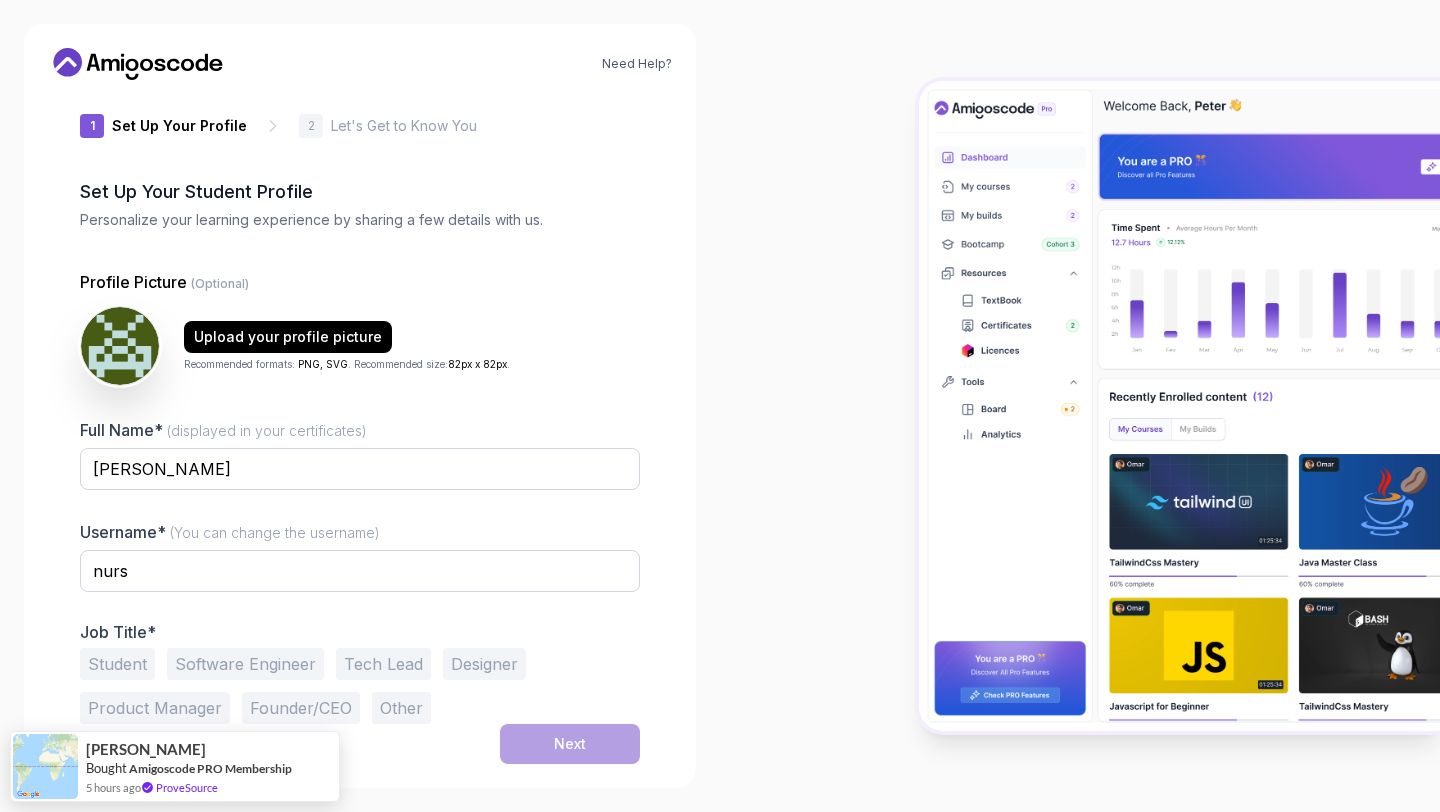 click on "Student" at bounding box center [117, 664] 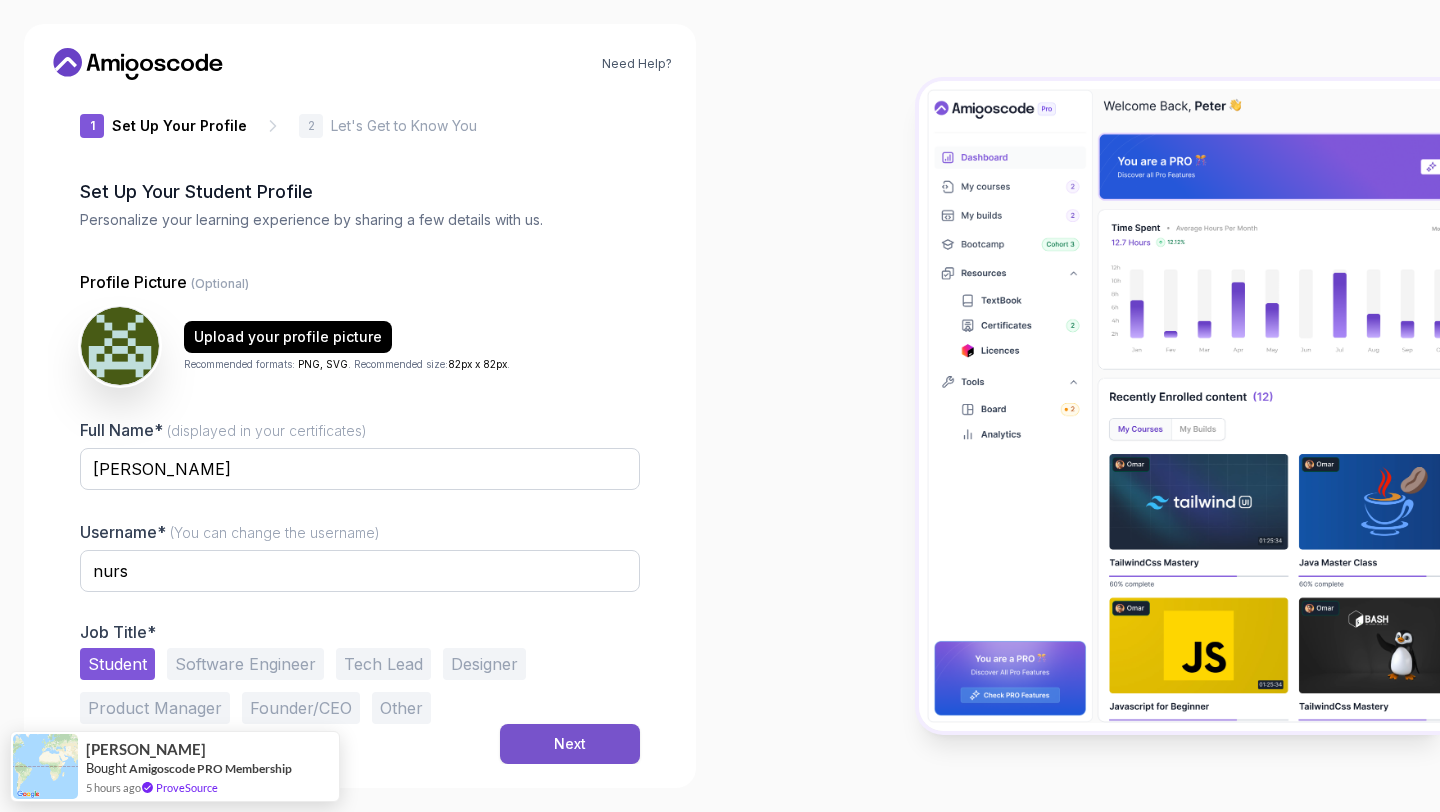 click on "Next" at bounding box center (570, 744) 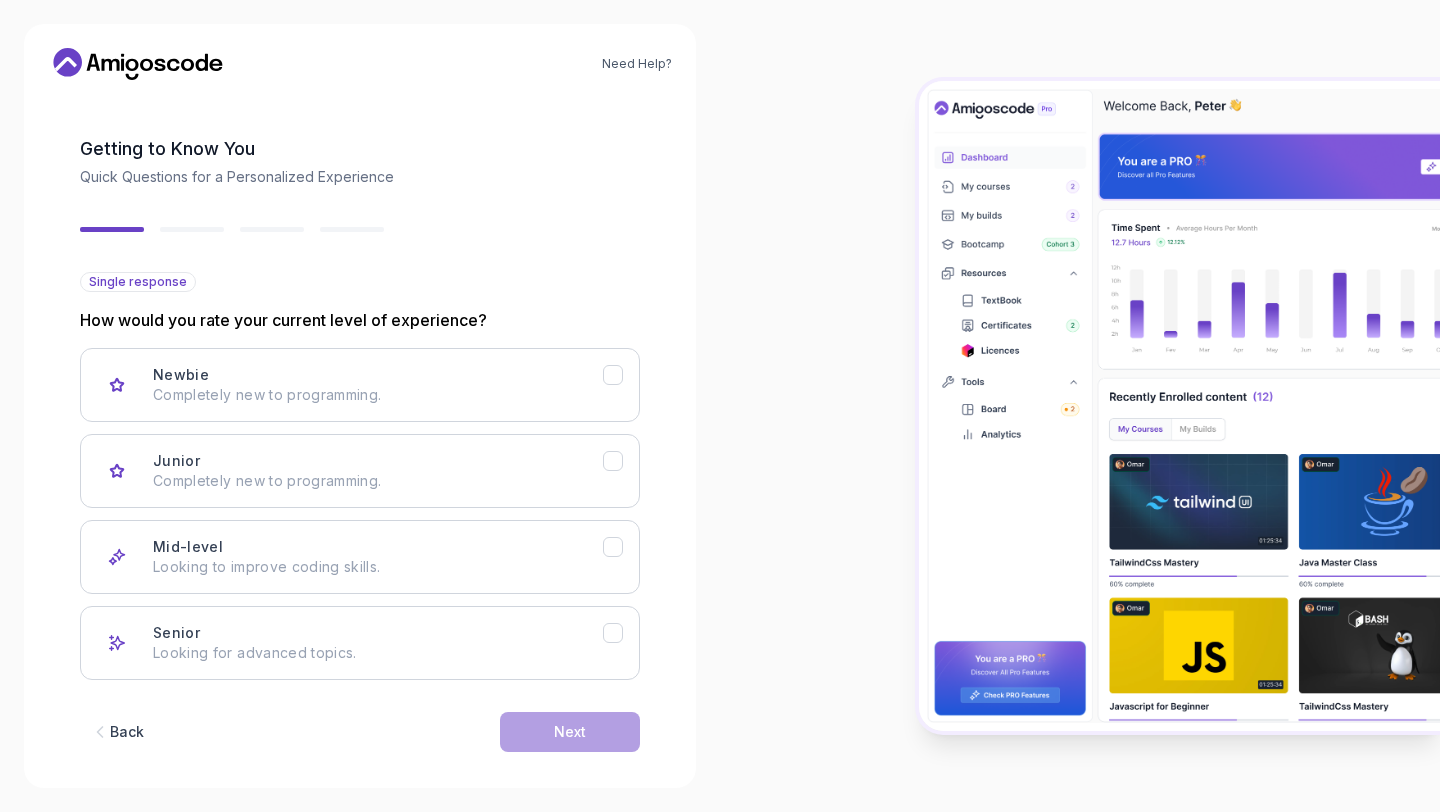 scroll, scrollTop: 69, scrollLeft: 0, axis: vertical 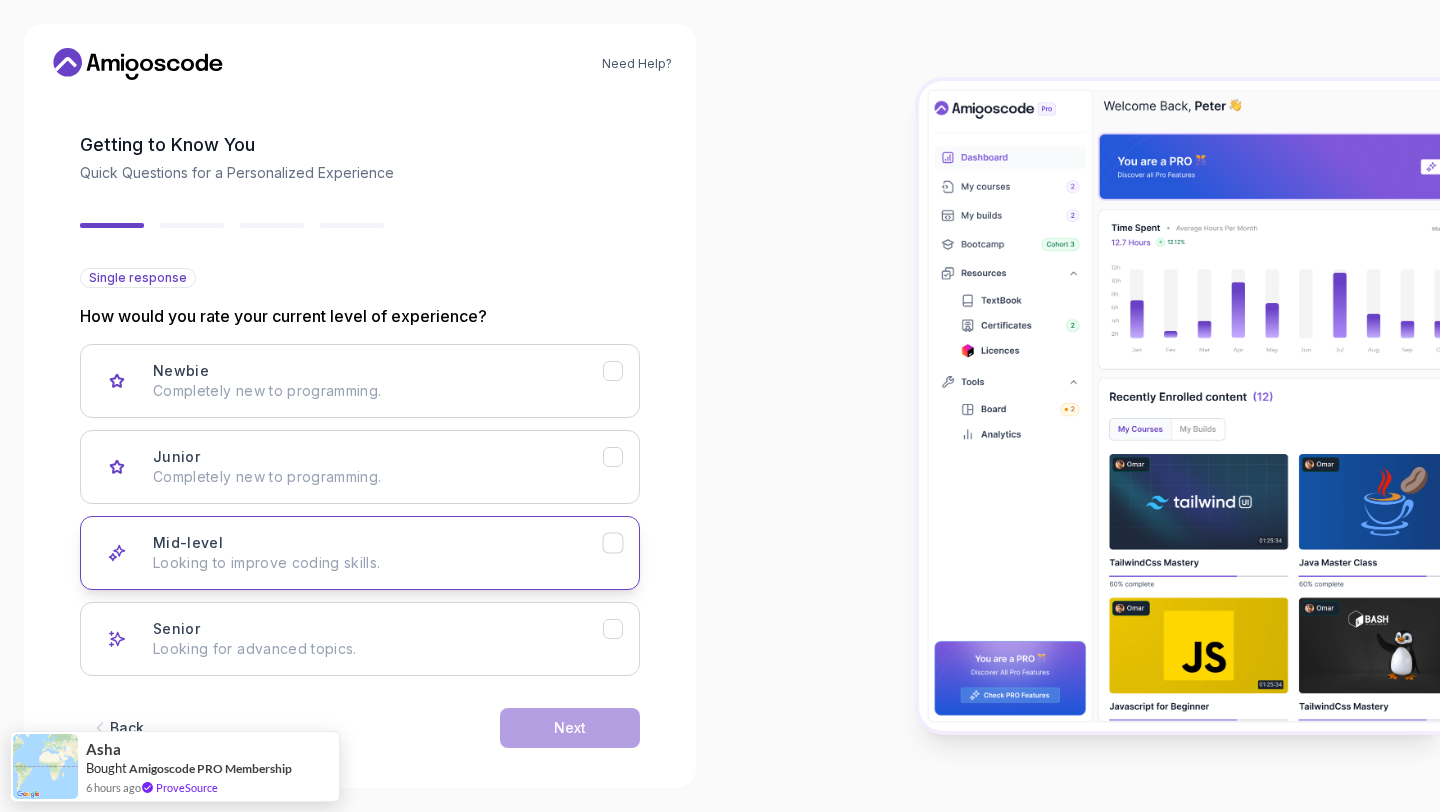 click on "Looking to improve coding skills." at bounding box center (378, 563) 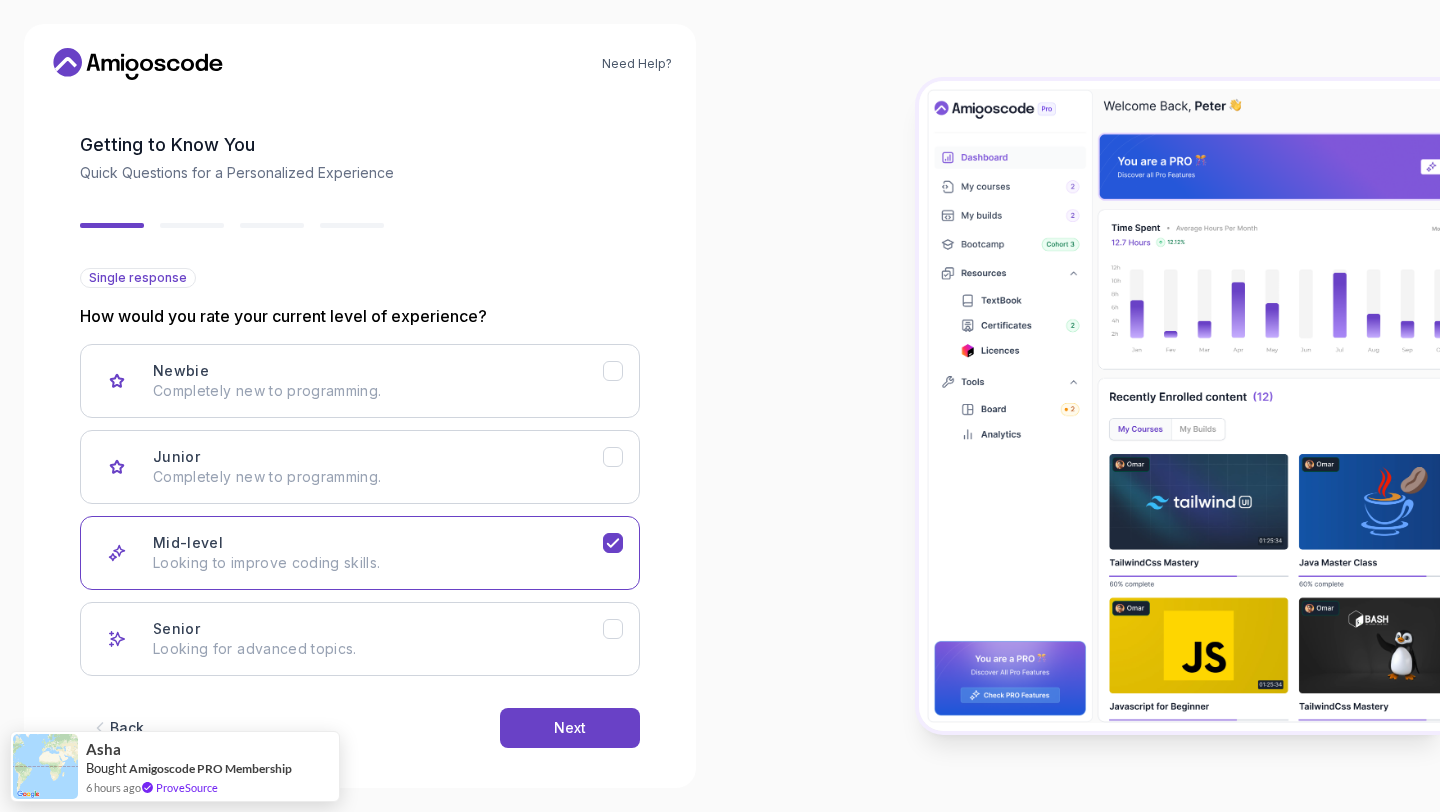 scroll, scrollTop: 85, scrollLeft: 0, axis: vertical 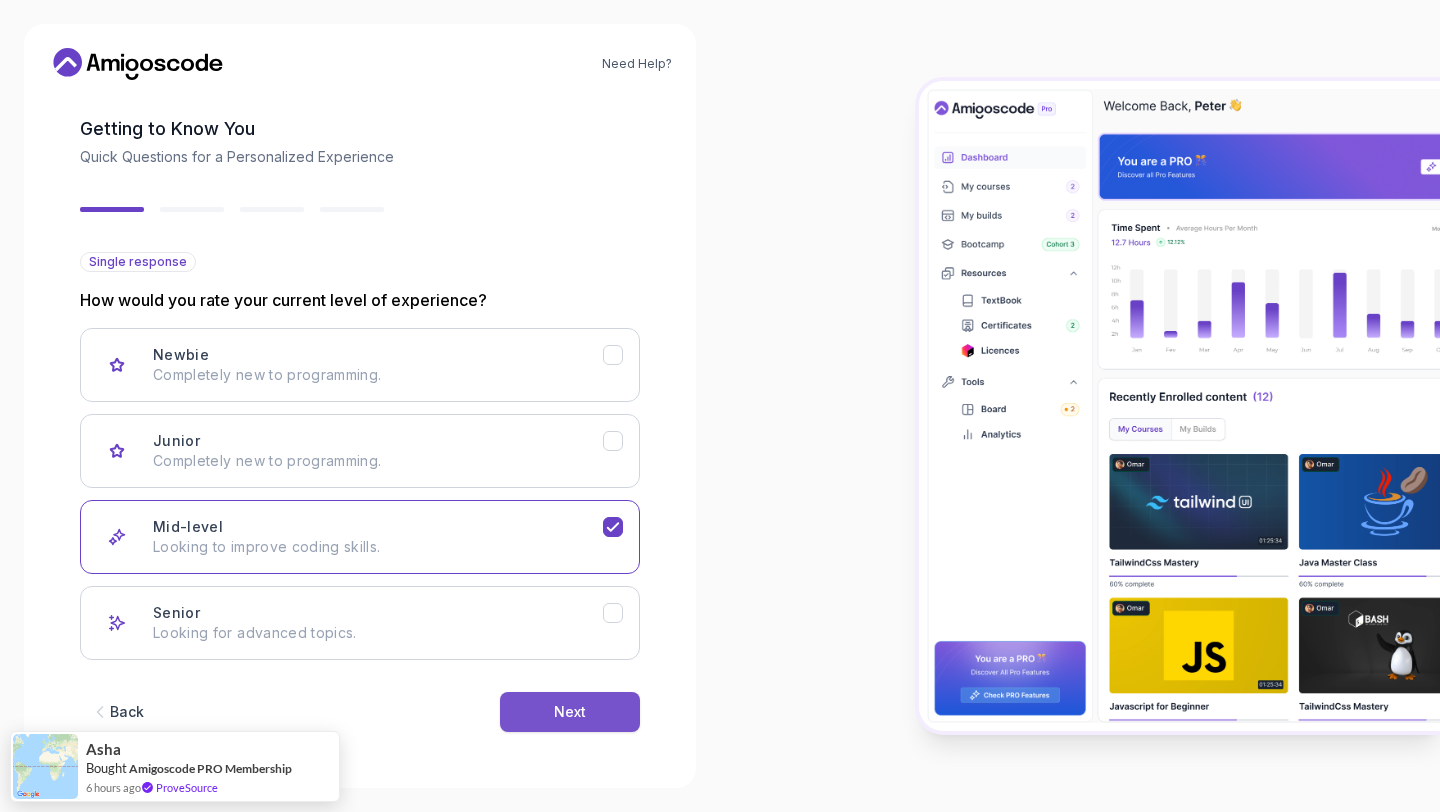 click on "Next" at bounding box center [570, 712] 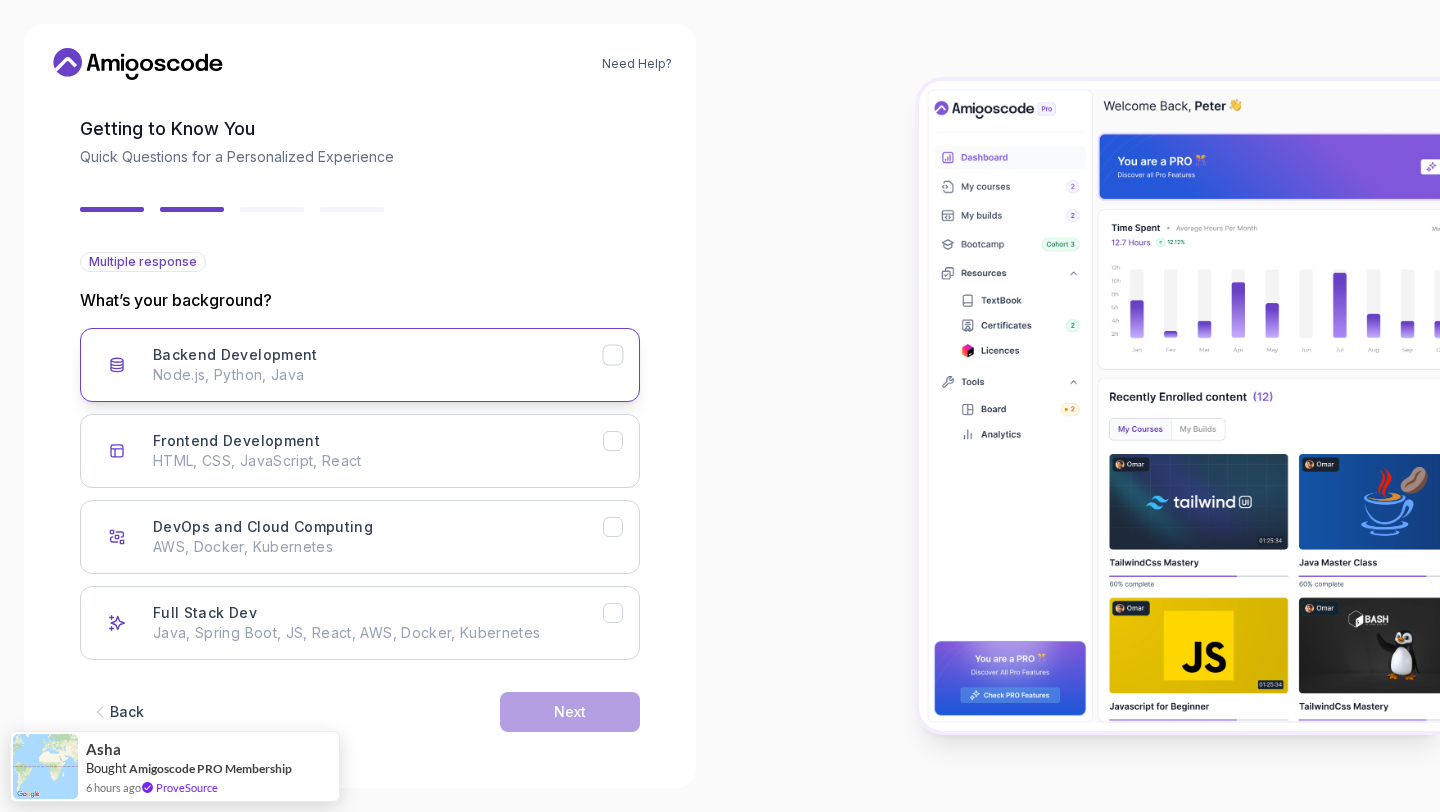 click on "Node.js, Python, Java" at bounding box center (378, 375) 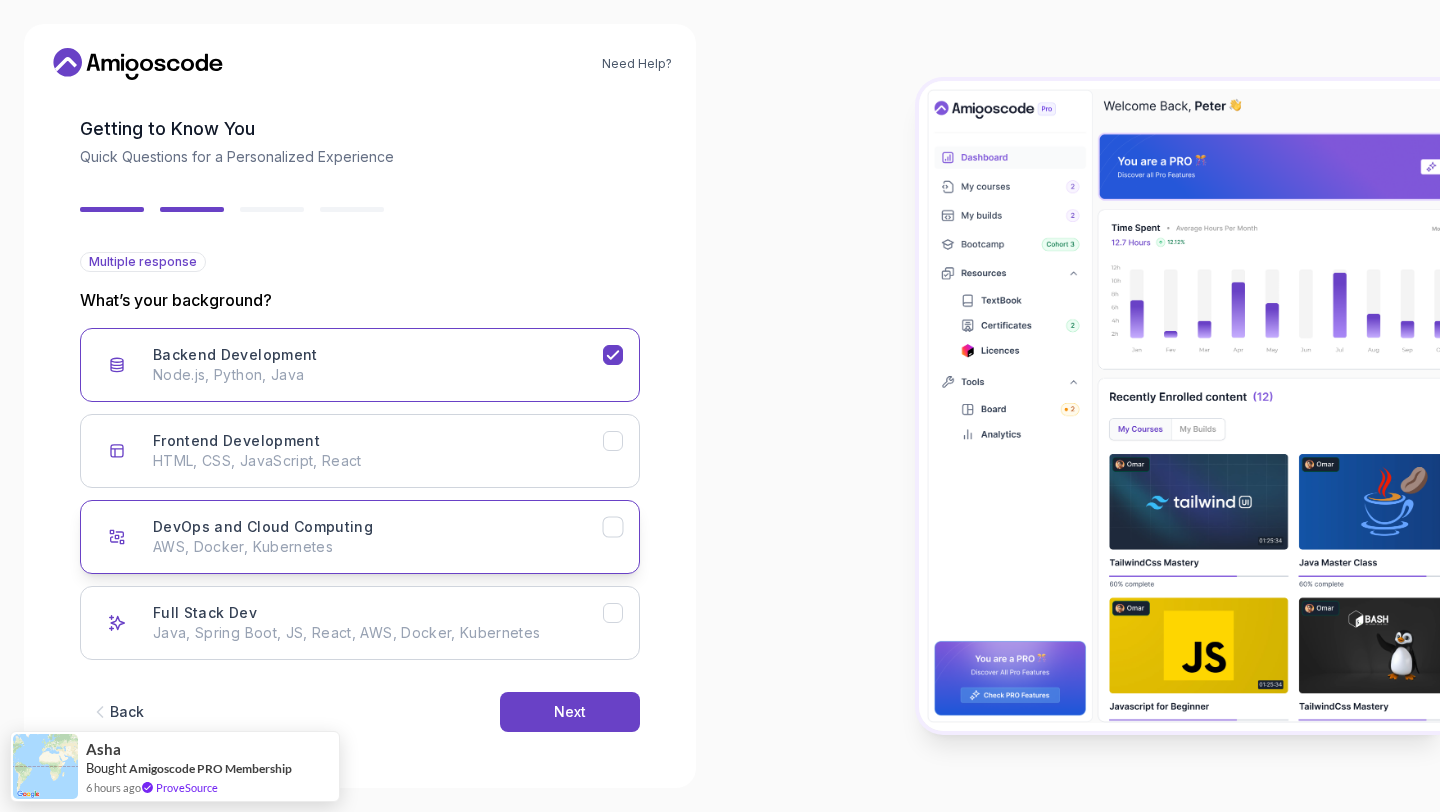 click on "AWS, Docker, Kubernetes" at bounding box center [378, 547] 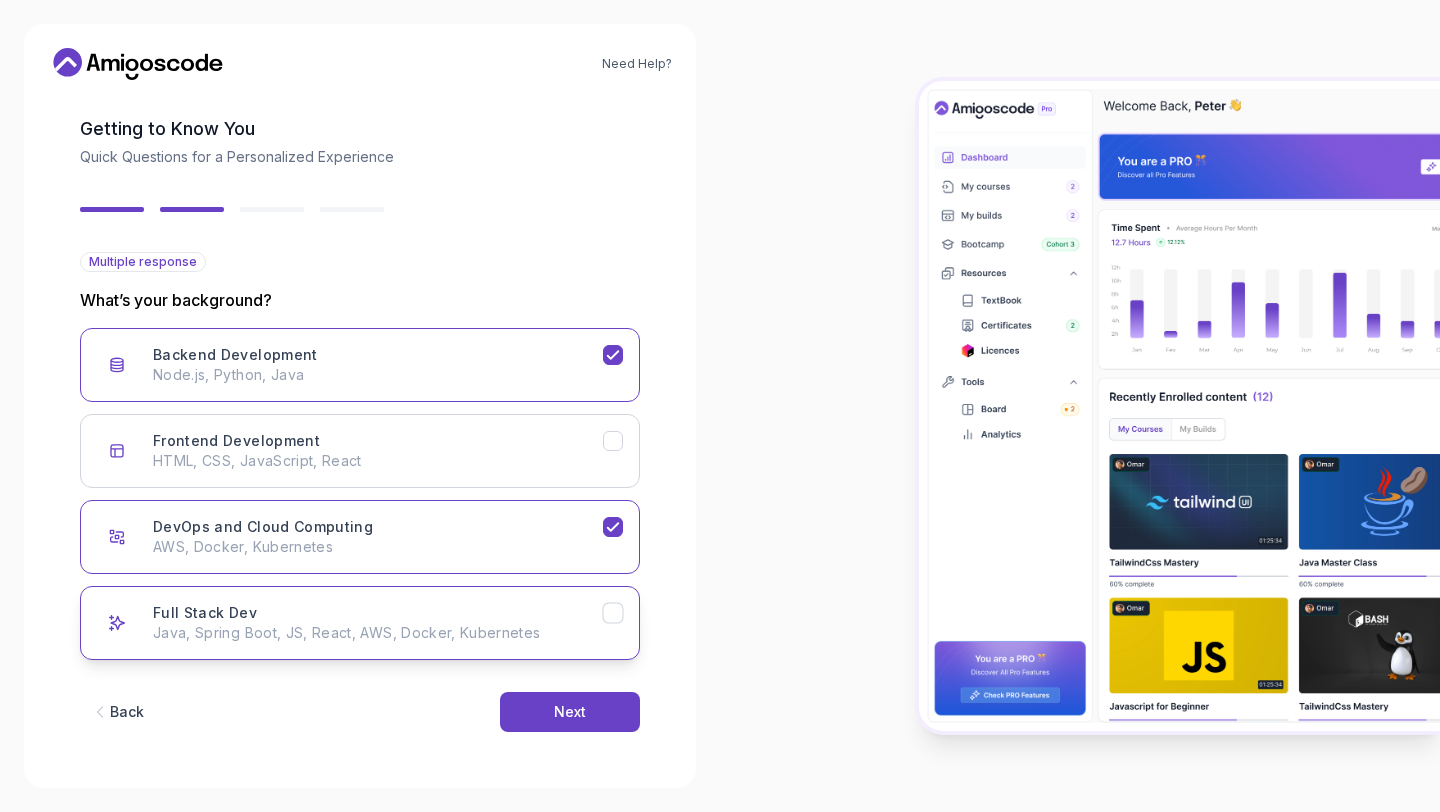 click on "Full Stack Dev Java, Spring Boot, JS, React, AWS, Docker, Kubernetes" at bounding box center [378, 623] 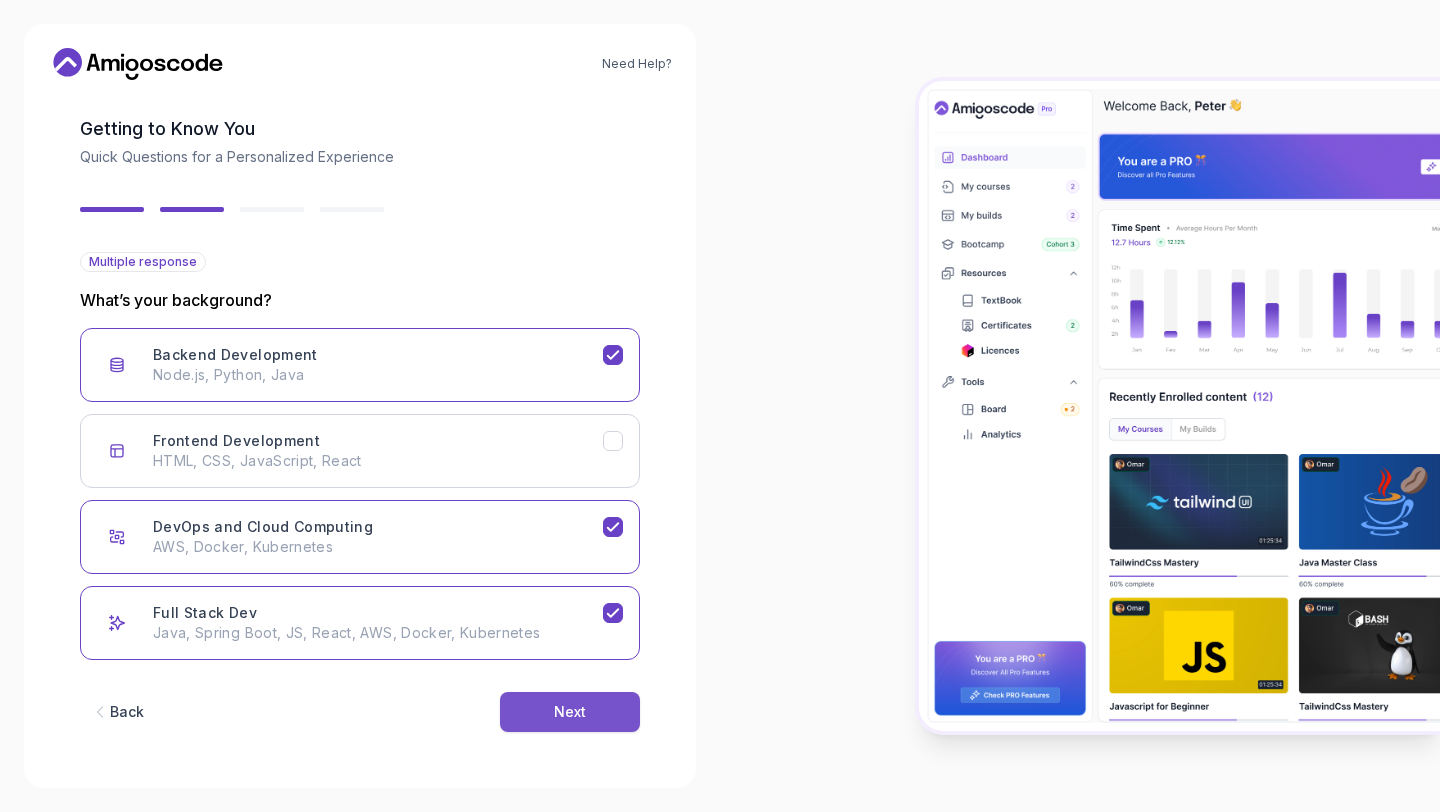 click on "Next" at bounding box center (570, 712) 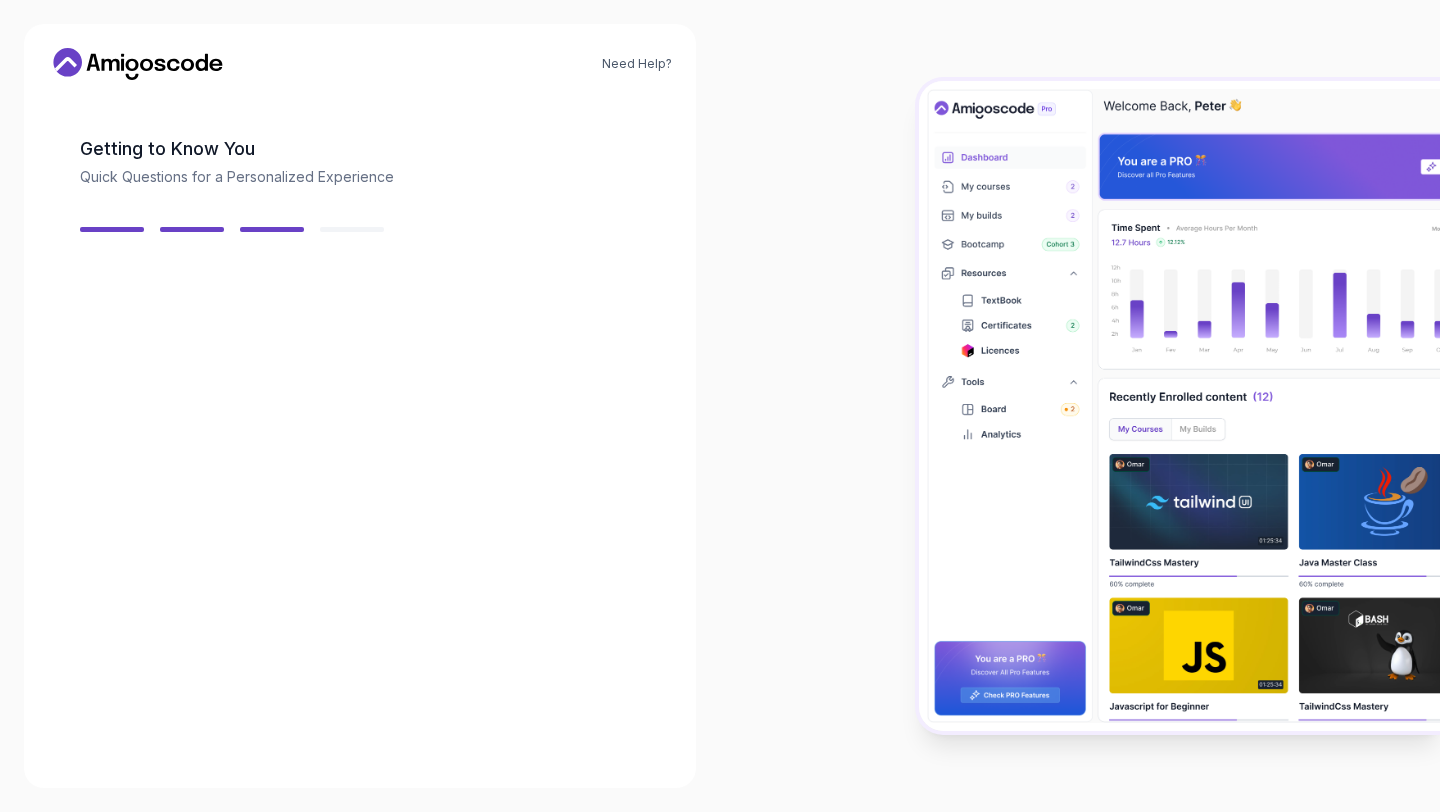 scroll, scrollTop: 61, scrollLeft: 0, axis: vertical 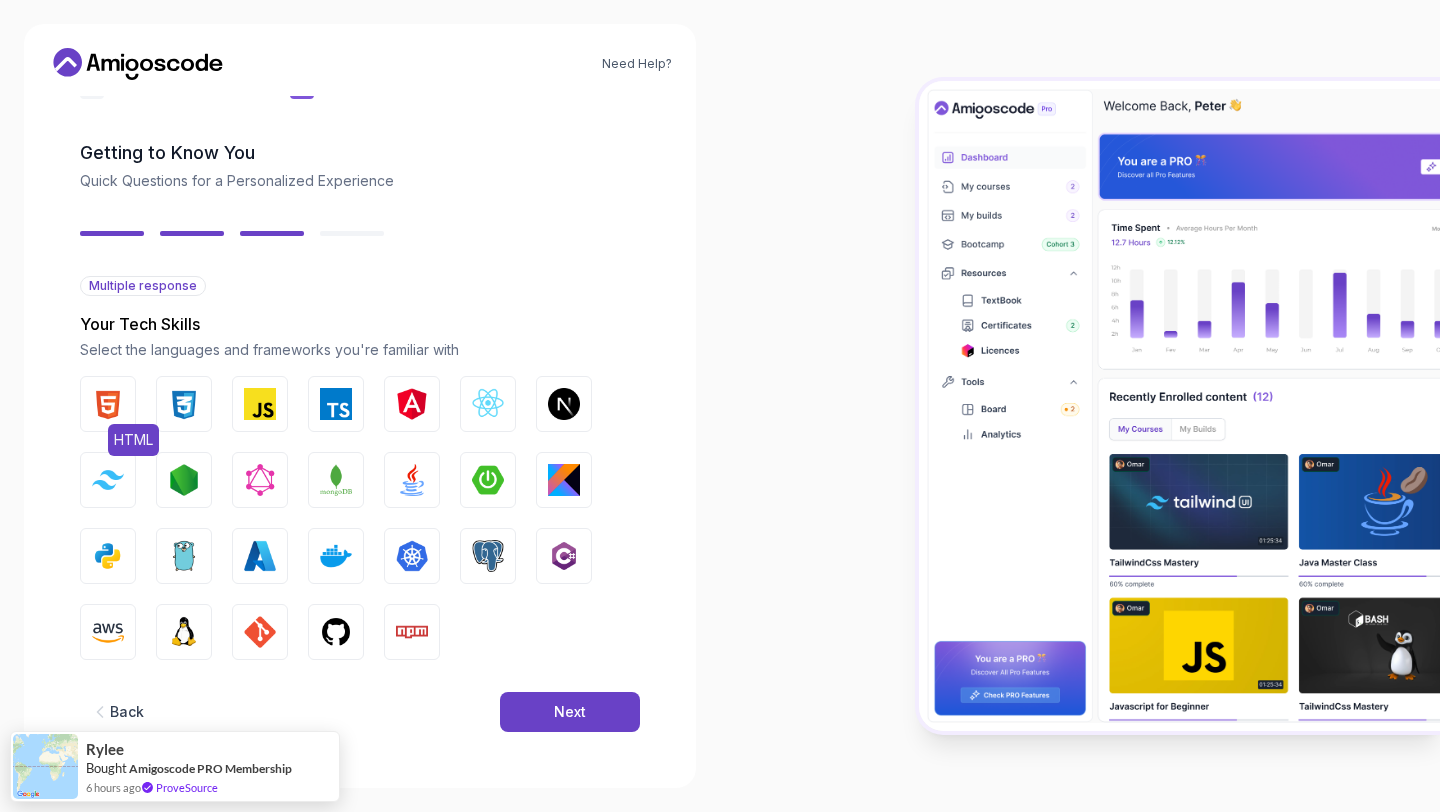 click on "HTML" at bounding box center [108, 404] 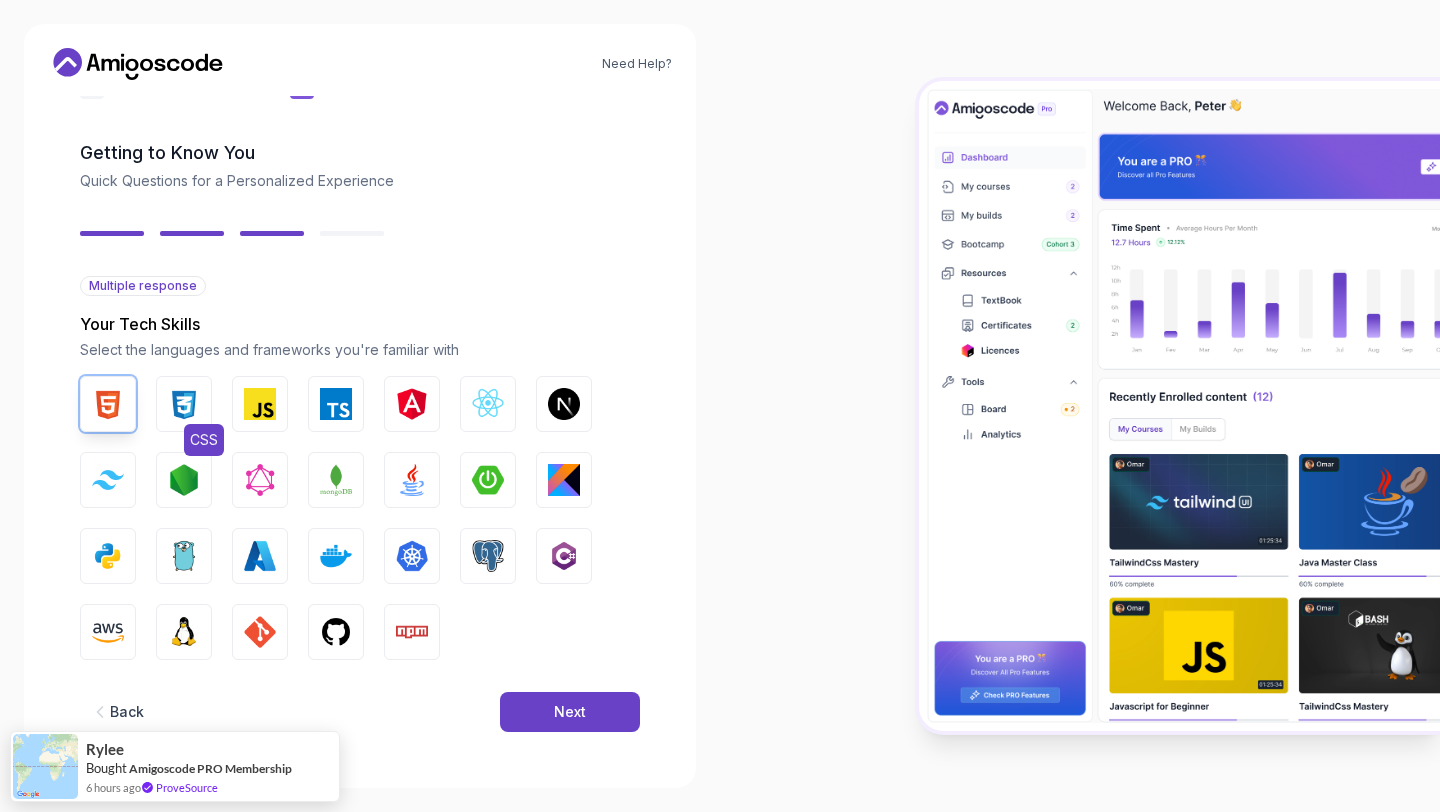 click at bounding box center [184, 404] 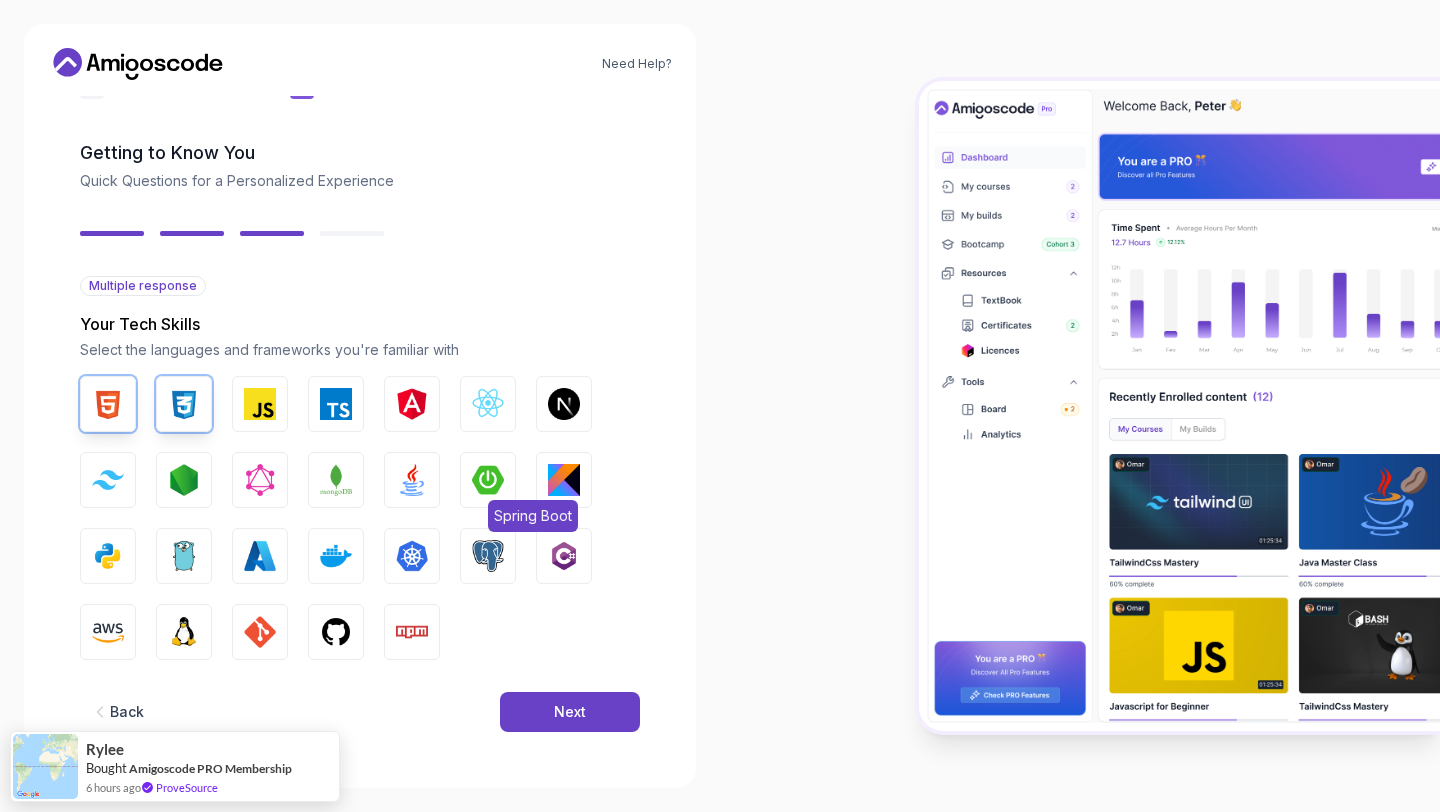 click at bounding box center [488, 480] 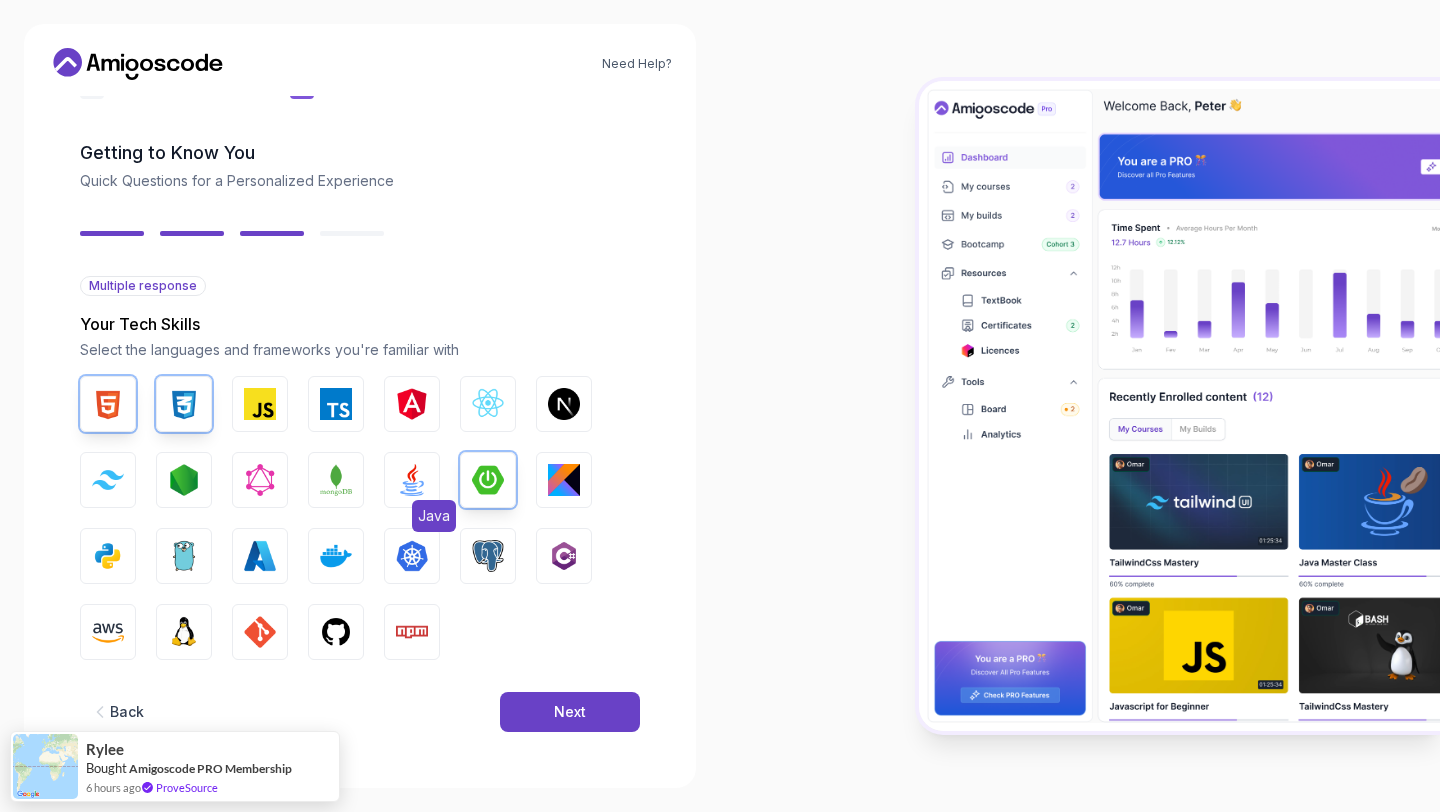 click at bounding box center (412, 480) 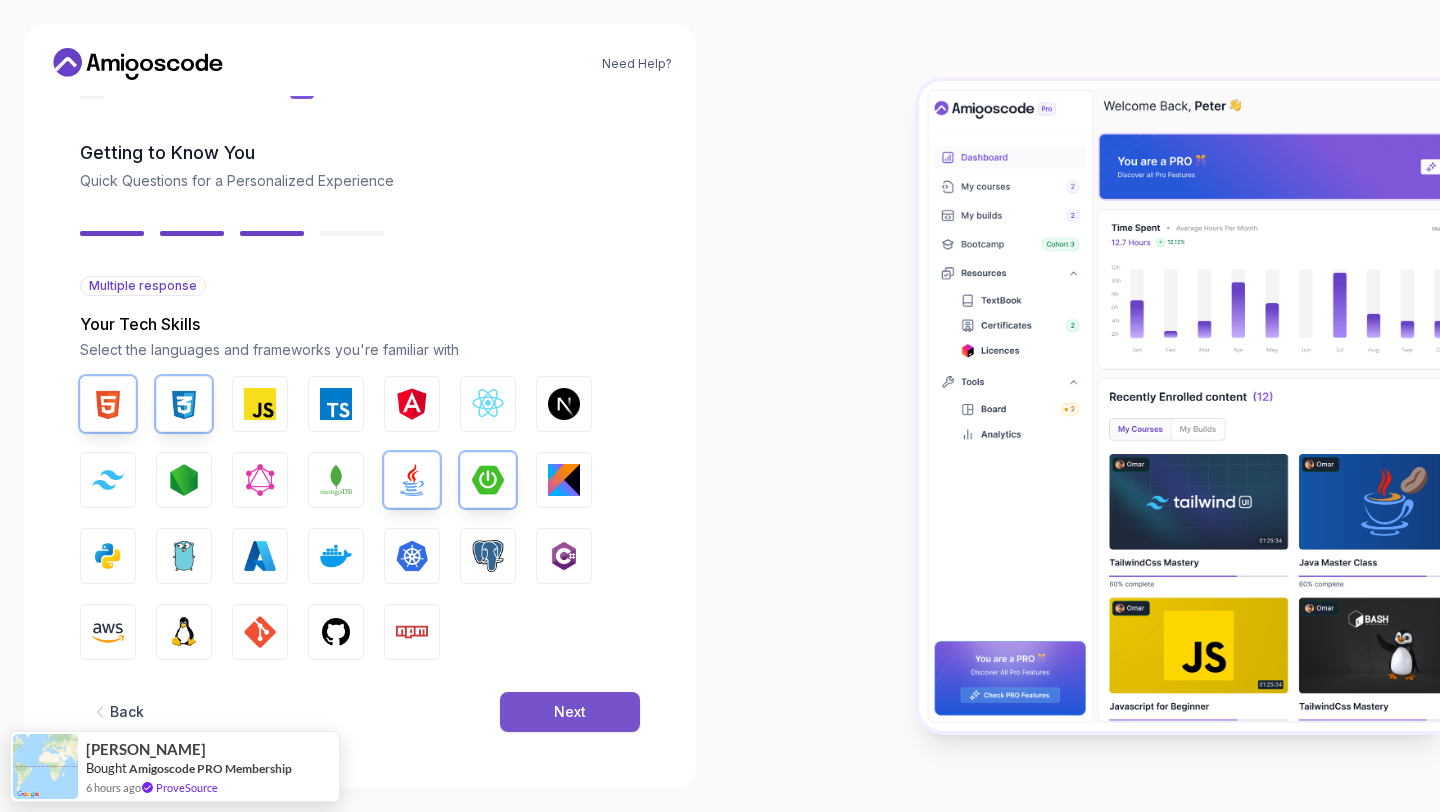 click on "Next" at bounding box center [570, 712] 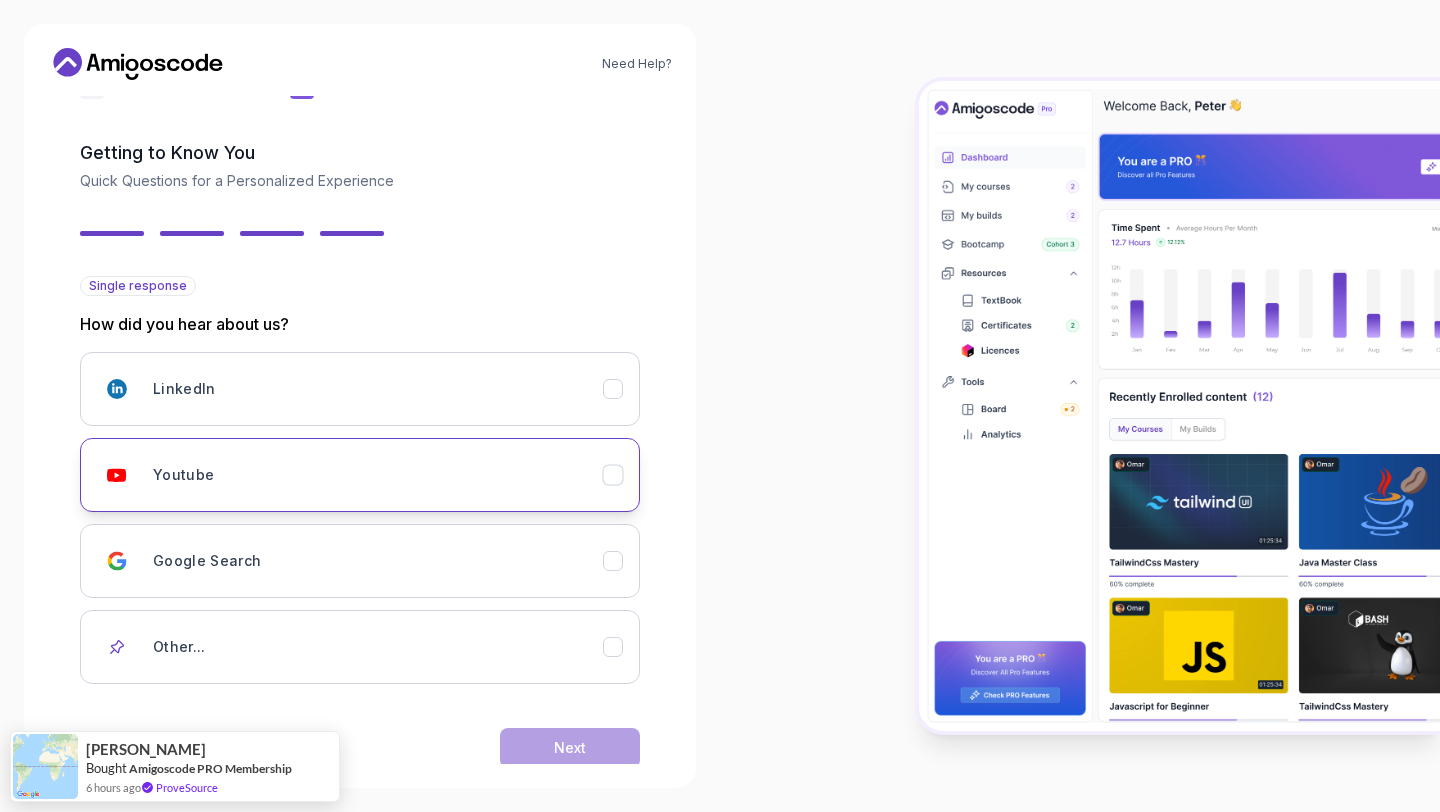 click on "Youtube" at bounding box center (378, 475) 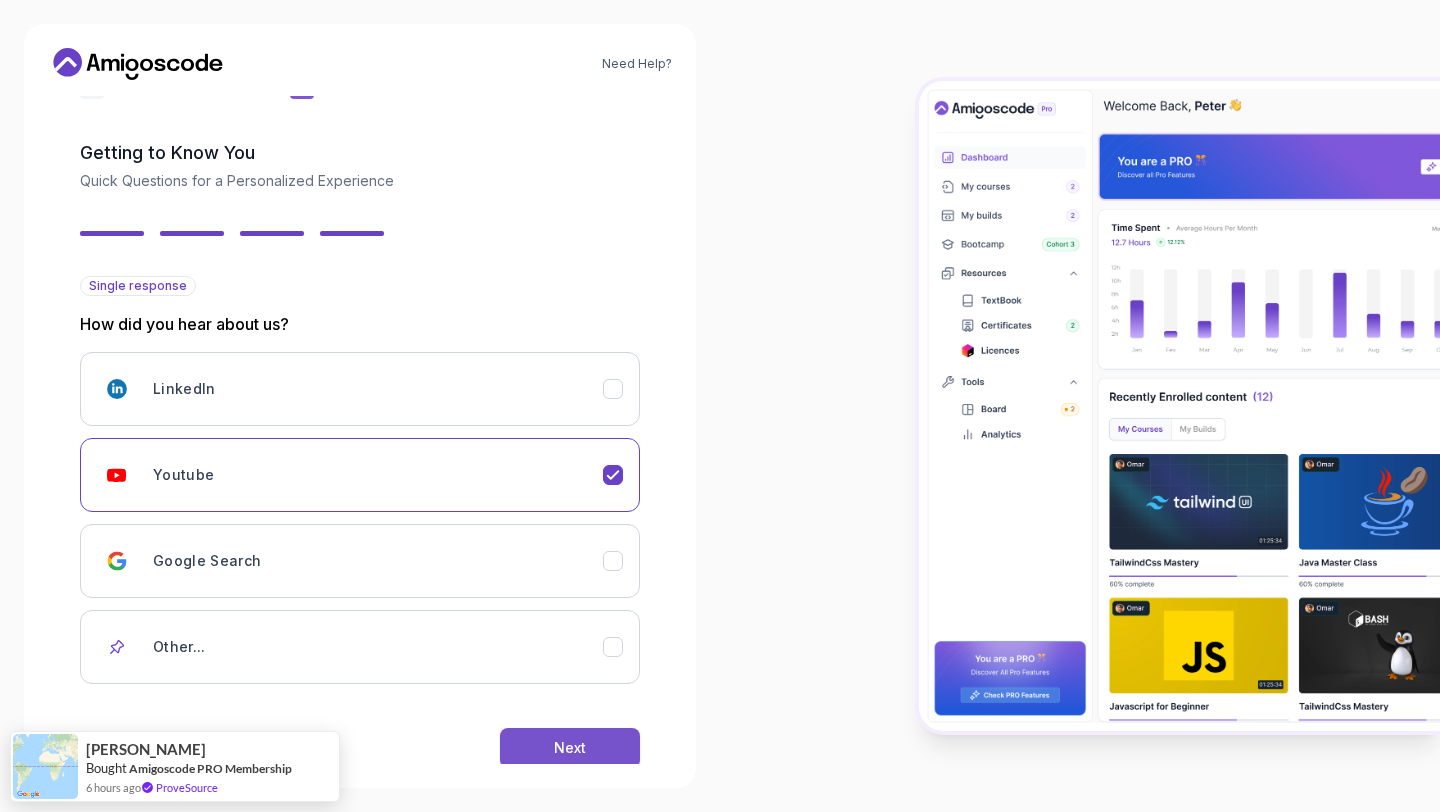 click on "Next" at bounding box center (570, 748) 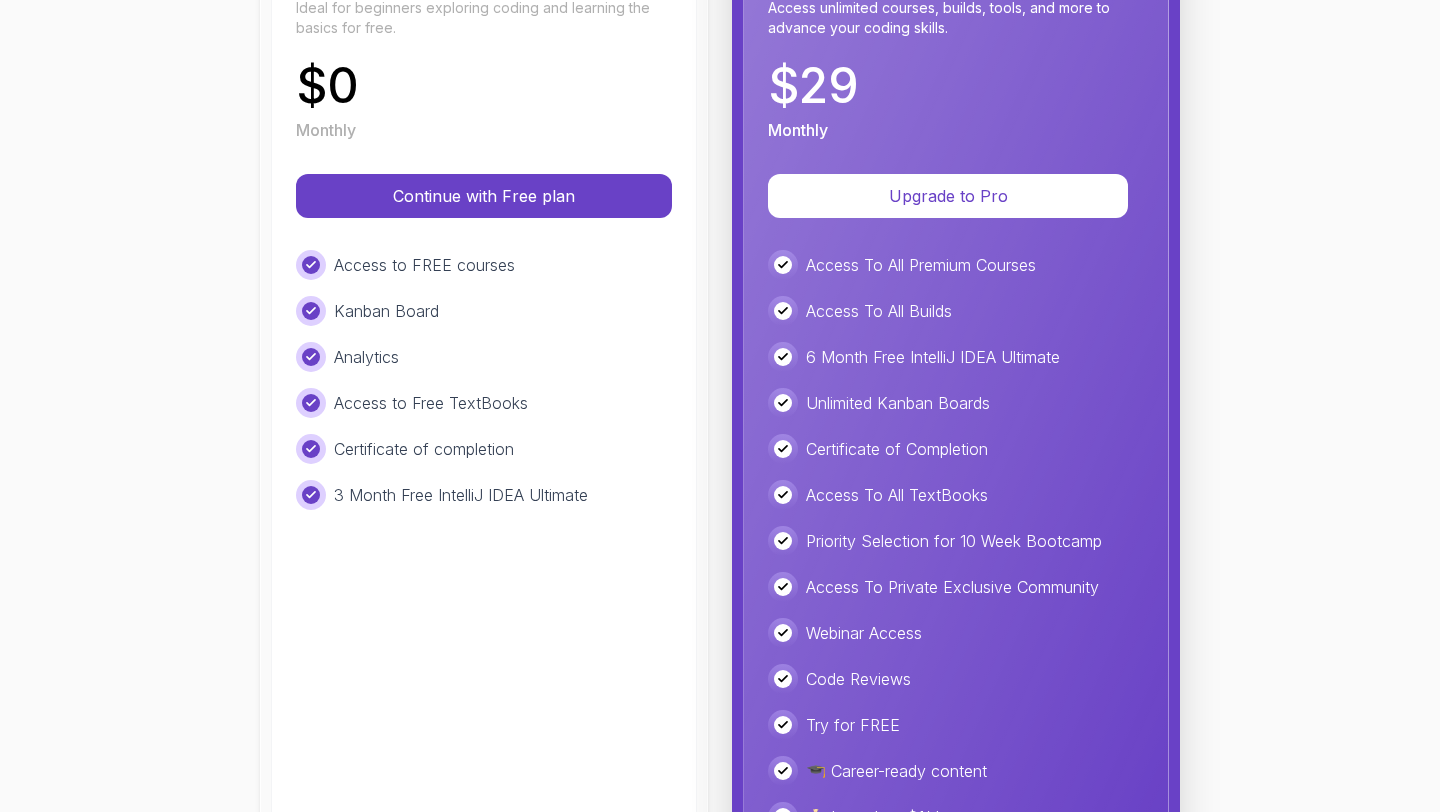 scroll, scrollTop: 345, scrollLeft: 0, axis: vertical 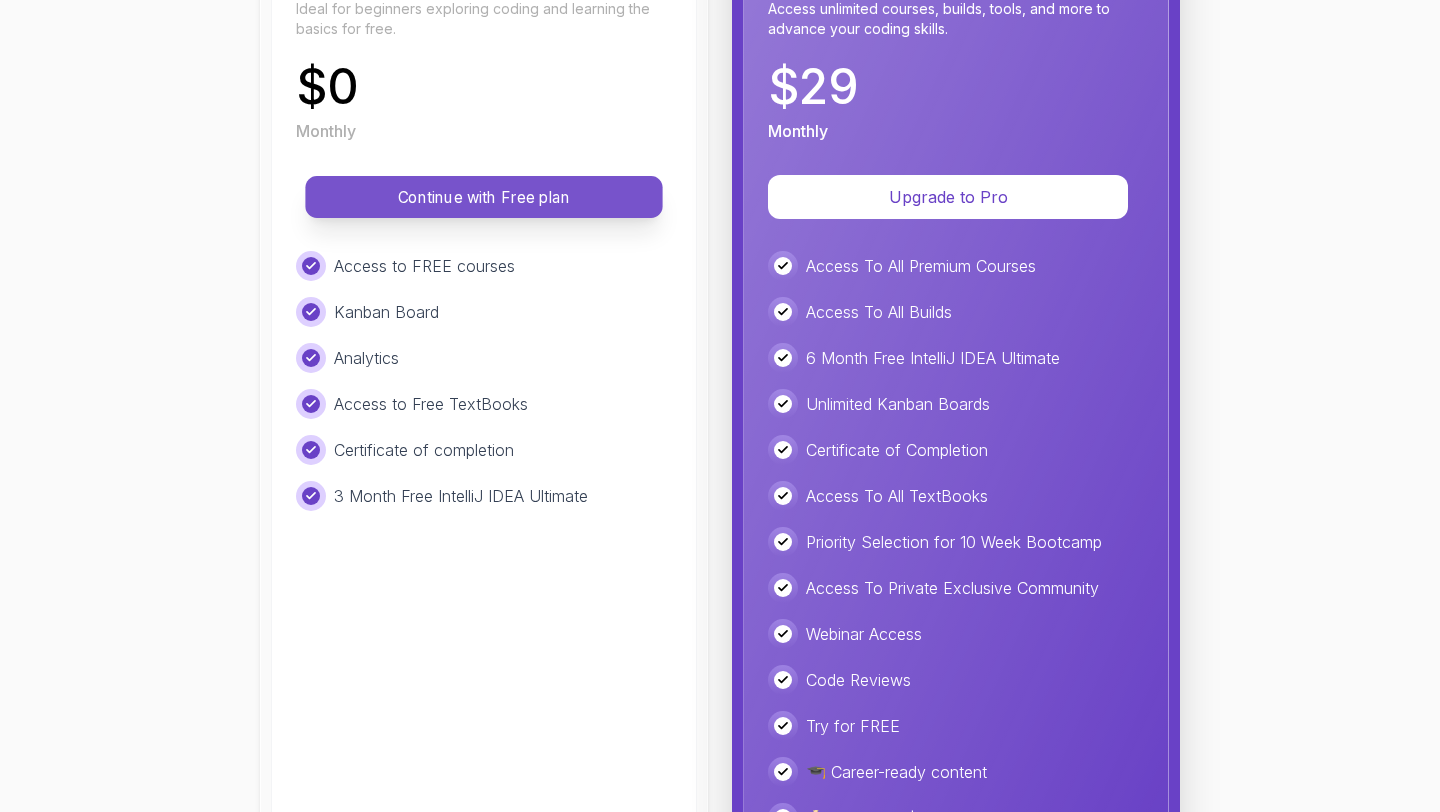 click on "Continue with Free plan" at bounding box center [484, 197] 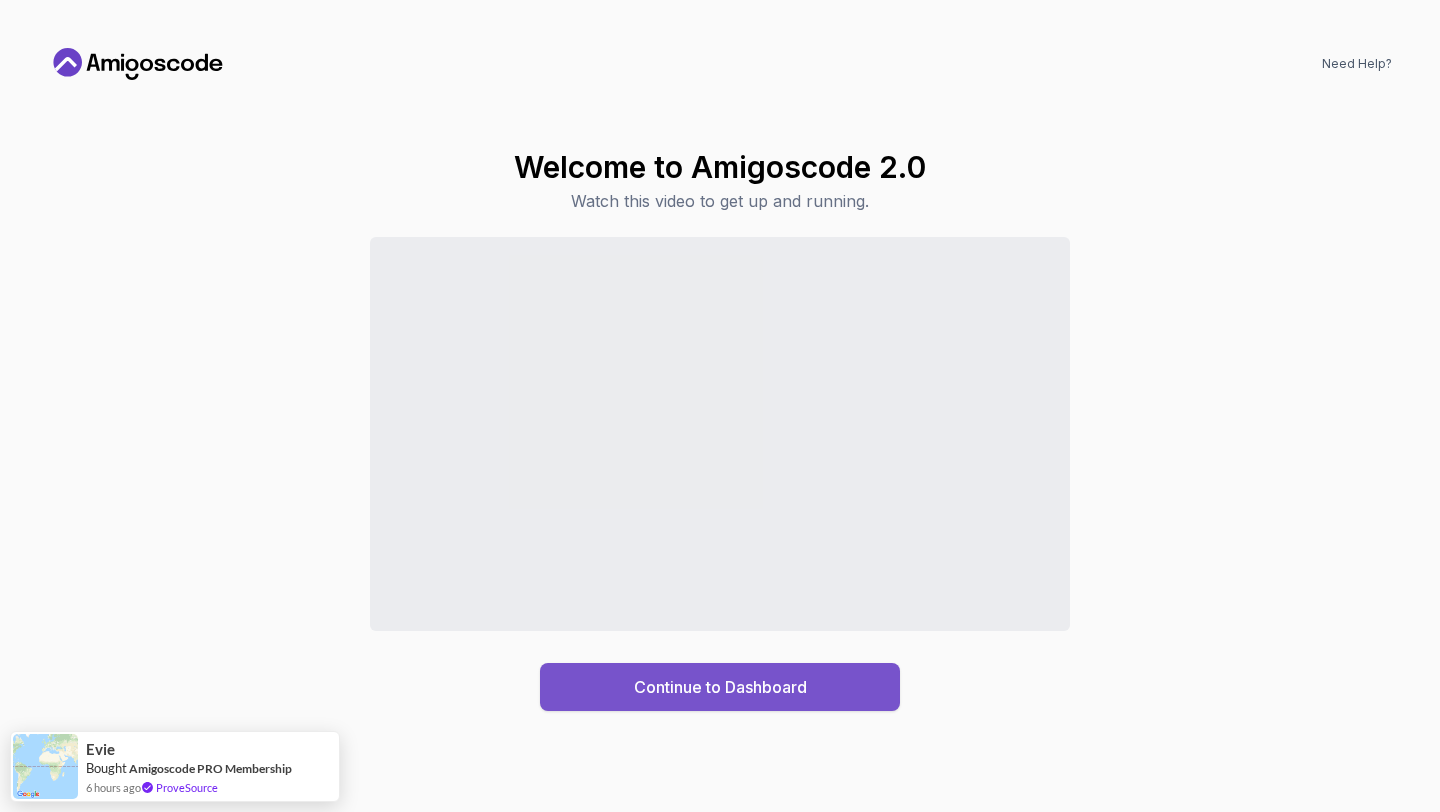 click on "Continue to Dashboard" at bounding box center [720, 687] 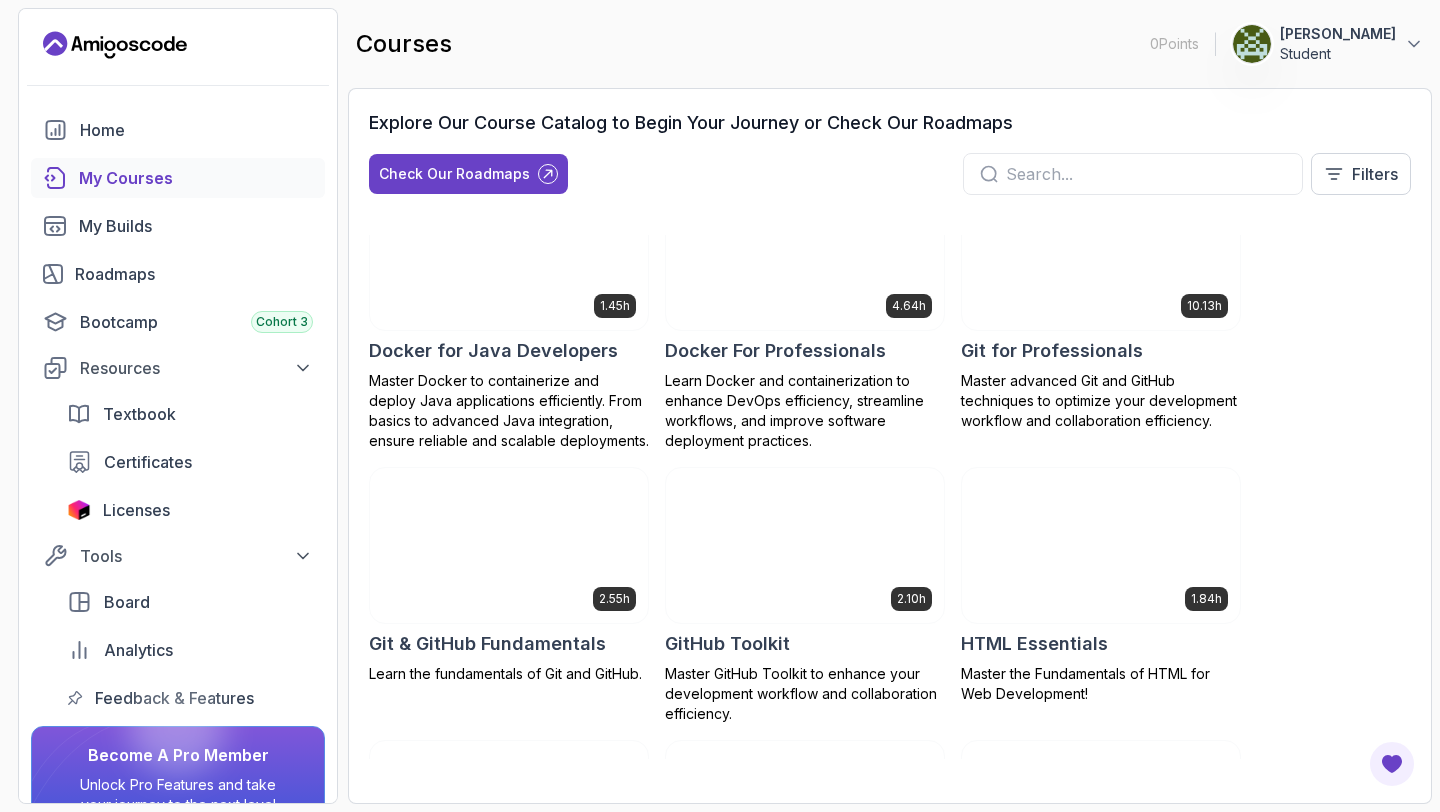scroll, scrollTop: 0, scrollLeft: 0, axis: both 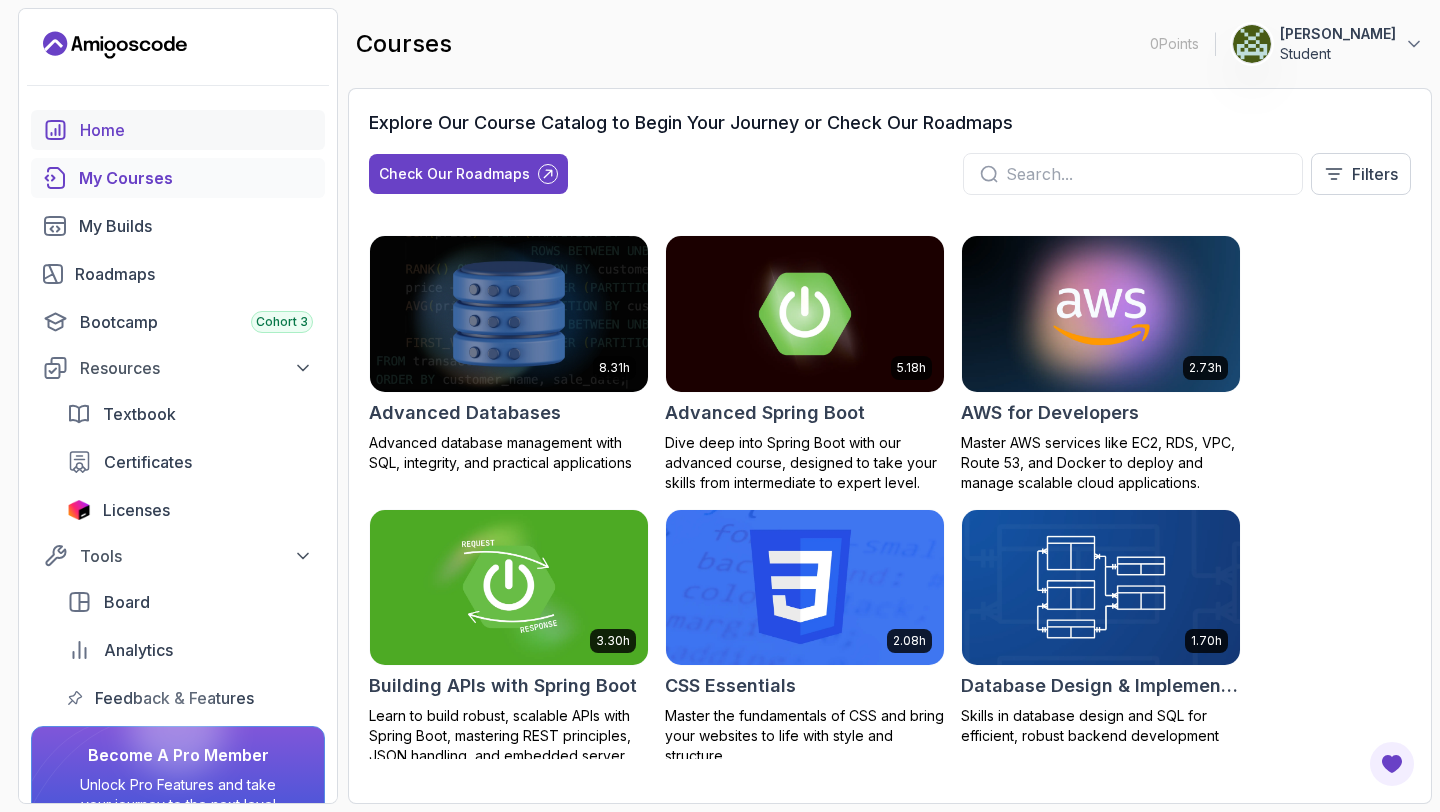 click on "Home" at bounding box center (196, 130) 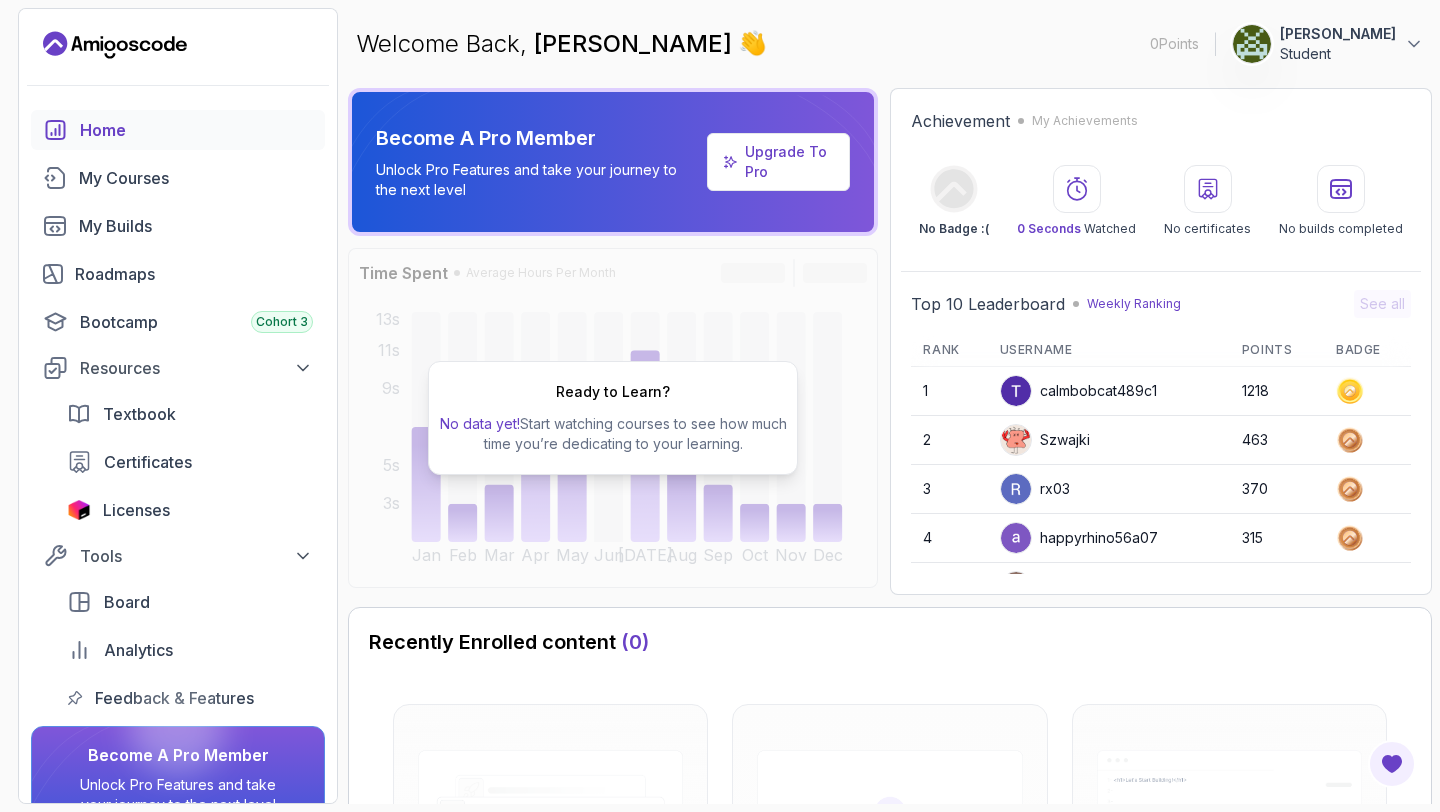scroll, scrollTop: 4, scrollLeft: 0, axis: vertical 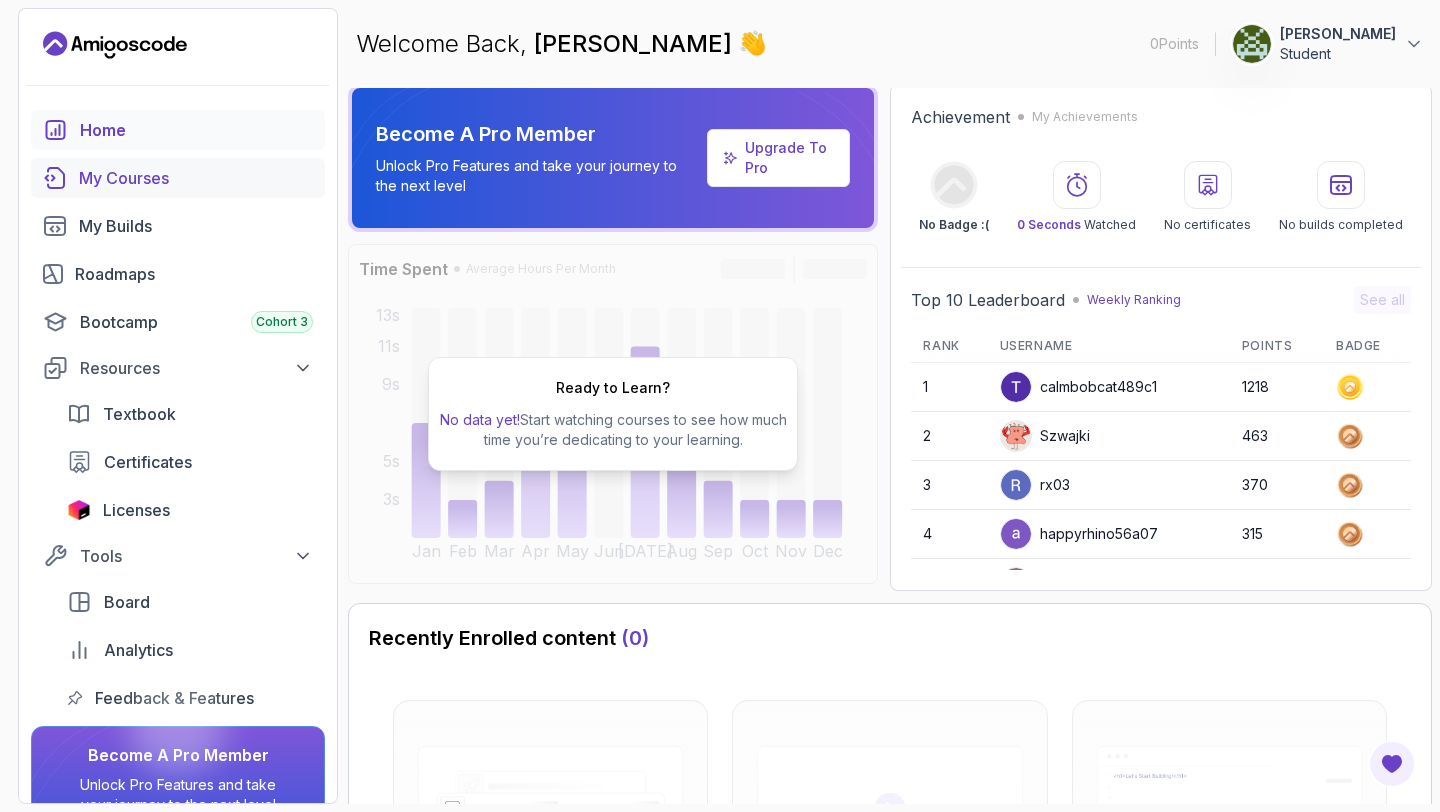 click on "My Courses" at bounding box center (196, 178) 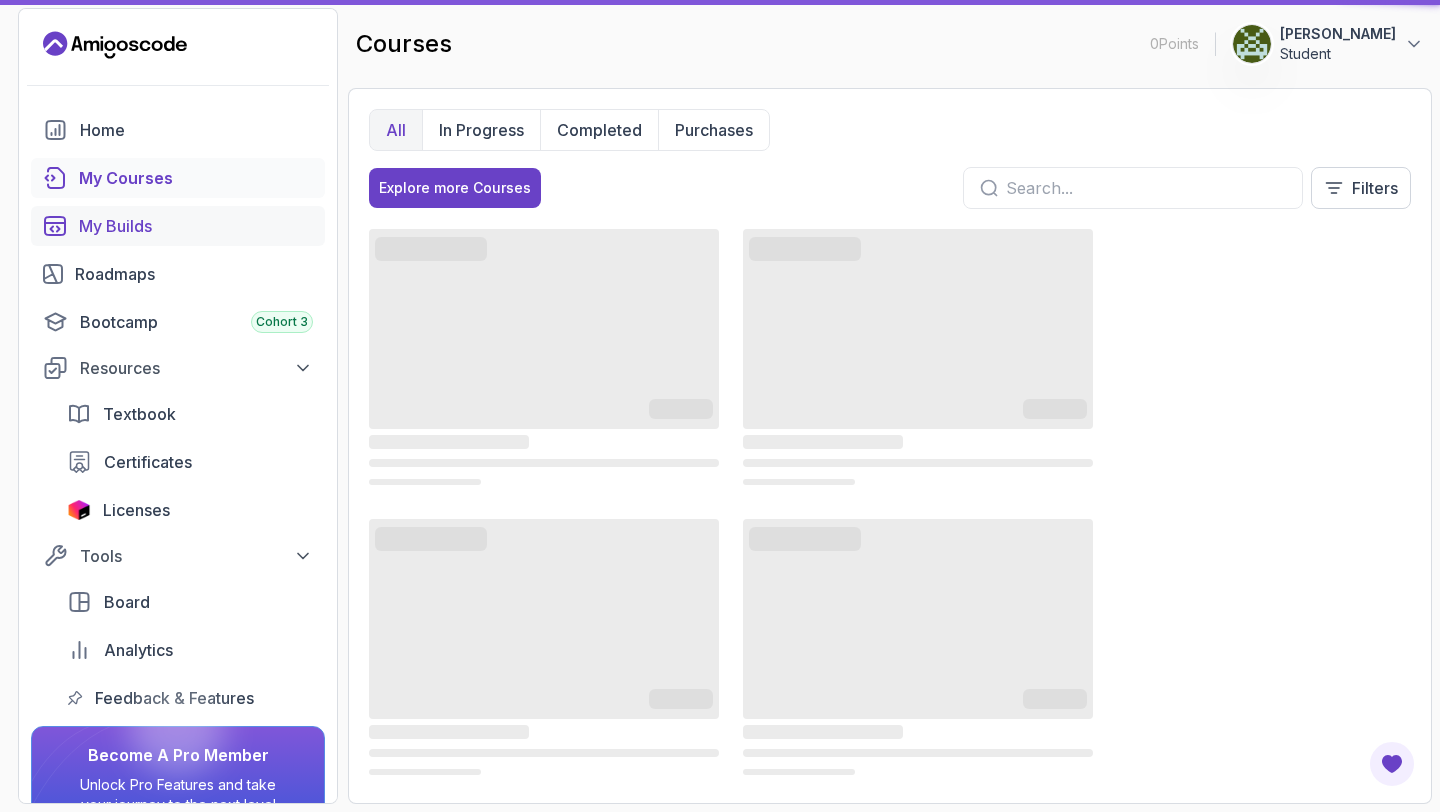 scroll, scrollTop: 0, scrollLeft: 0, axis: both 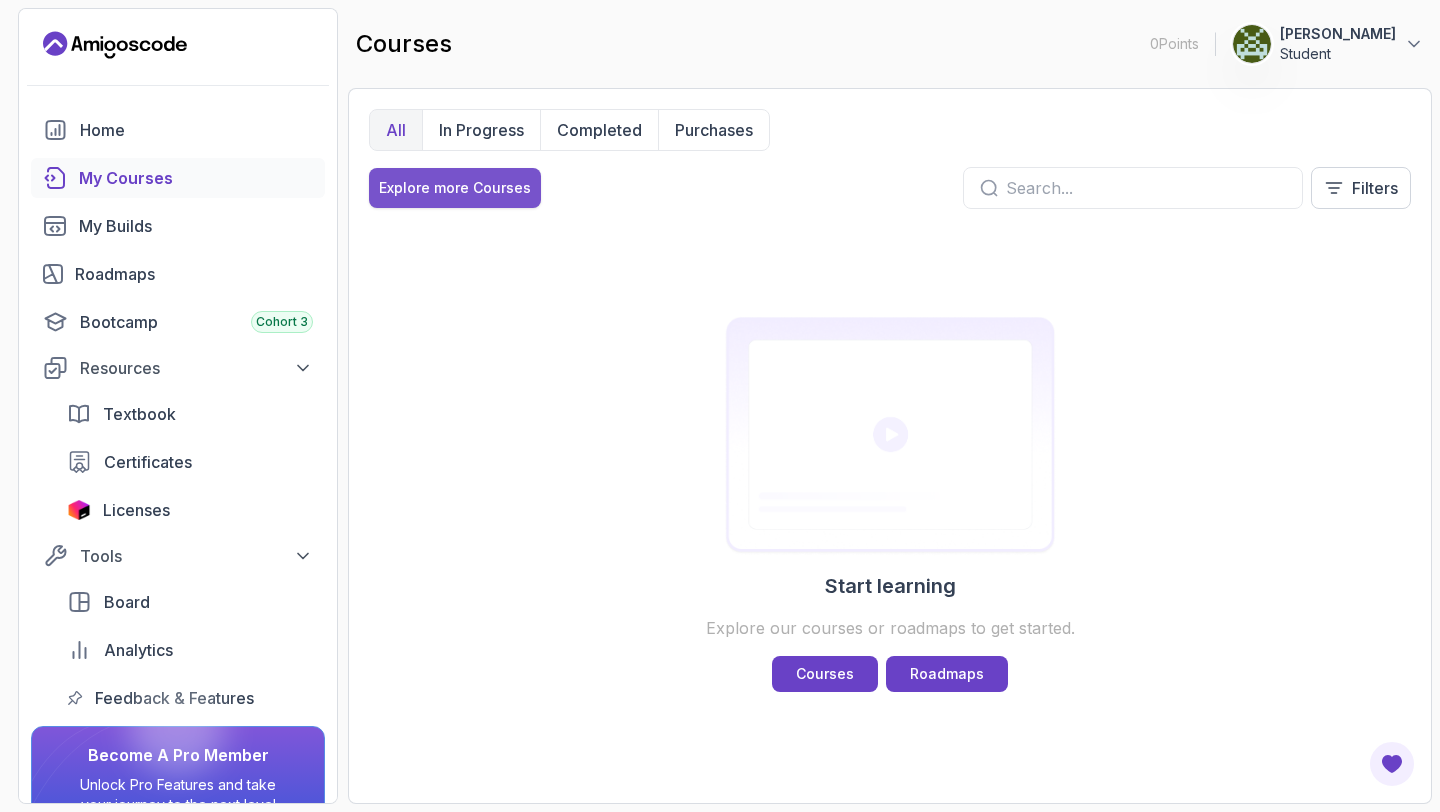 click on "Explore more Courses" at bounding box center (455, 188) 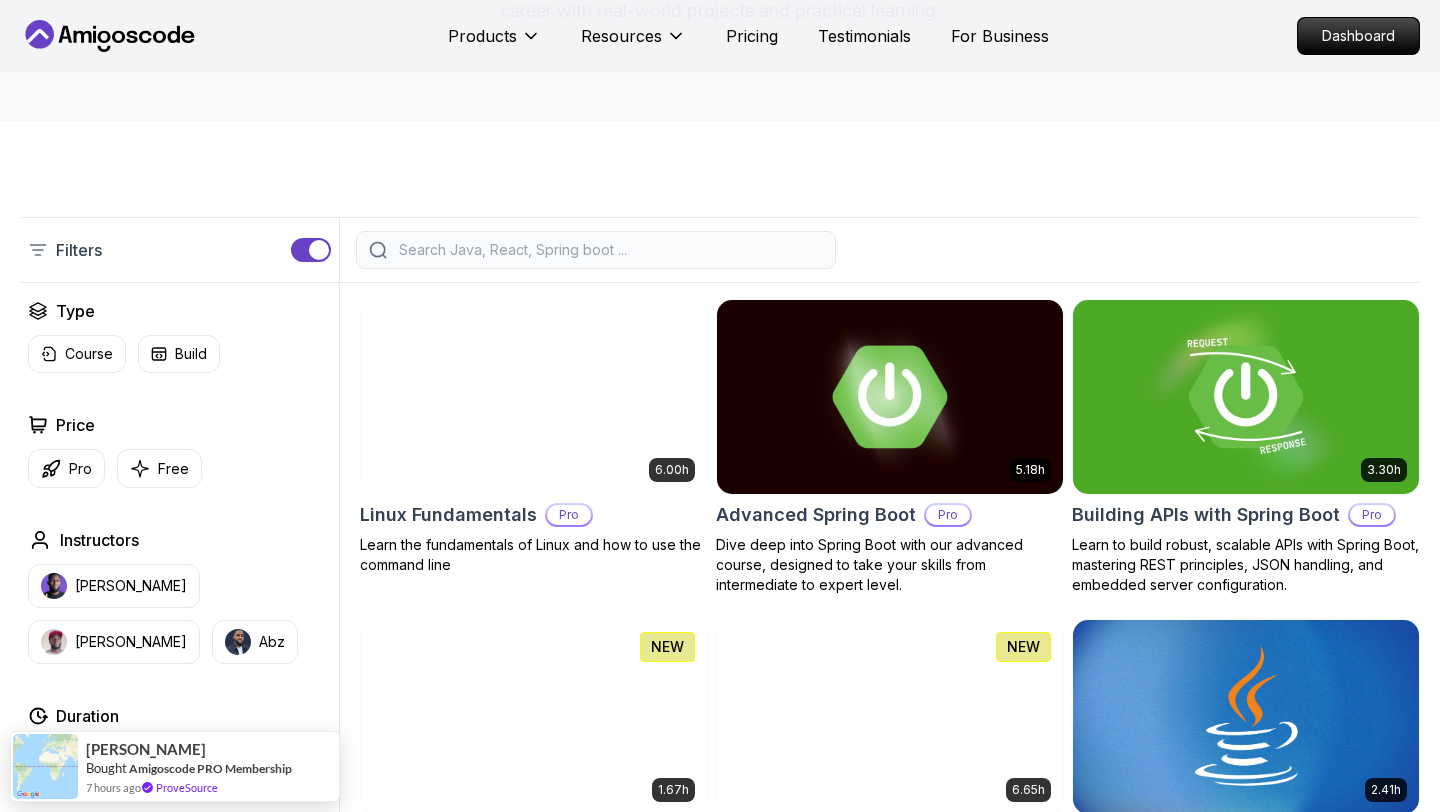 scroll, scrollTop: 340, scrollLeft: 0, axis: vertical 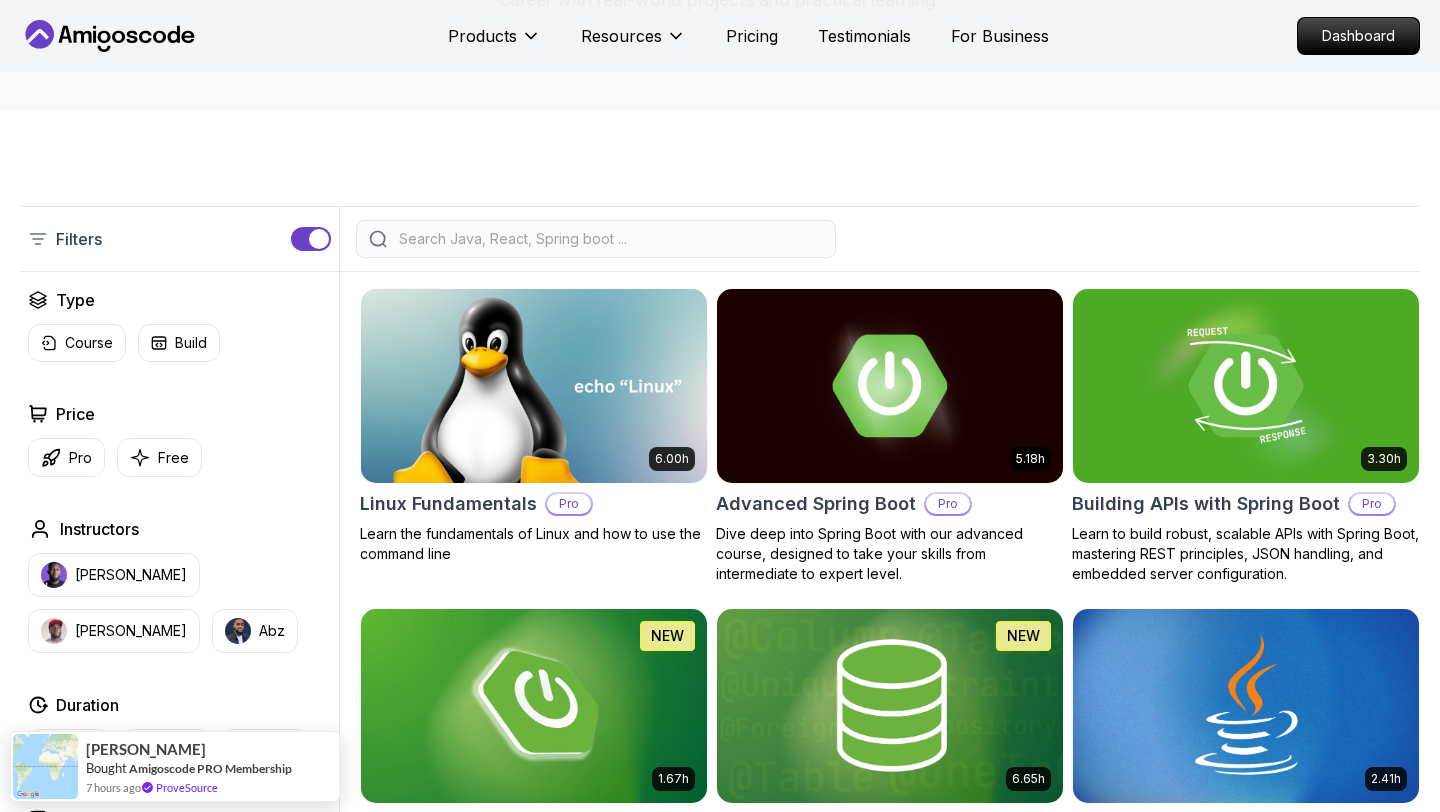 click on "Products Resources Pricing Testimonials For Business Dashboard Products Resources Pricing Testimonials For Business Dashboard All Courses Learn Java, Spring Boot, DevOps & More with Amigoscode Premium Courses Master in-demand skills like Java, Spring Boot, DevOps, React, and more through hands-on, expert-led courses. Advance your software development career with real-world projects and practical learning. Filters Filters Type Course Build Price Pro Free Instructors Nelson Djalo Richard Abz Duration 0-1 Hour 1-3 Hours +3 Hours Track Front End Back End Dev Ops Full Stack Level Junior Mid-level Senior 6.00h Linux Fundamentals Pro Learn the fundamentals of Linux and how to use the command line 5.18h Advanced Spring Boot Pro Dive deep into Spring Boot with our advanced course, designed to take your skills from intermediate to expert level. 3.30h Building APIs with Spring Boot Pro Learn to build robust, scalable APIs with Spring Boot, mastering REST principles, JSON handling, and embedded server configuration. NEW" at bounding box center [720, 4615] 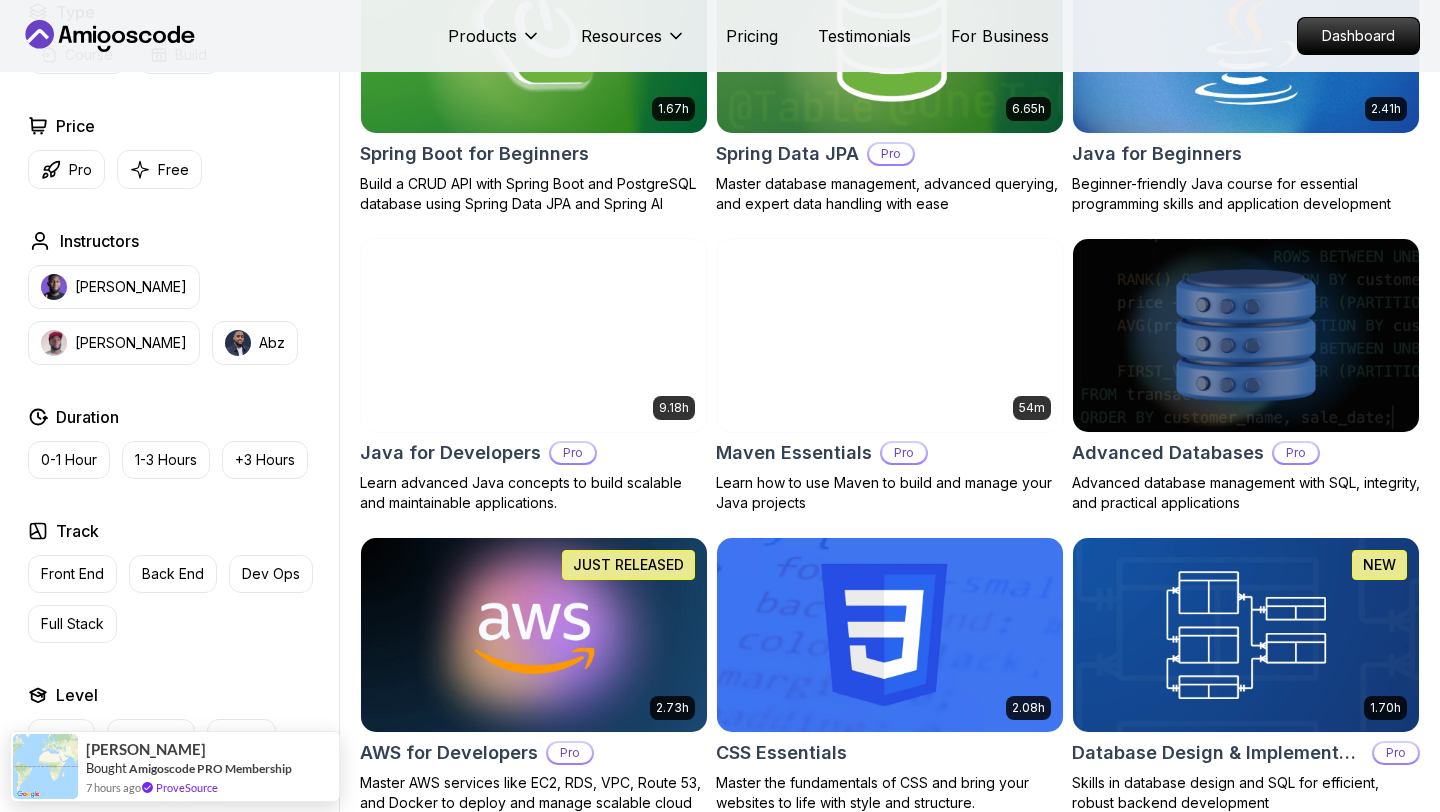scroll, scrollTop: 740, scrollLeft: 0, axis: vertical 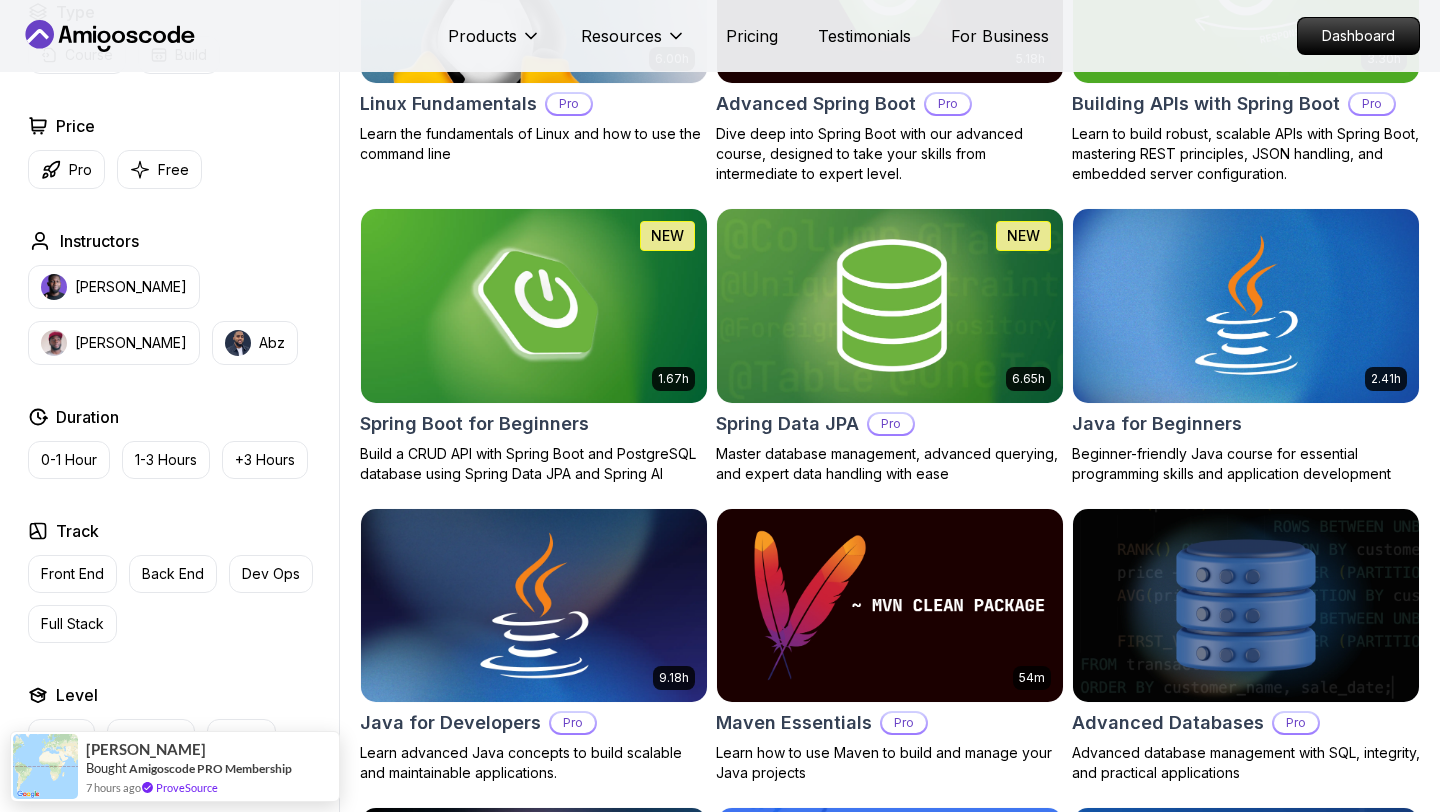 click at bounding box center (533, 605) 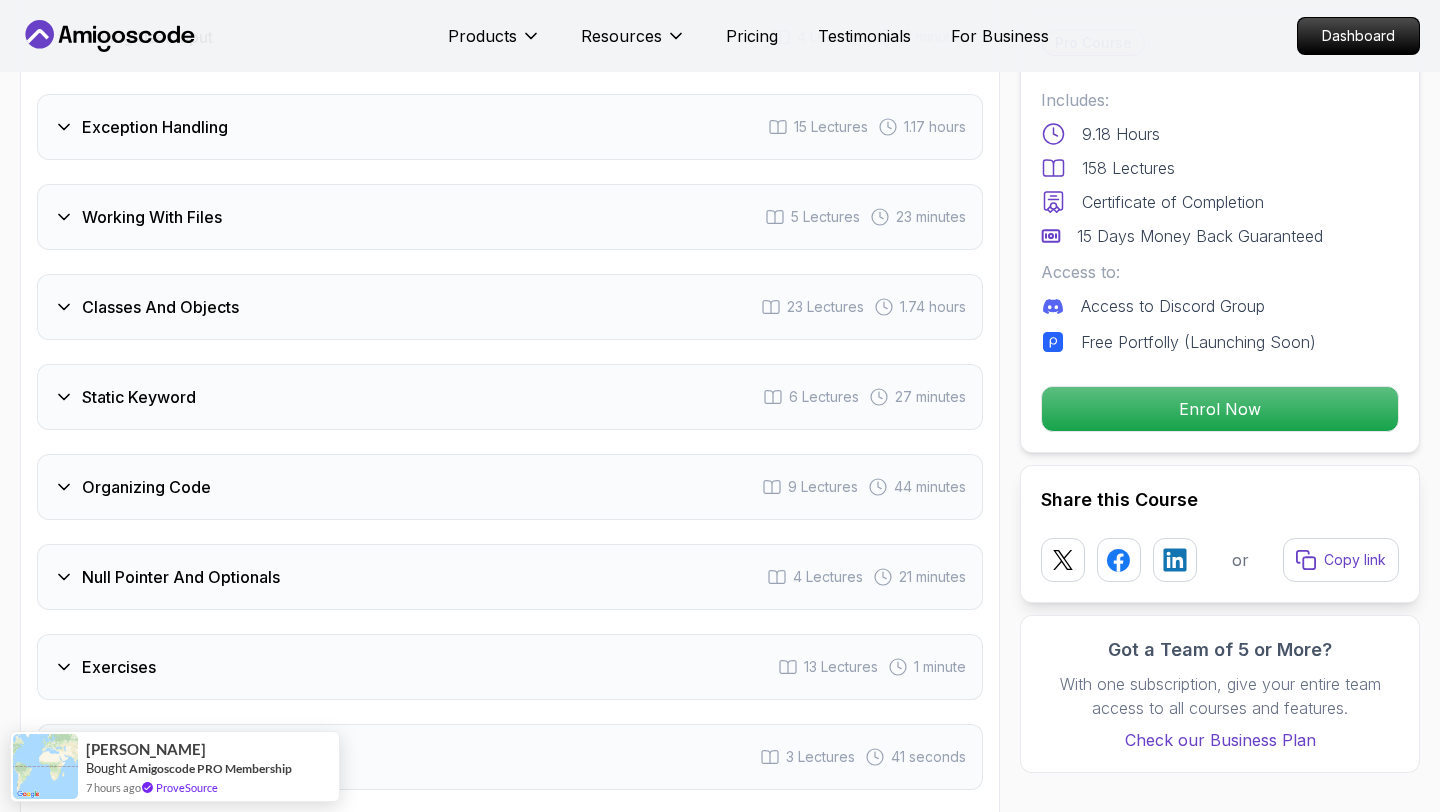 scroll, scrollTop: 3832, scrollLeft: 0, axis: vertical 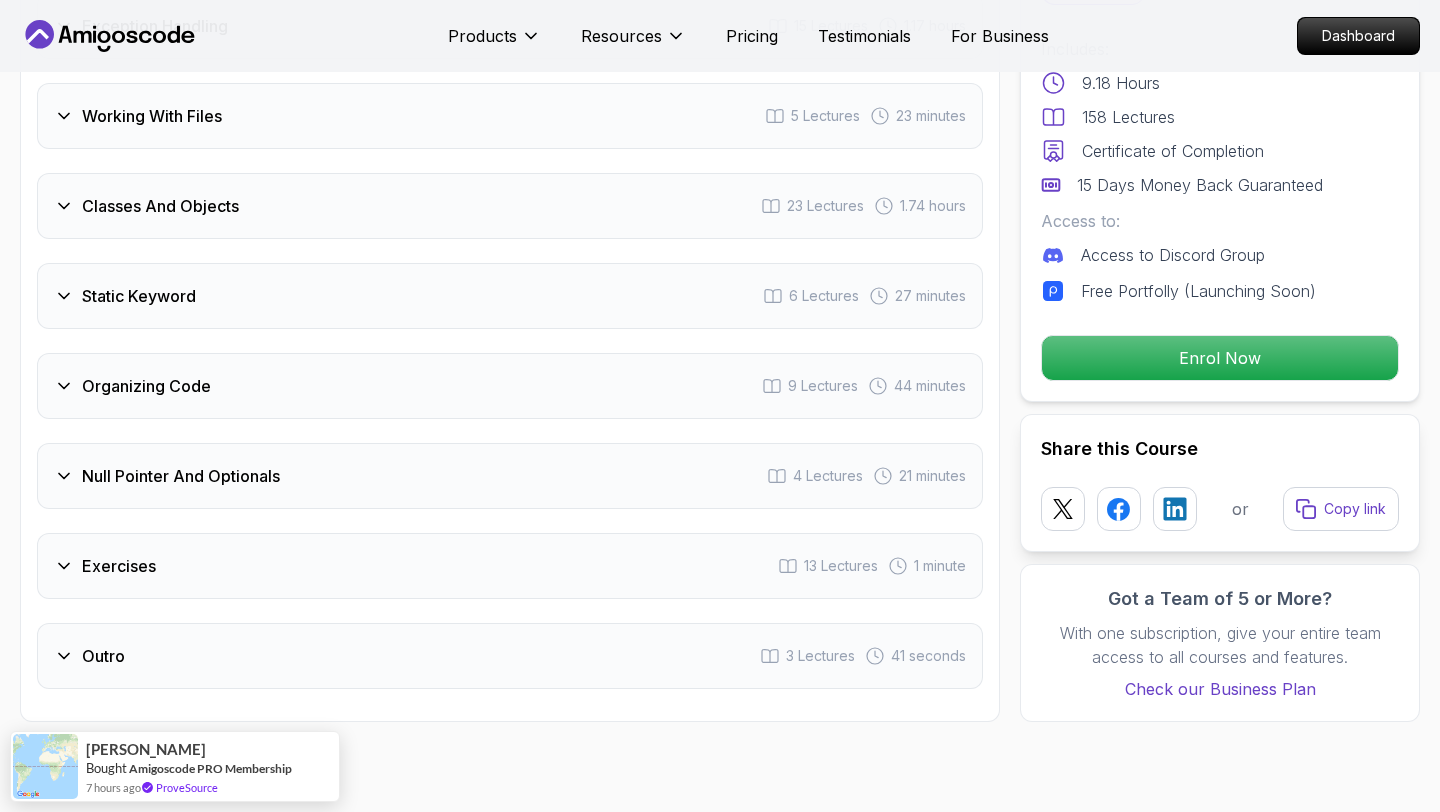 click on "Organizing Code 9   Lectures     44 minutes" at bounding box center [510, 386] 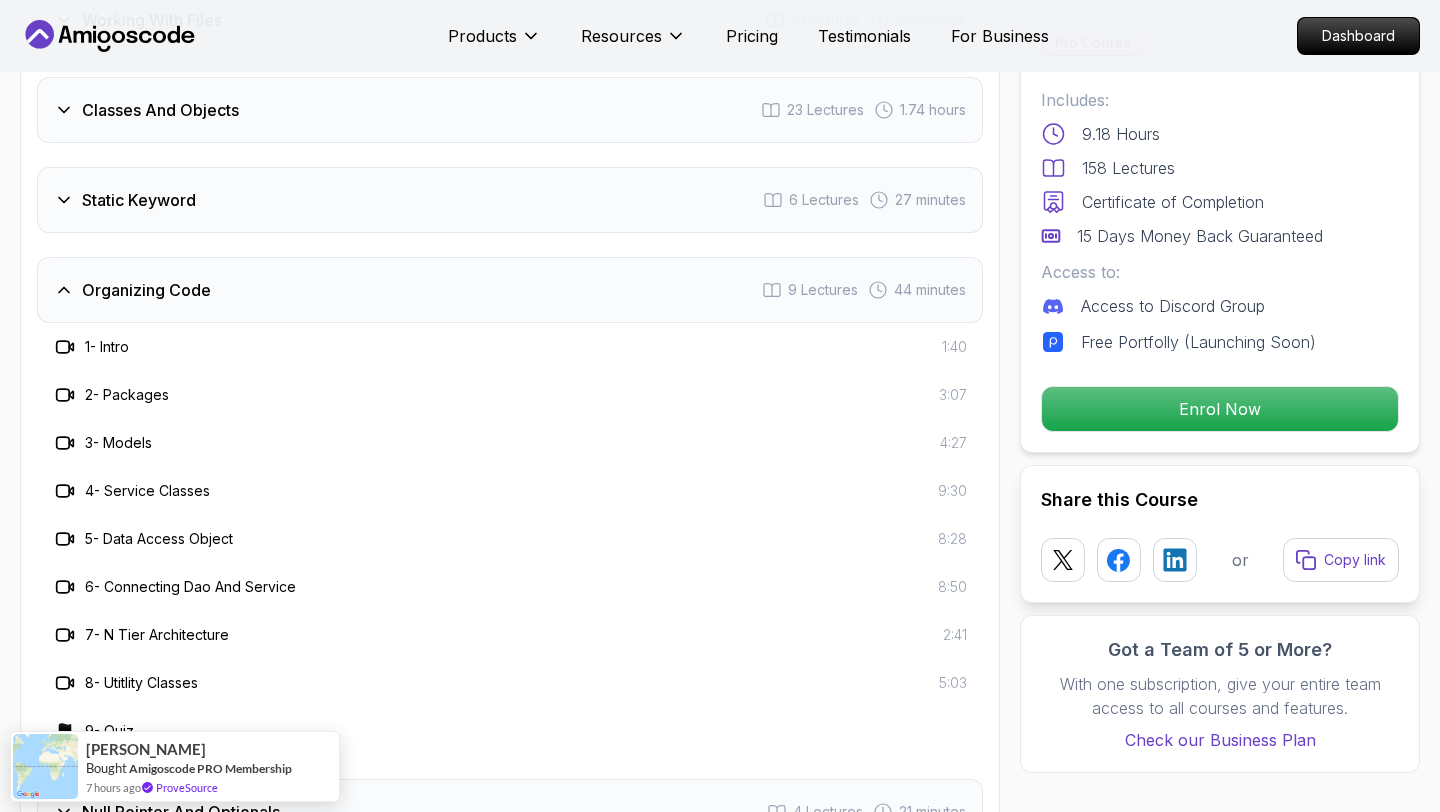 scroll, scrollTop: 3736, scrollLeft: 0, axis: vertical 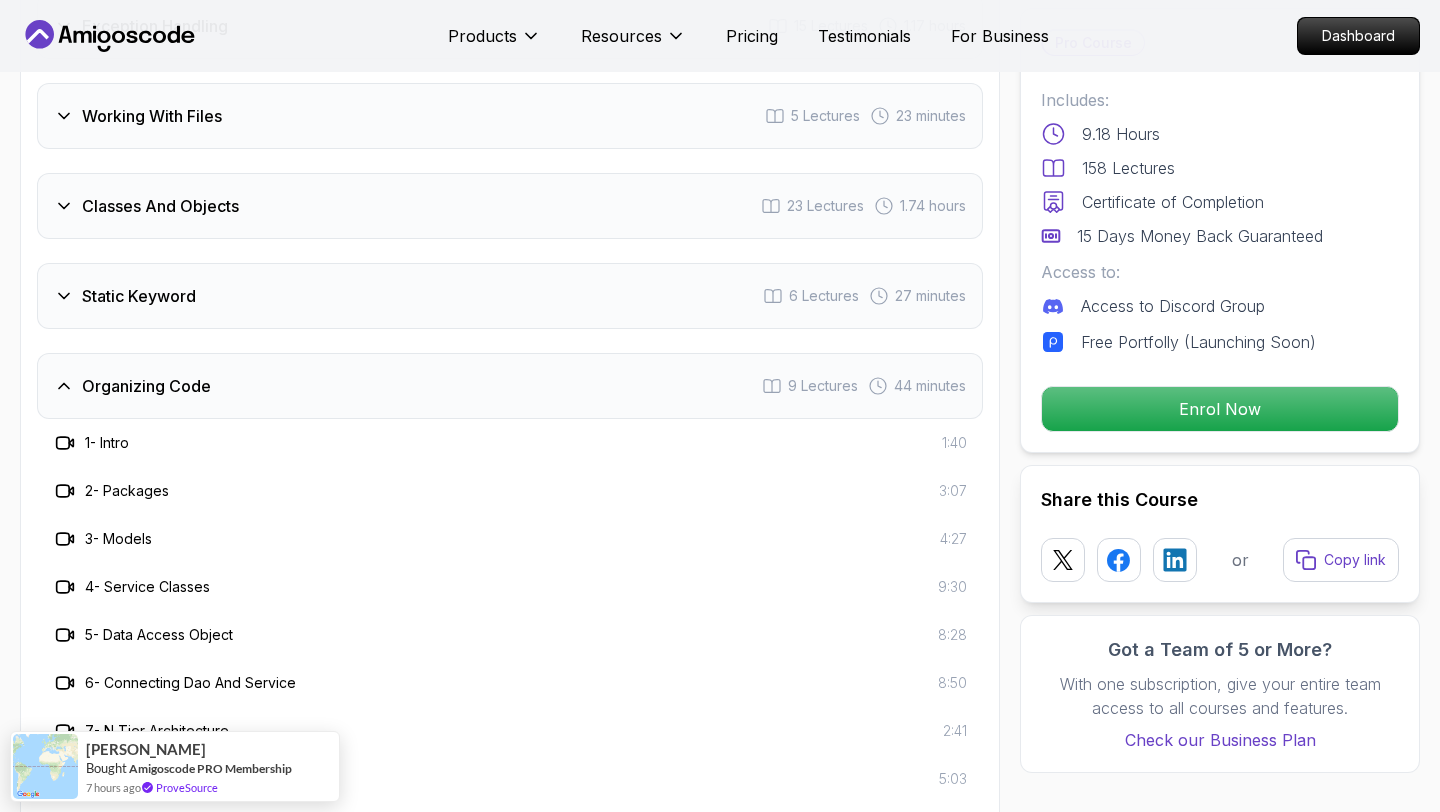 click on "Organizing Code 9   Lectures     44 minutes" at bounding box center [510, 386] 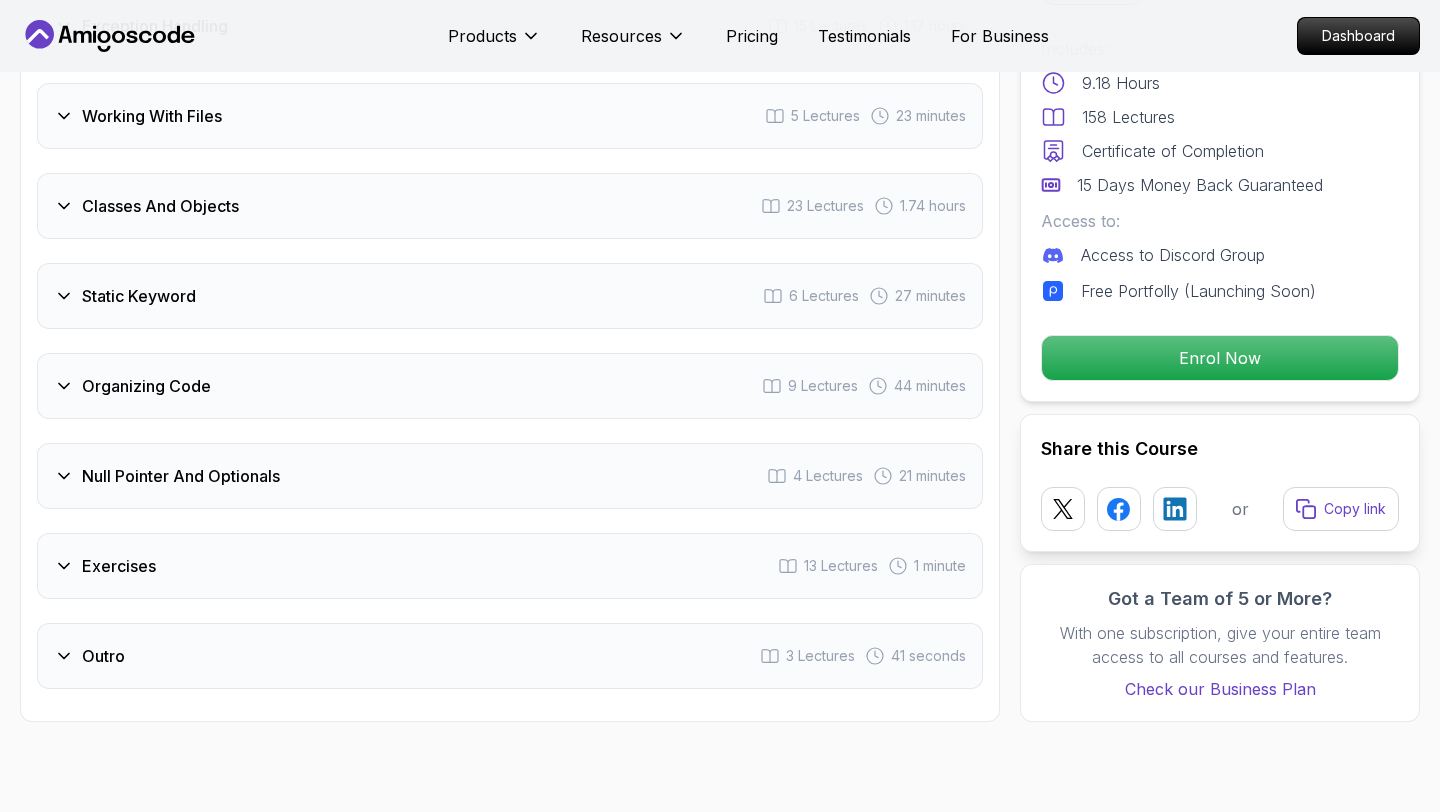 click 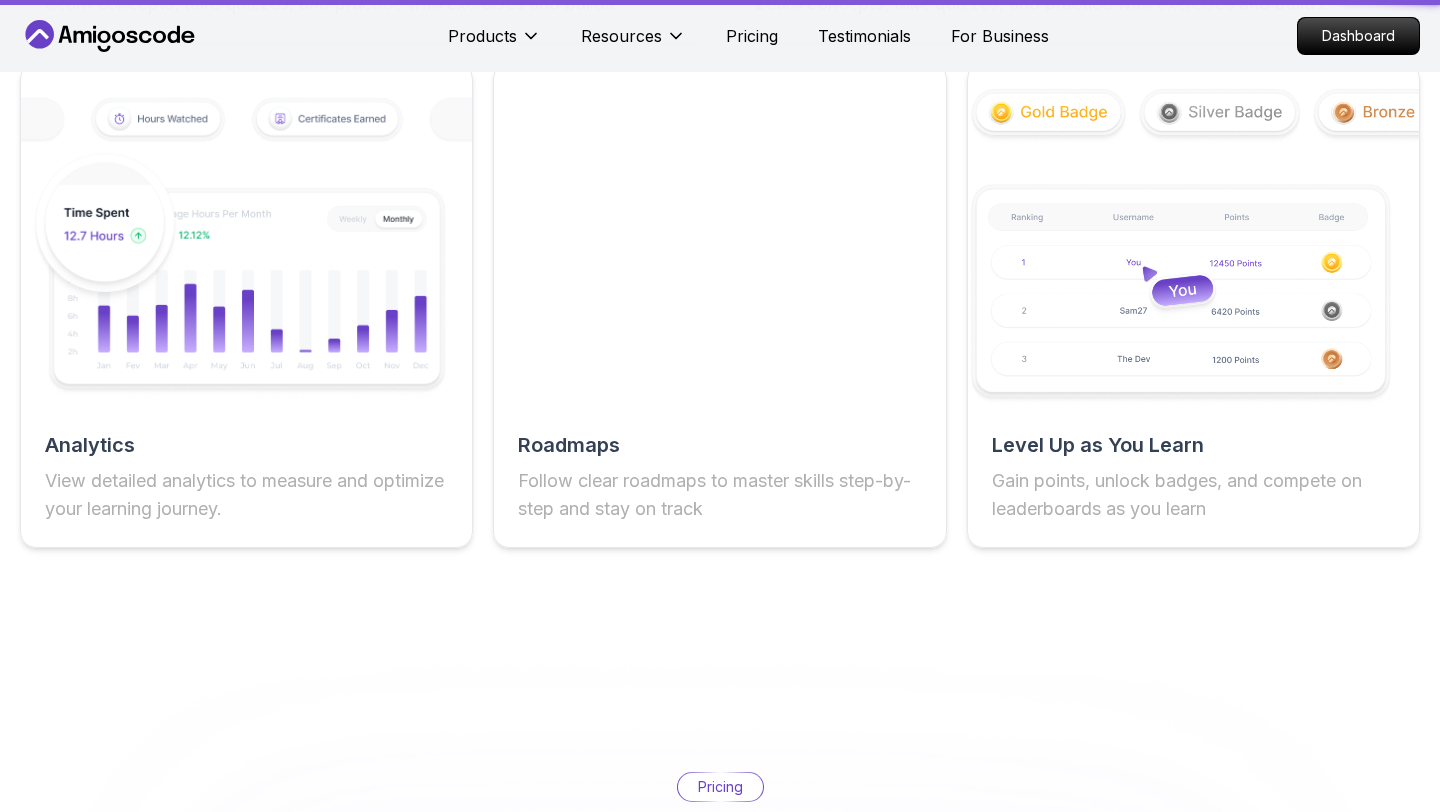 scroll, scrollTop: 0, scrollLeft: 0, axis: both 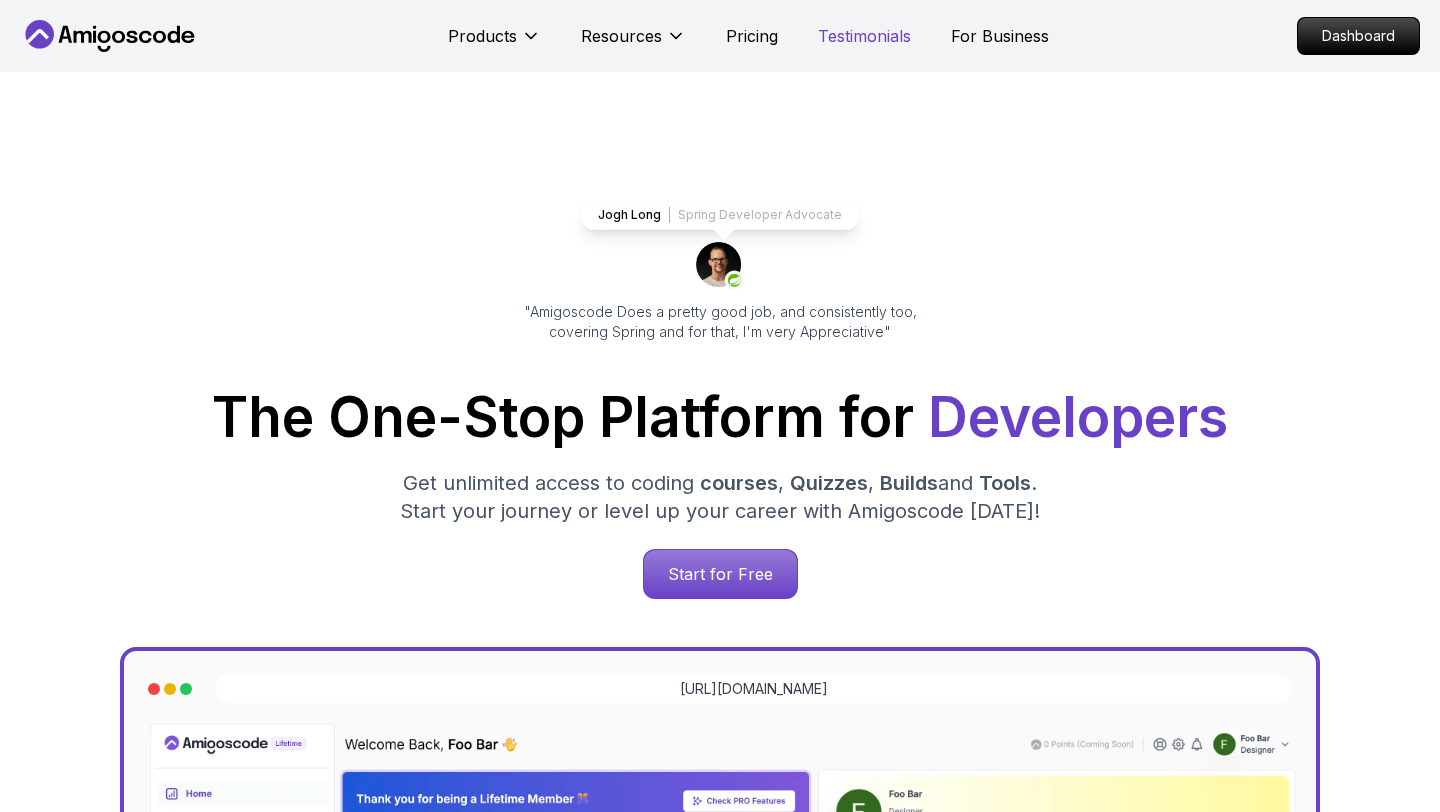 click on "Testimonials" at bounding box center [864, 36] 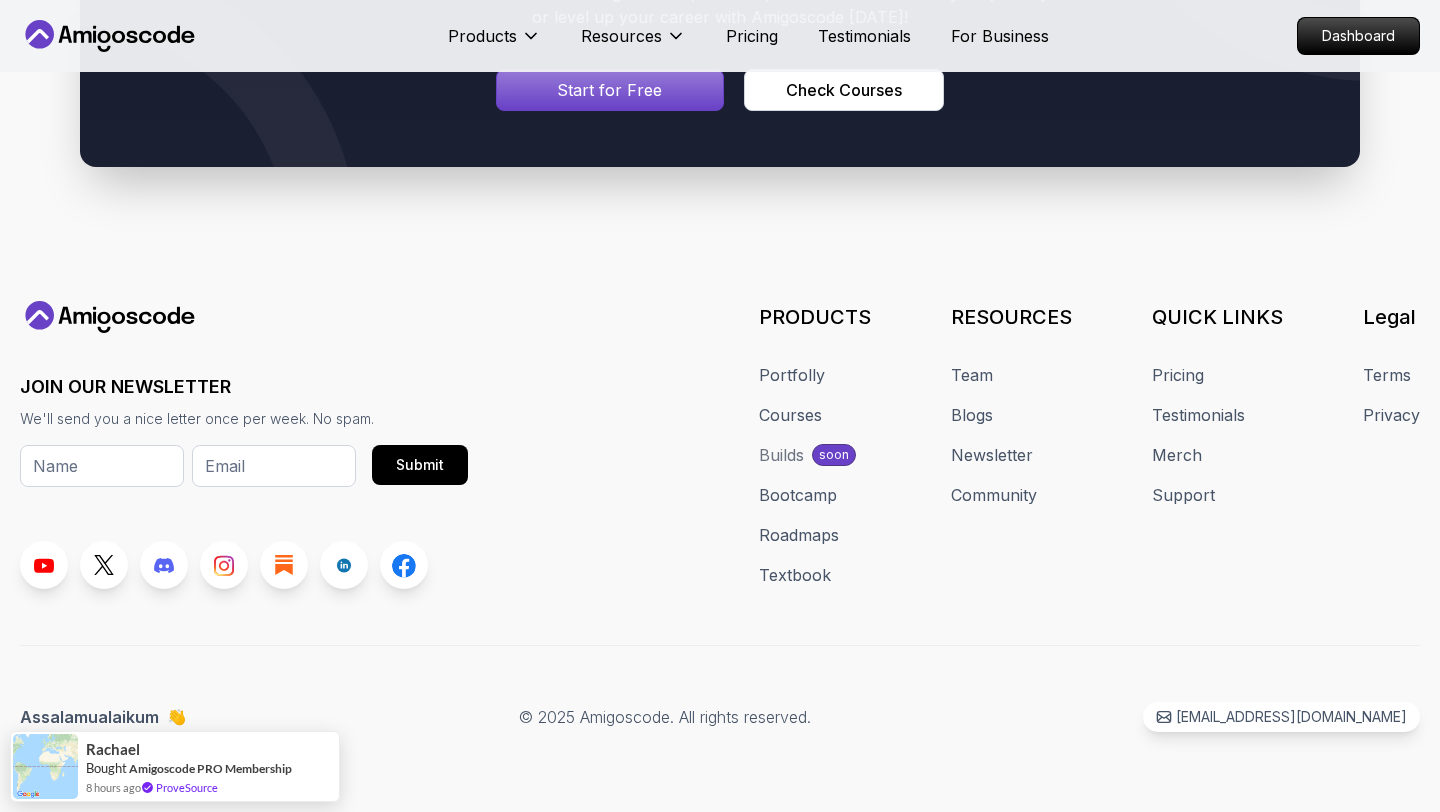 scroll, scrollTop: 9539, scrollLeft: 0, axis: vertical 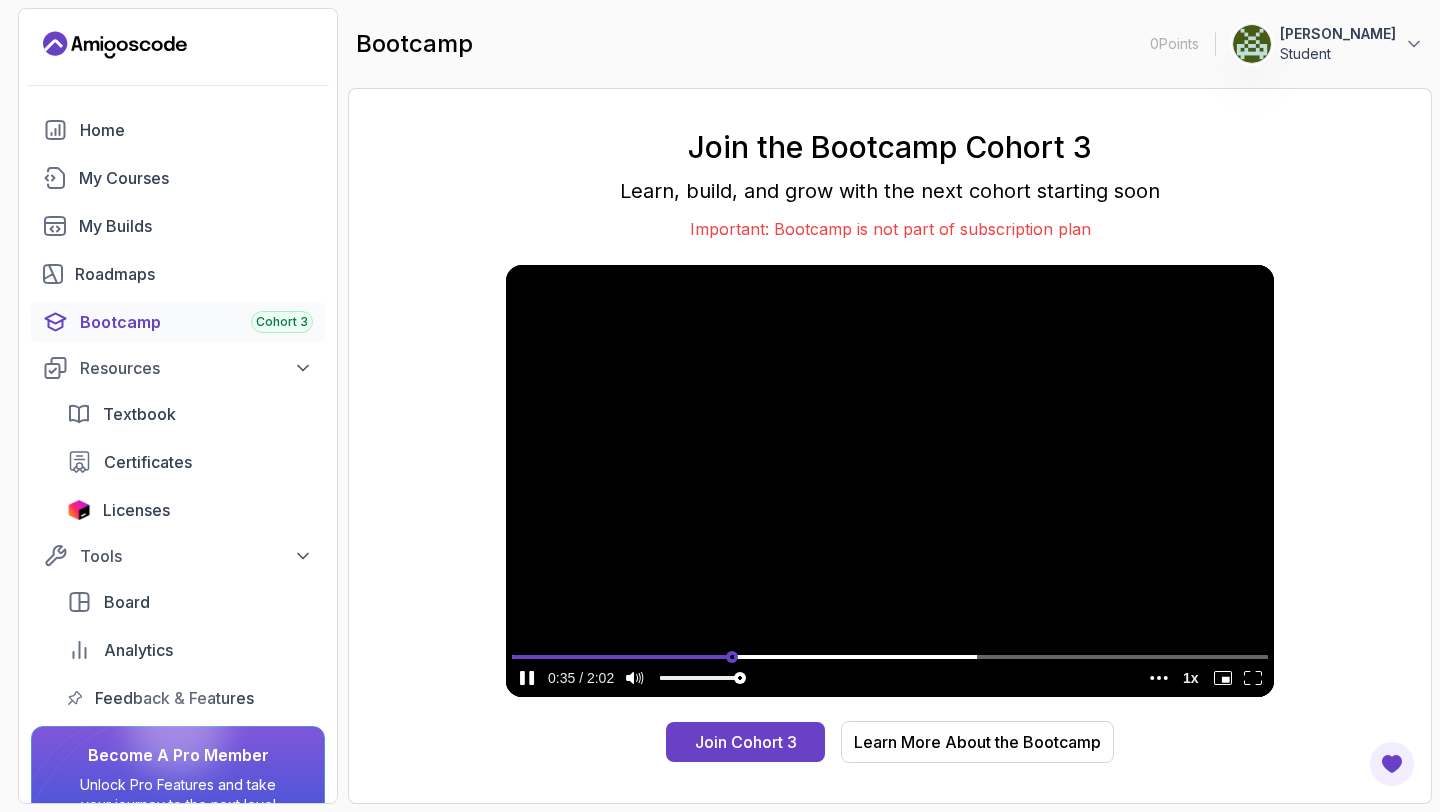 click at bounding box center (890, 656) 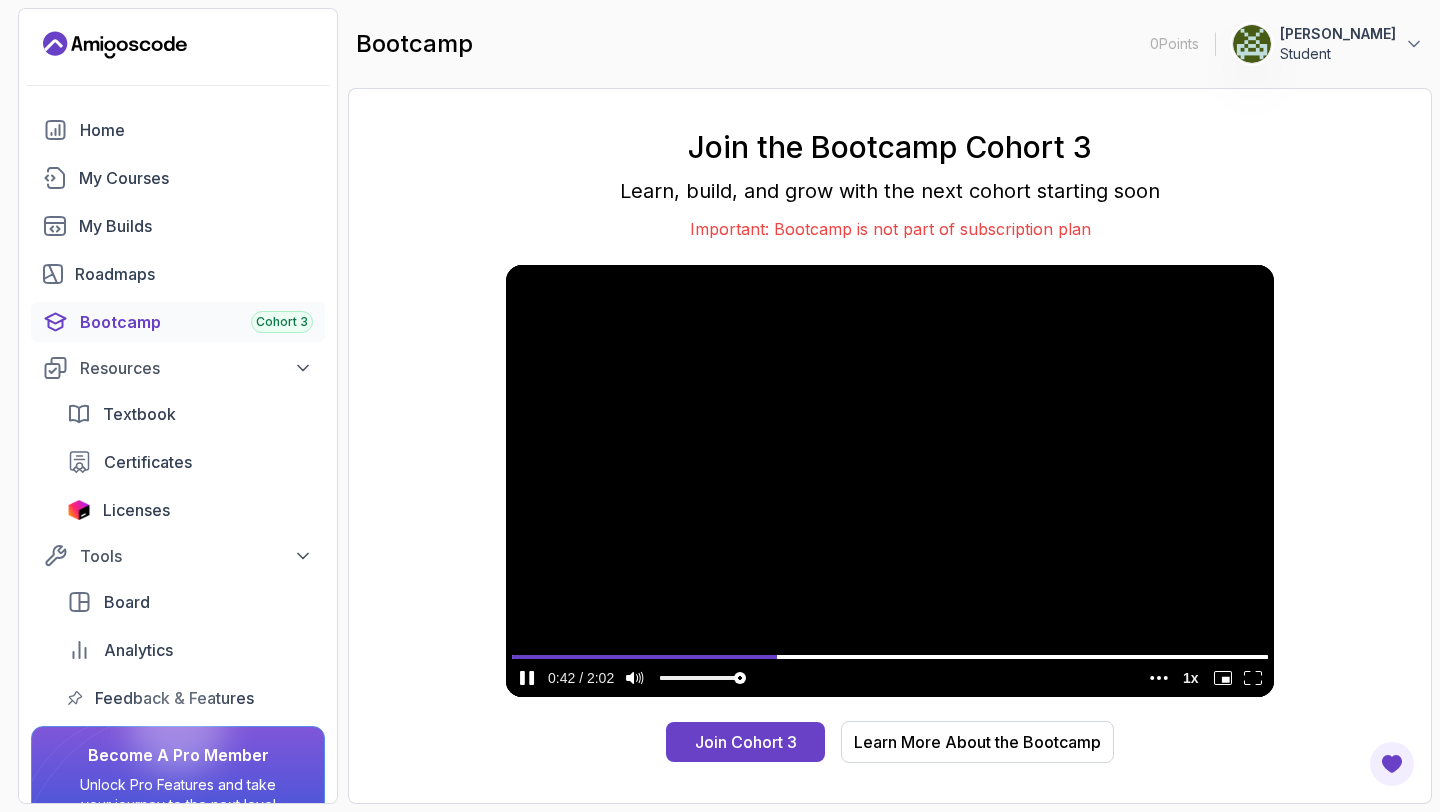click 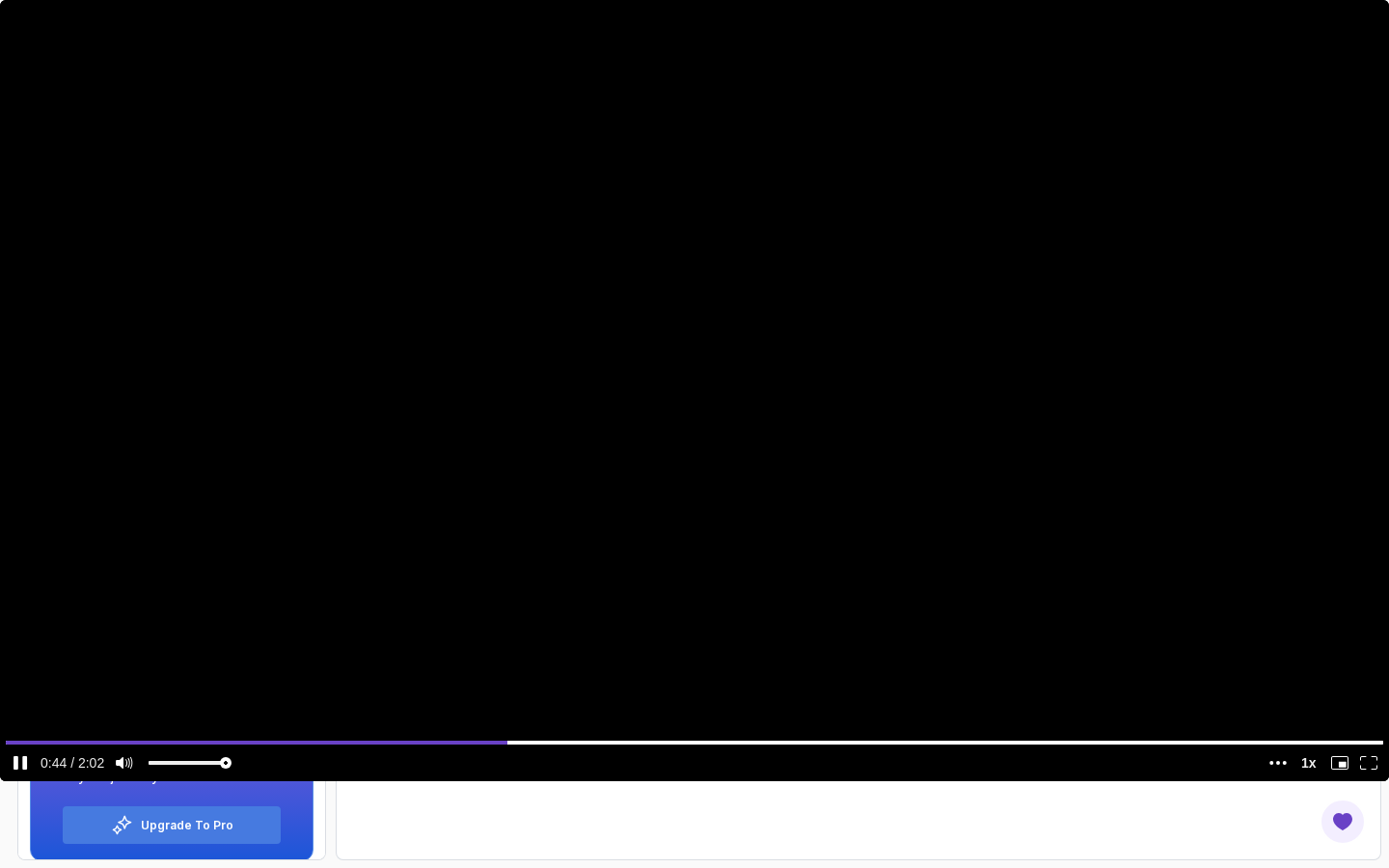 click at bounding box center [694, 391] 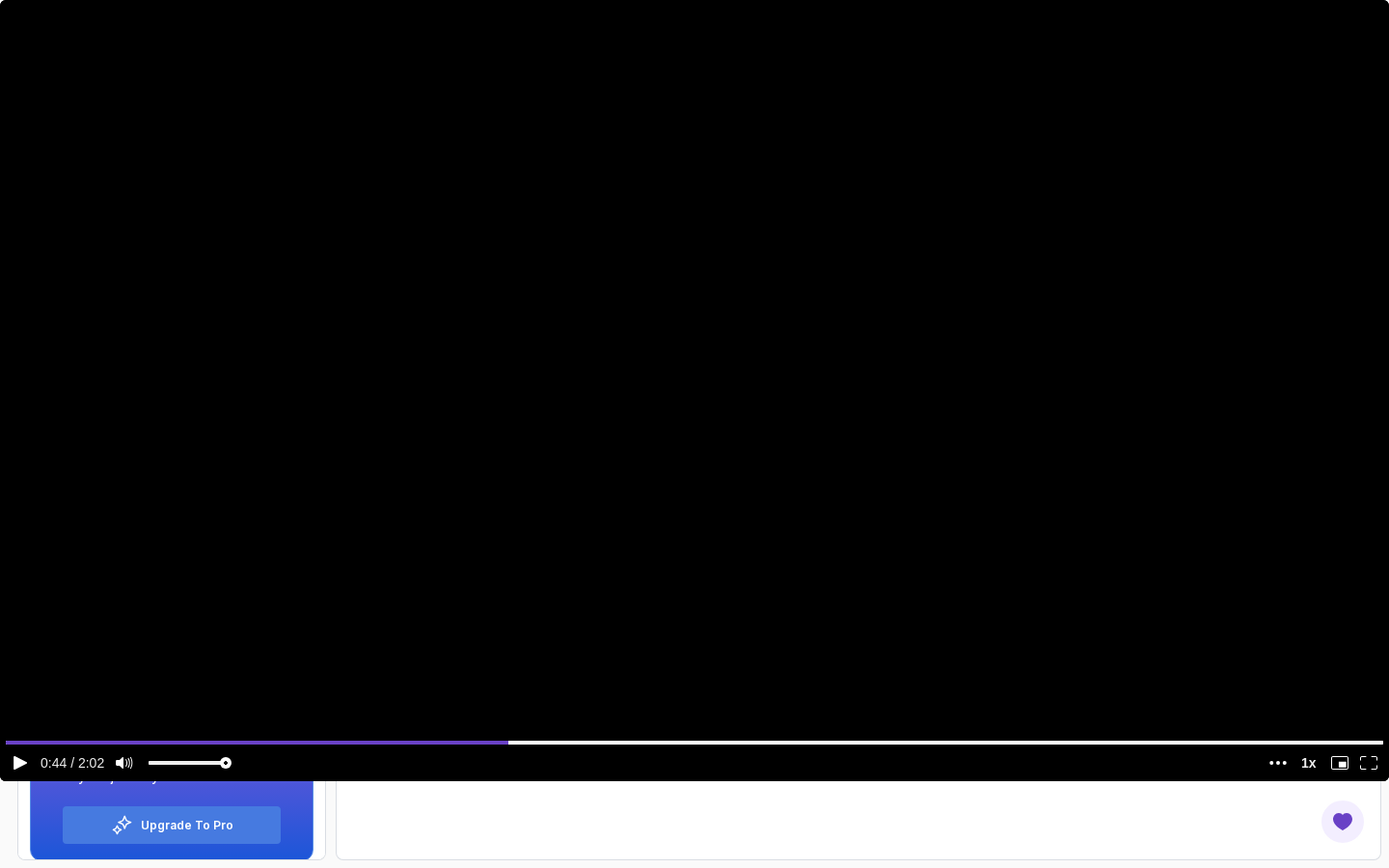 click at bounding box center [694, 391] 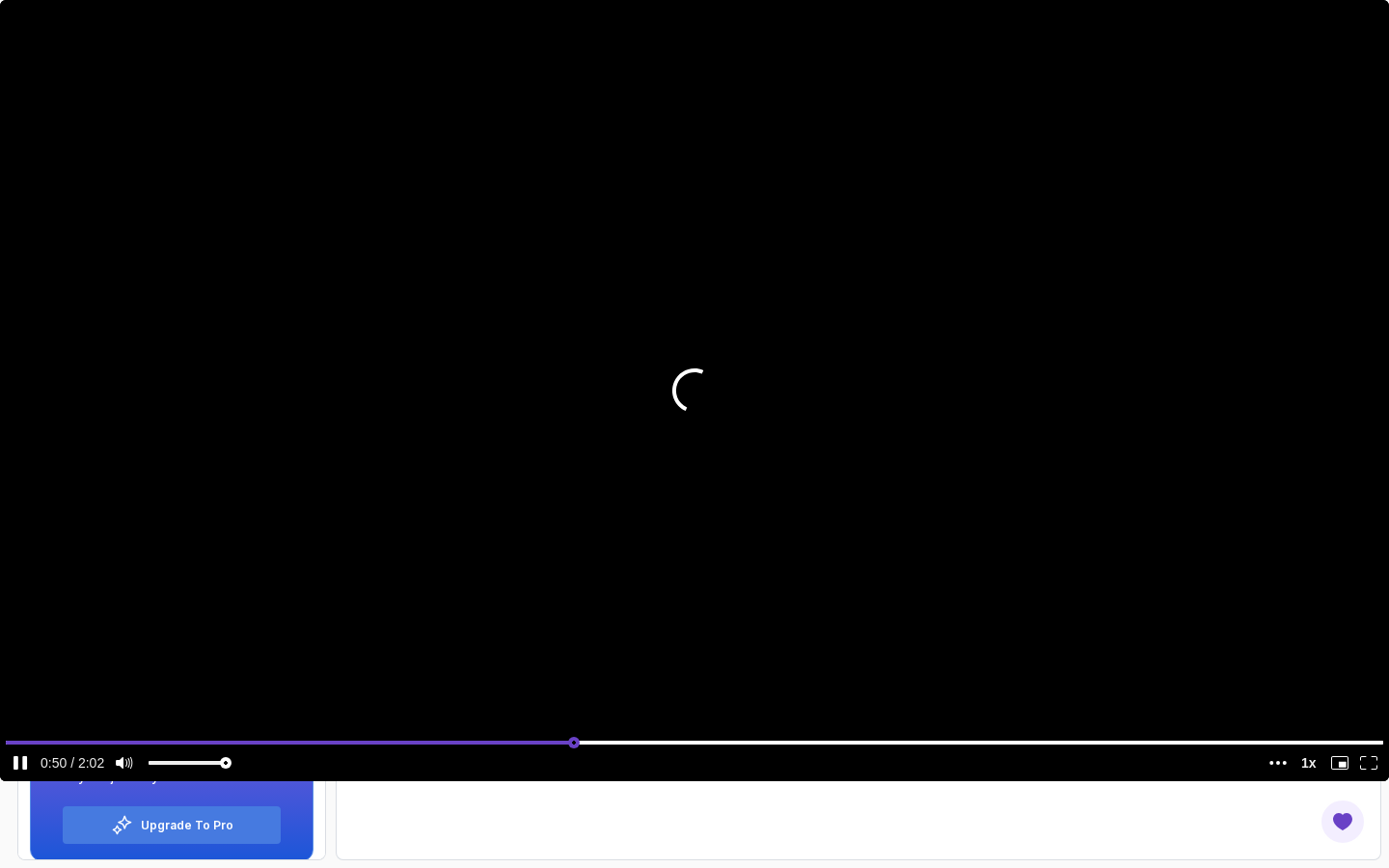 click at bounding box center (694, 742) 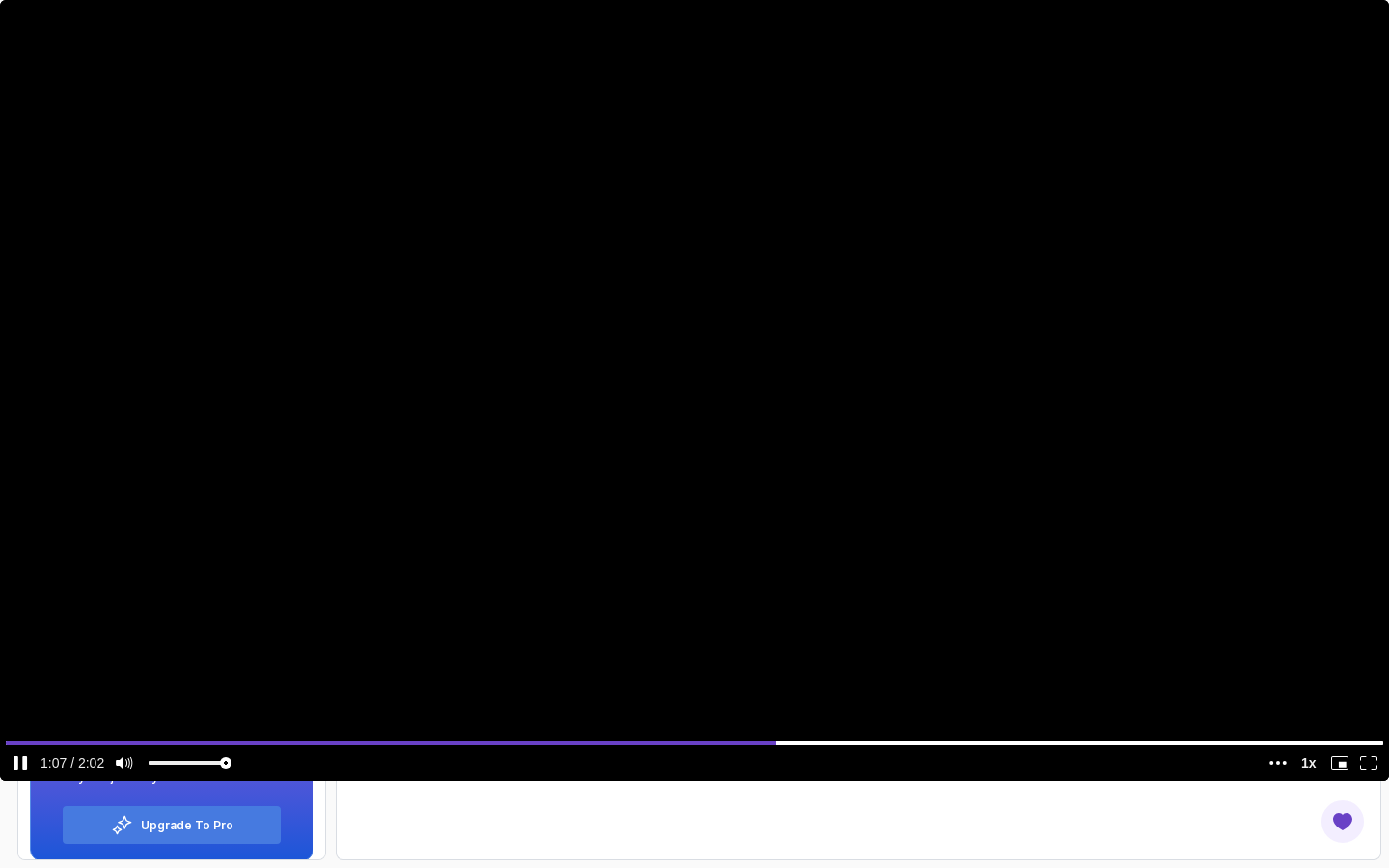 click at bounding box center [694, 391] 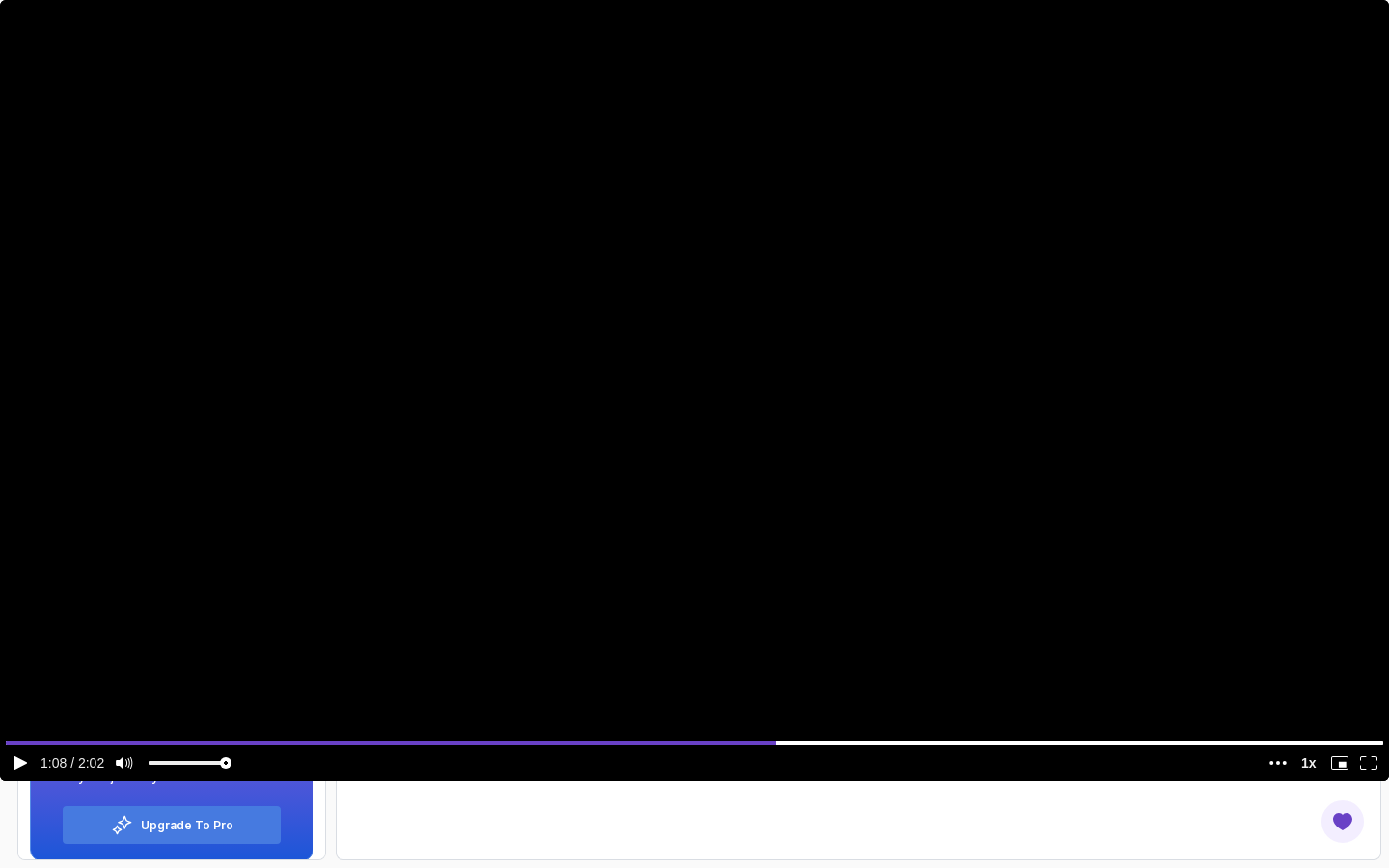 click at bounding box center [694, 391] 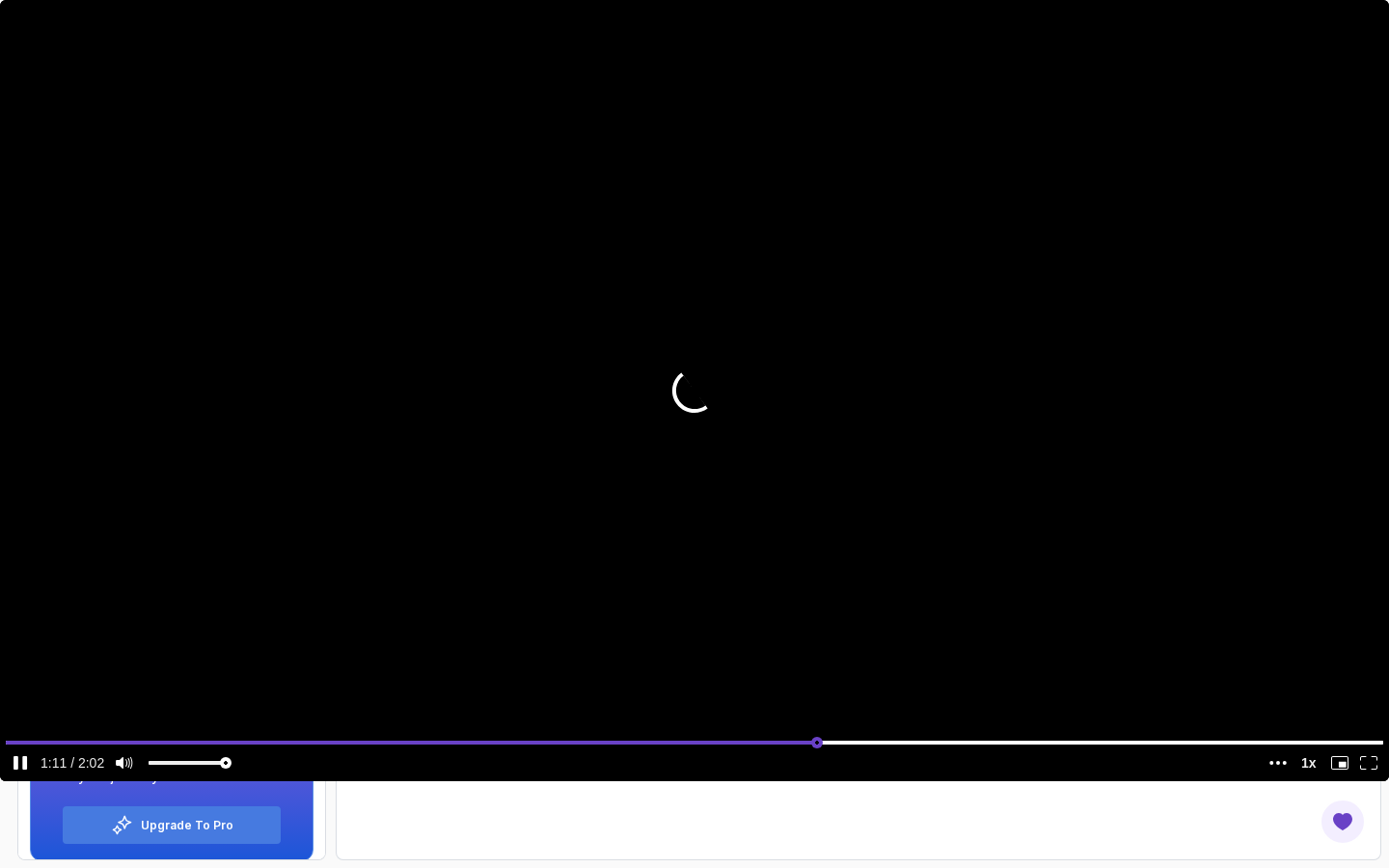 click at bounding box center [694, 742] 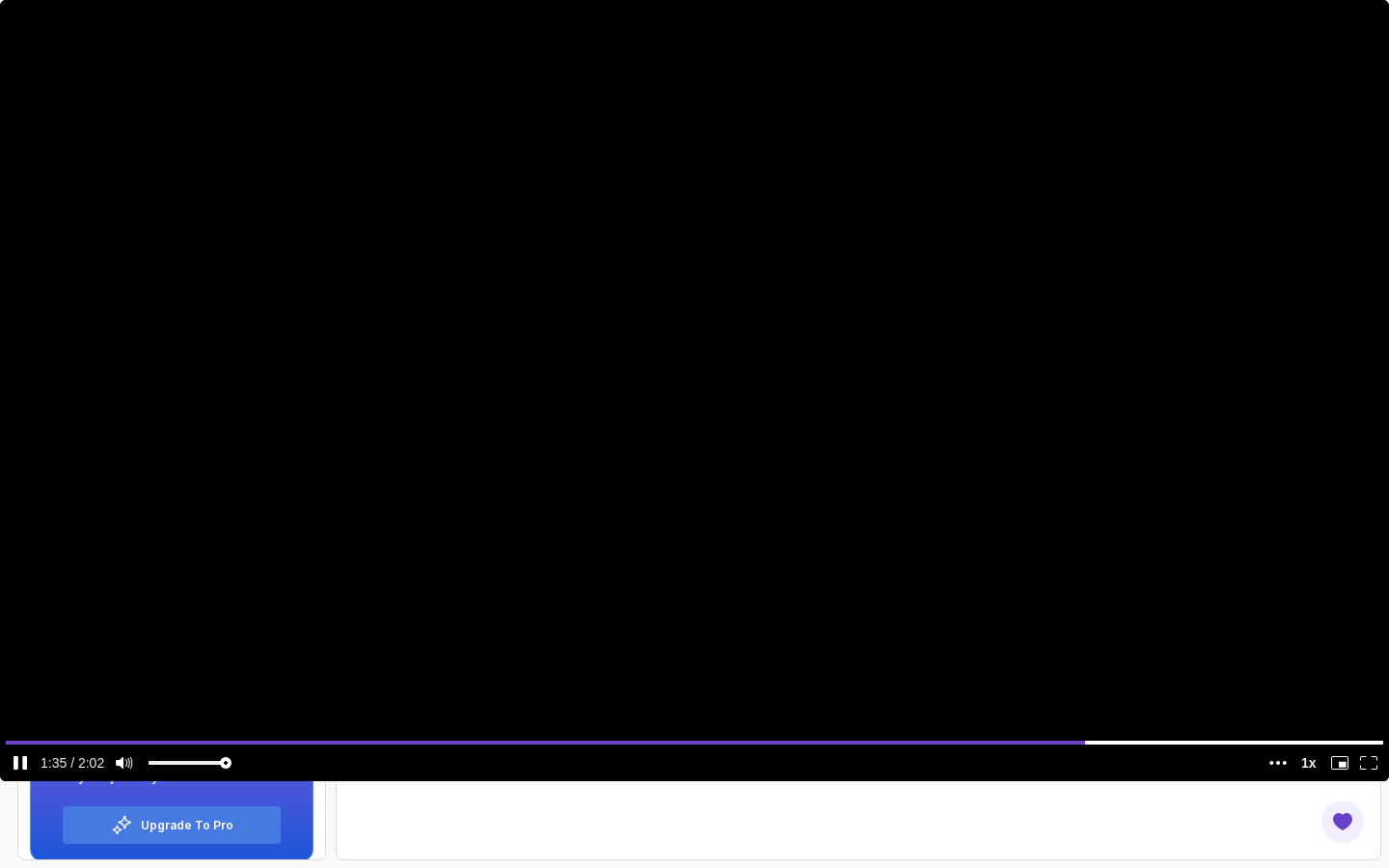 click at bounding box center (694, 391) 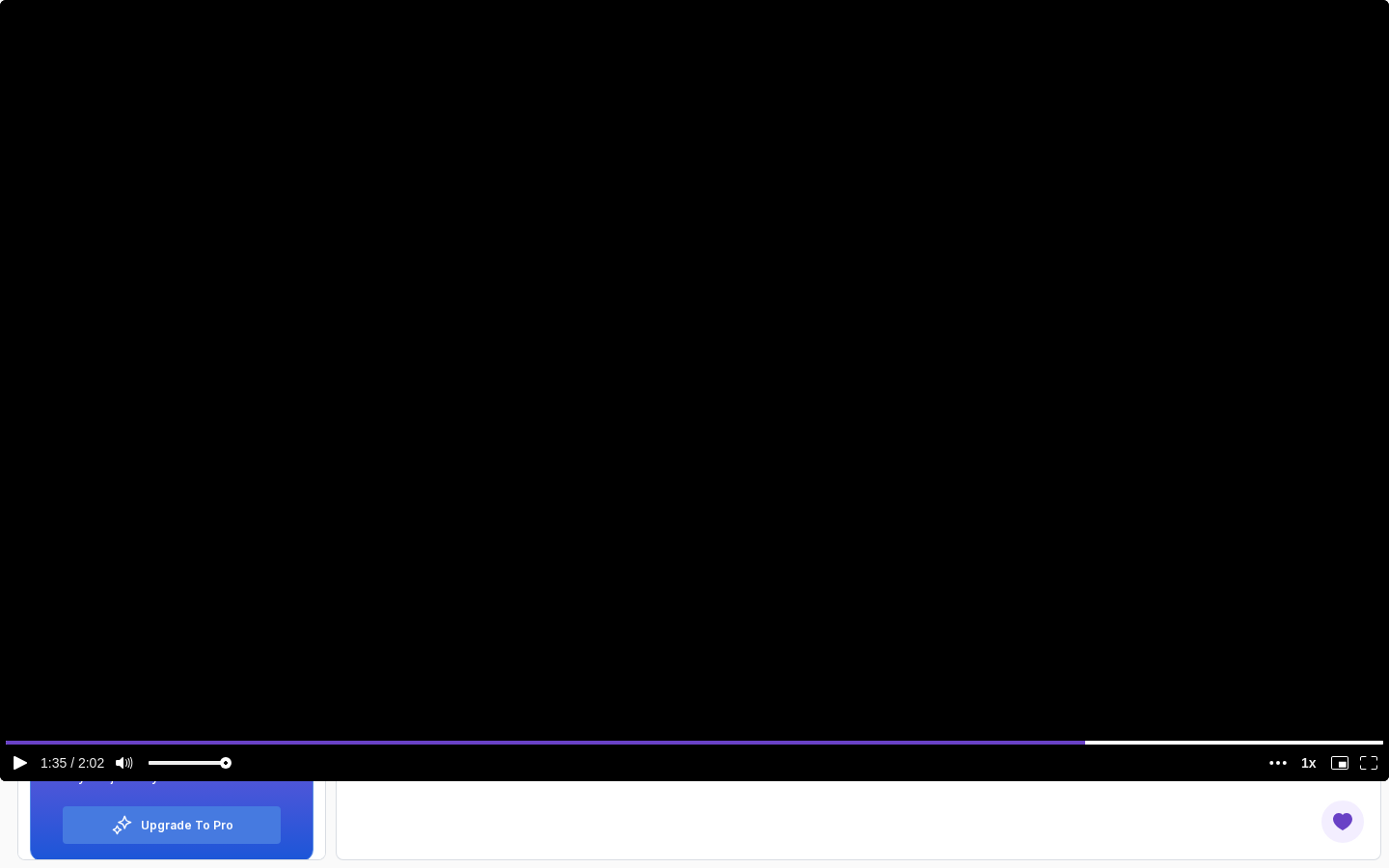 click at bounding box center (694, 391) 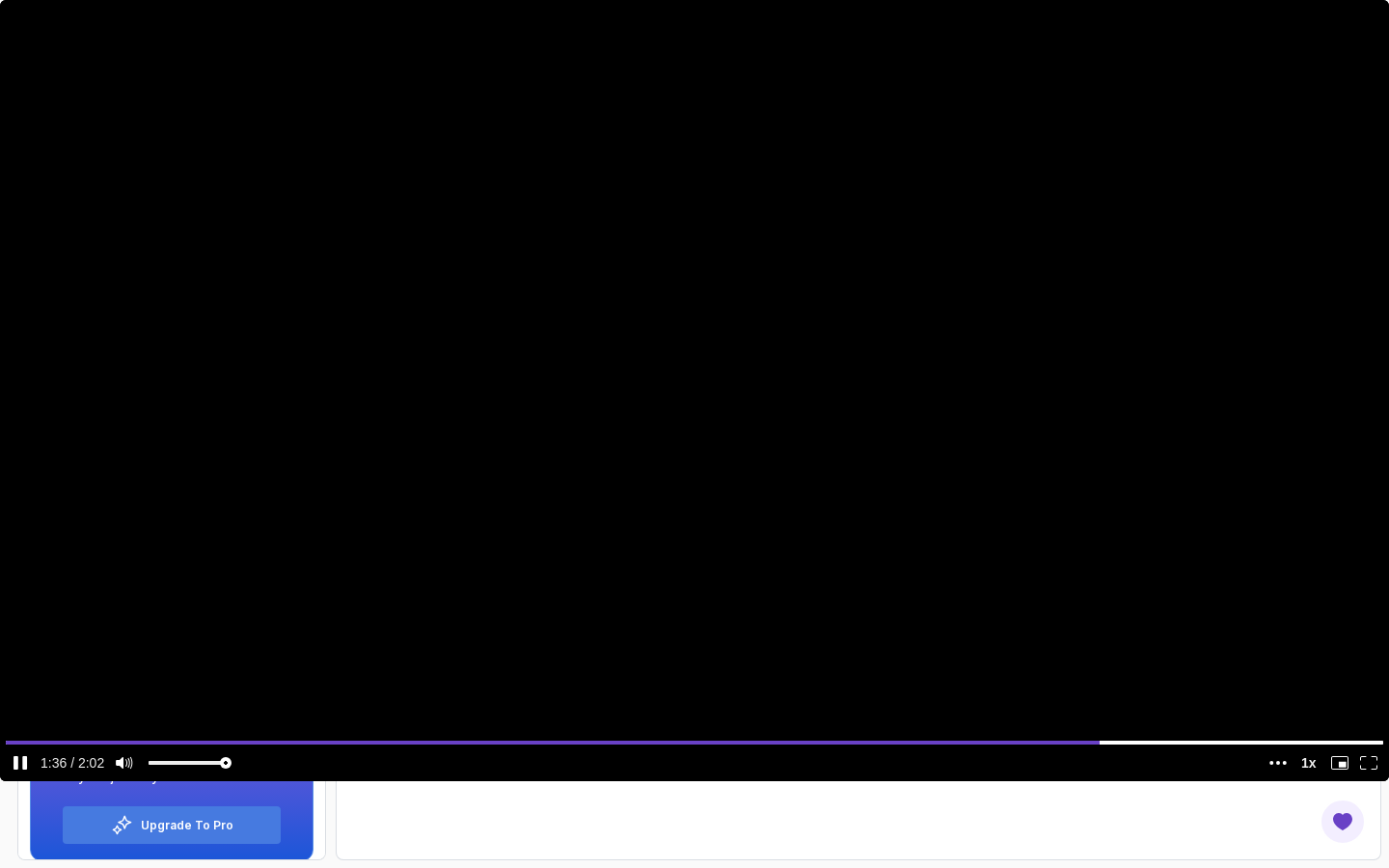 click at bounding box center [694, 391] 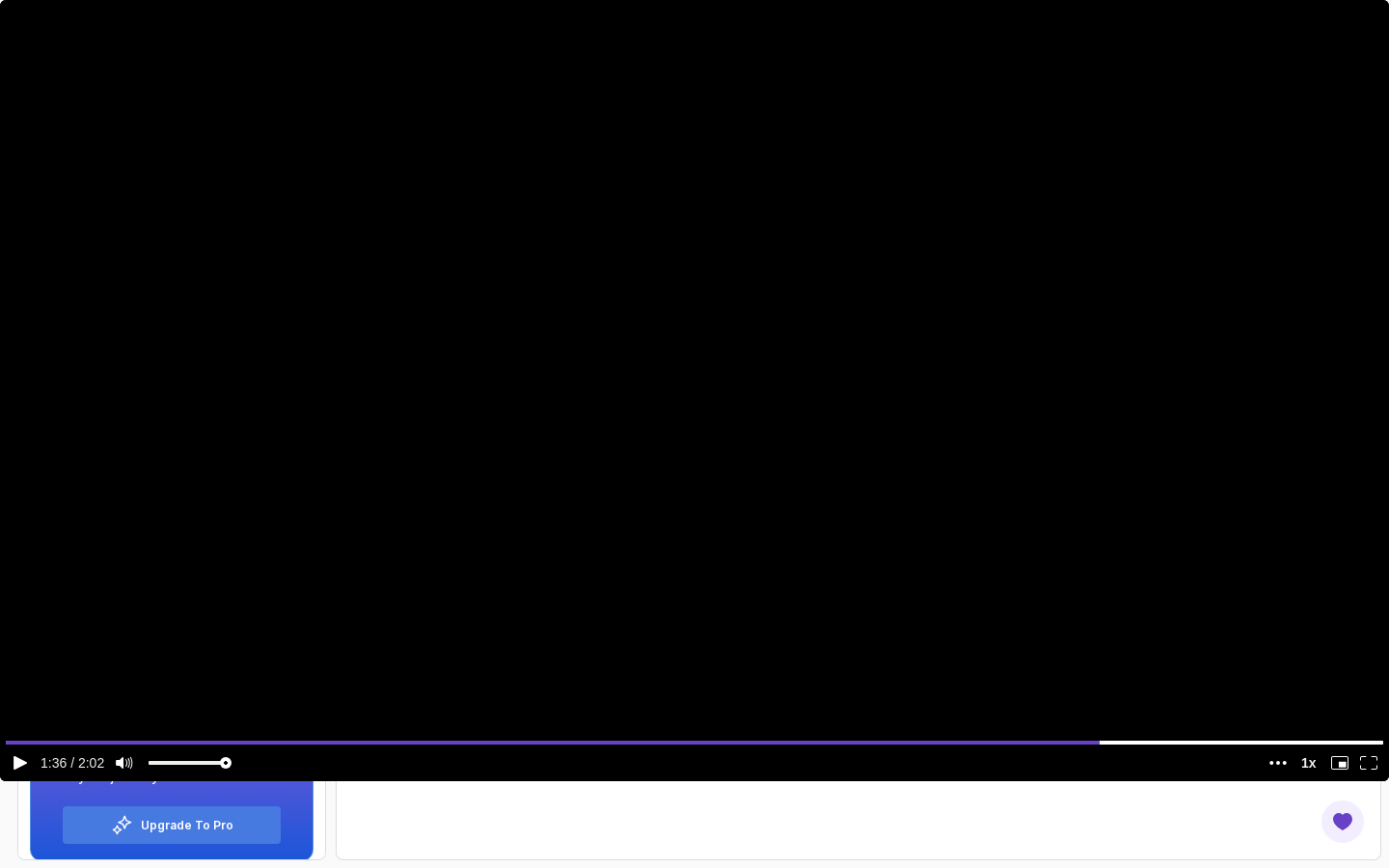 click at bounding box center (694, 391) 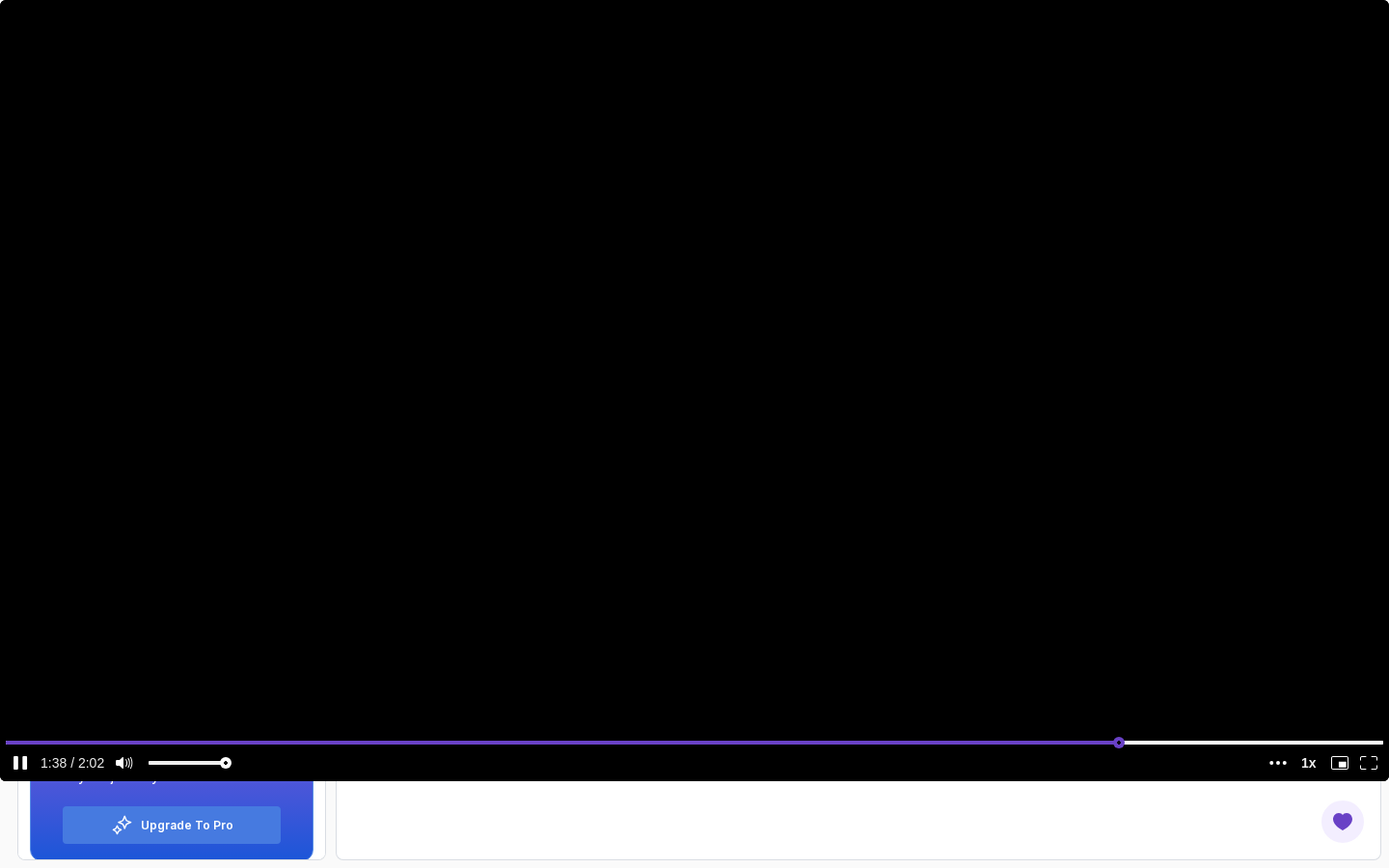 click at bounding box center (694, 742) 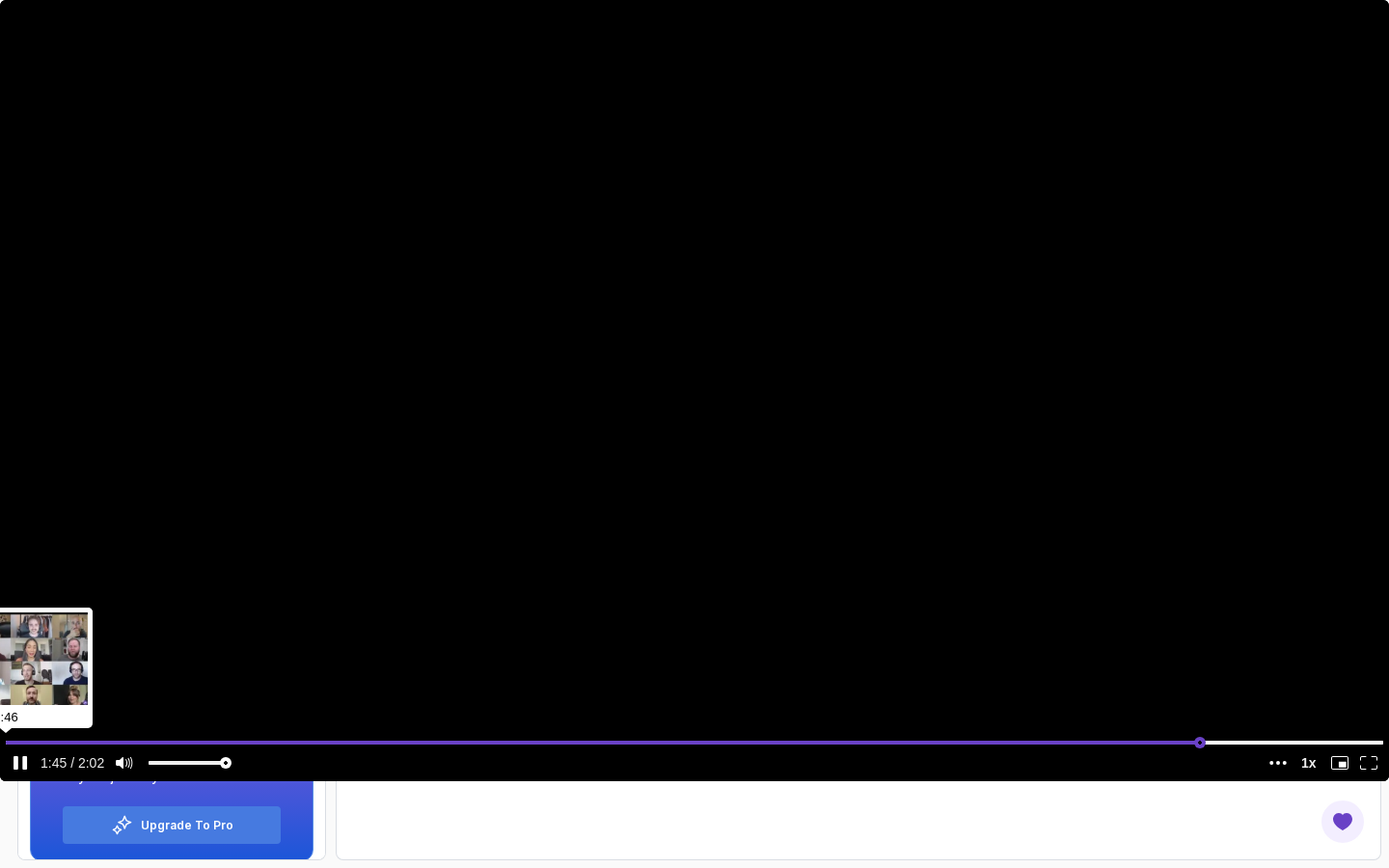 type on "0.866965399514149" 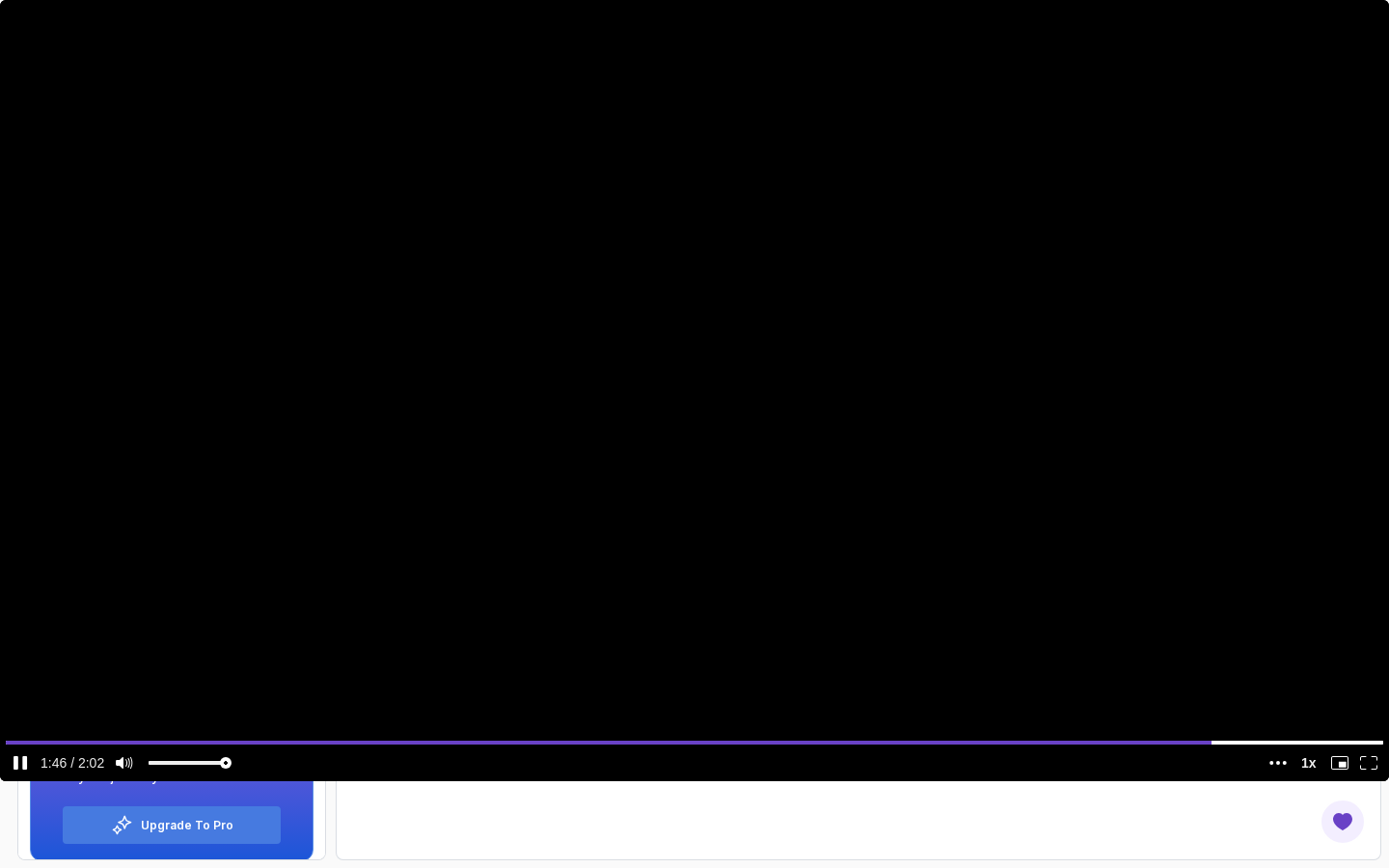 click at bounding box center [694, 391] 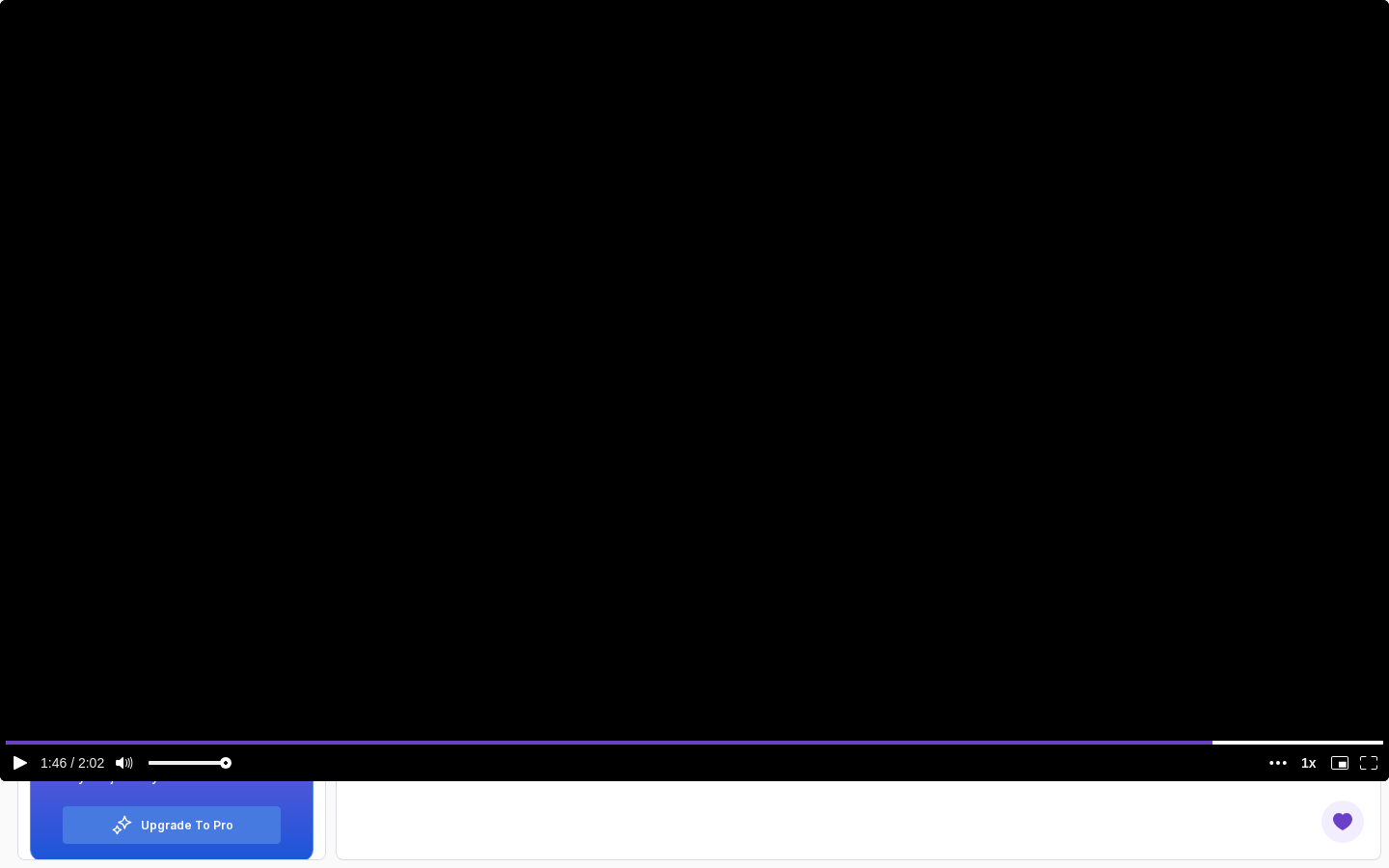click at bounding box center [694, 391] 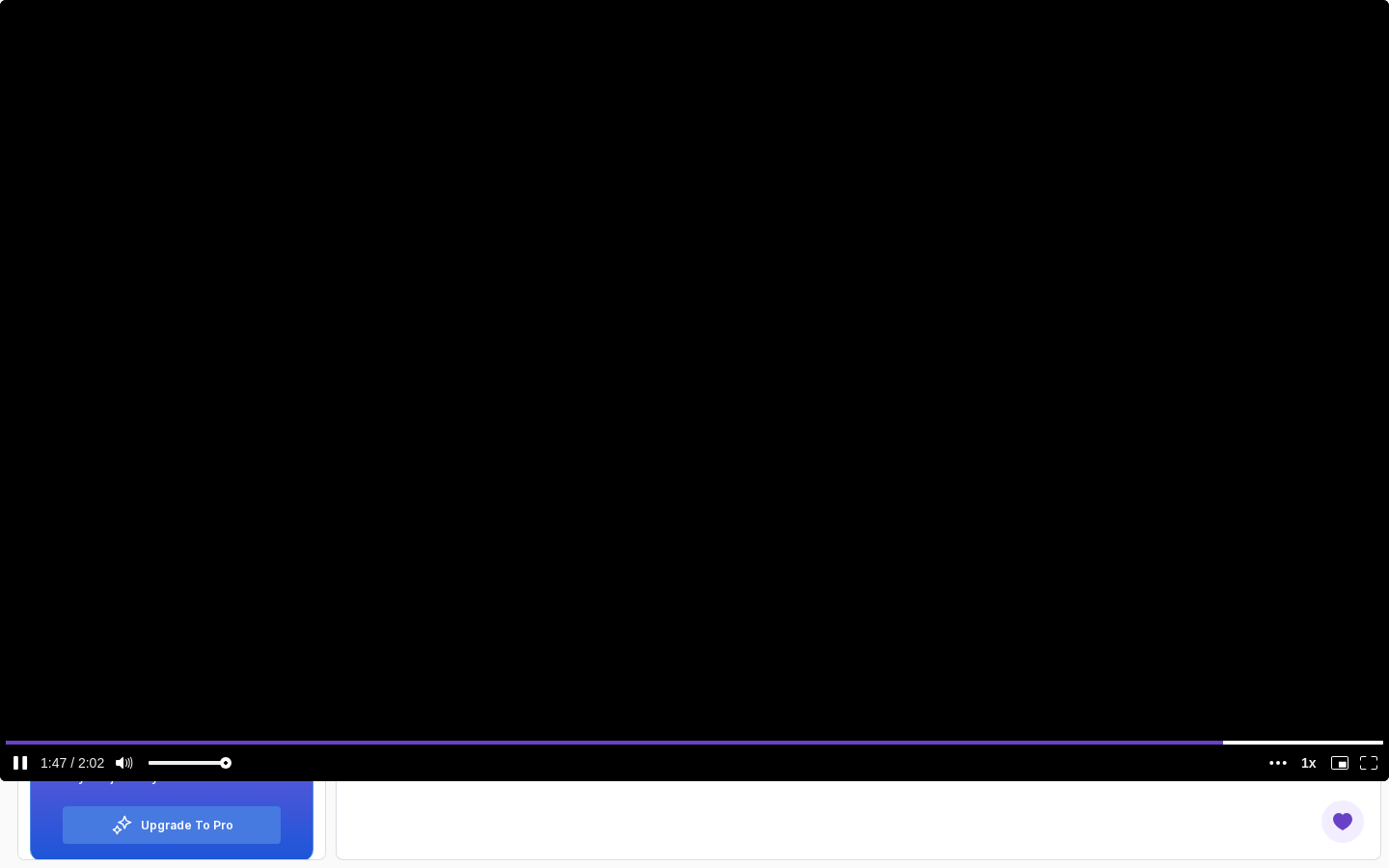 click 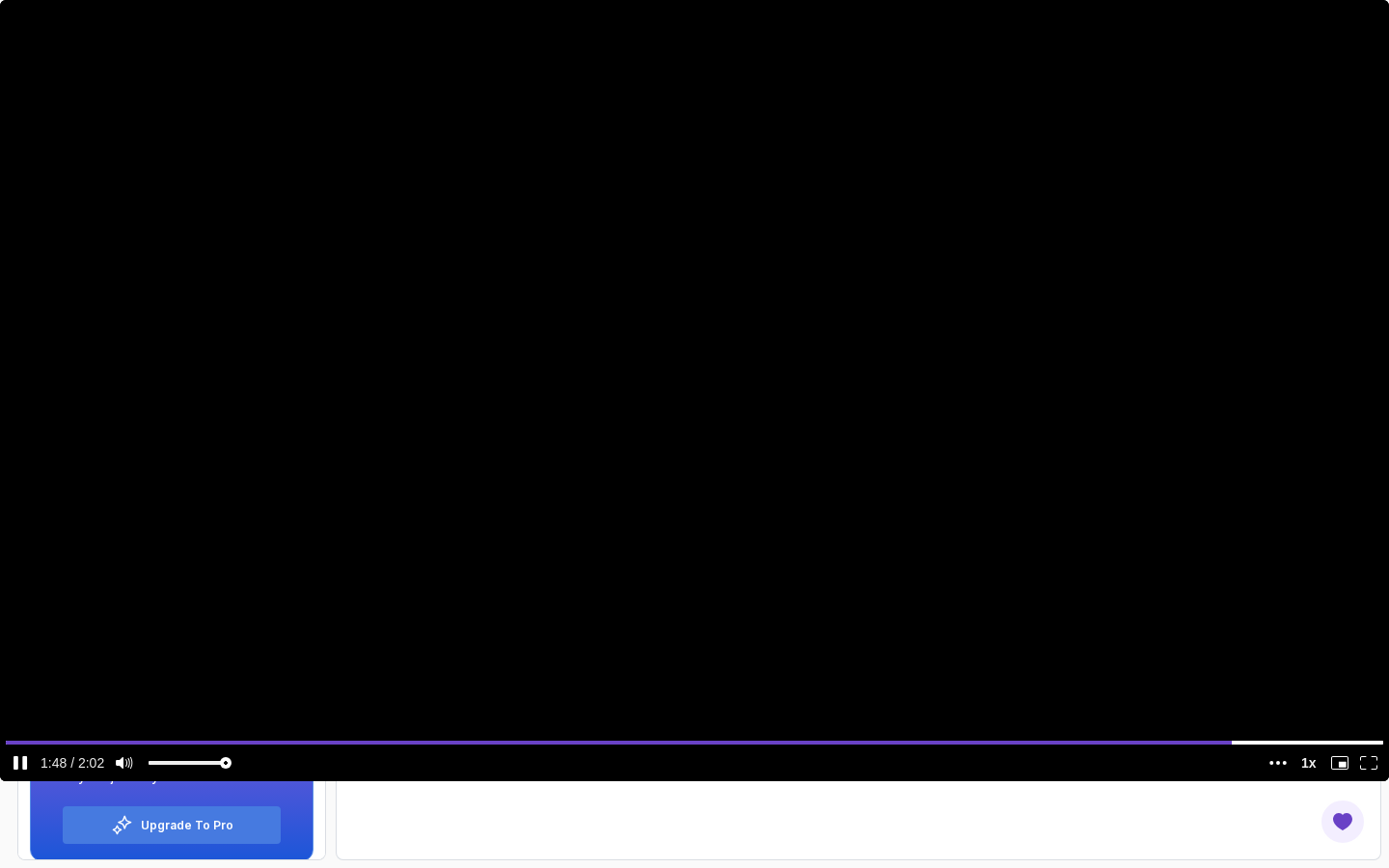 click 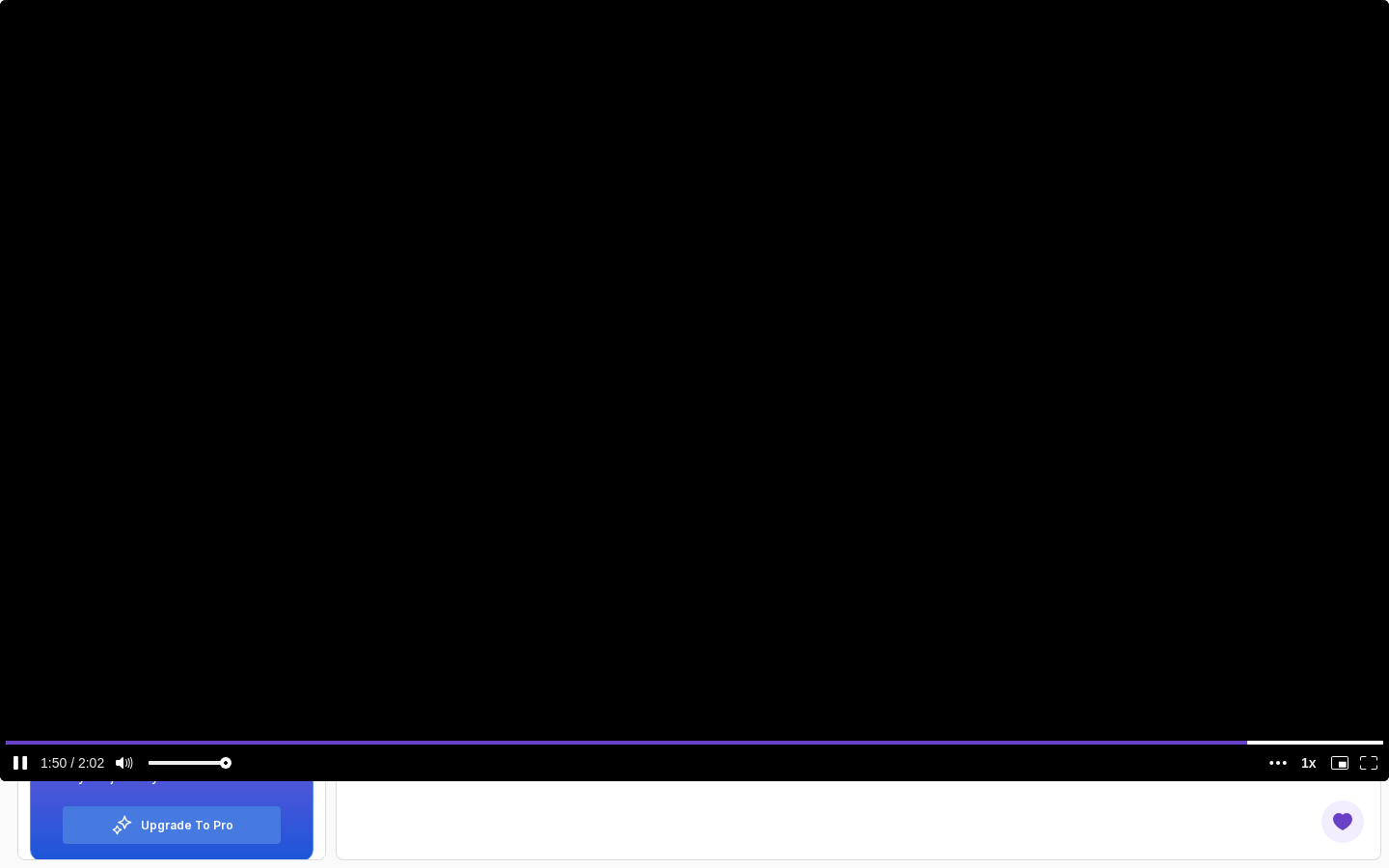 click on "10
10" 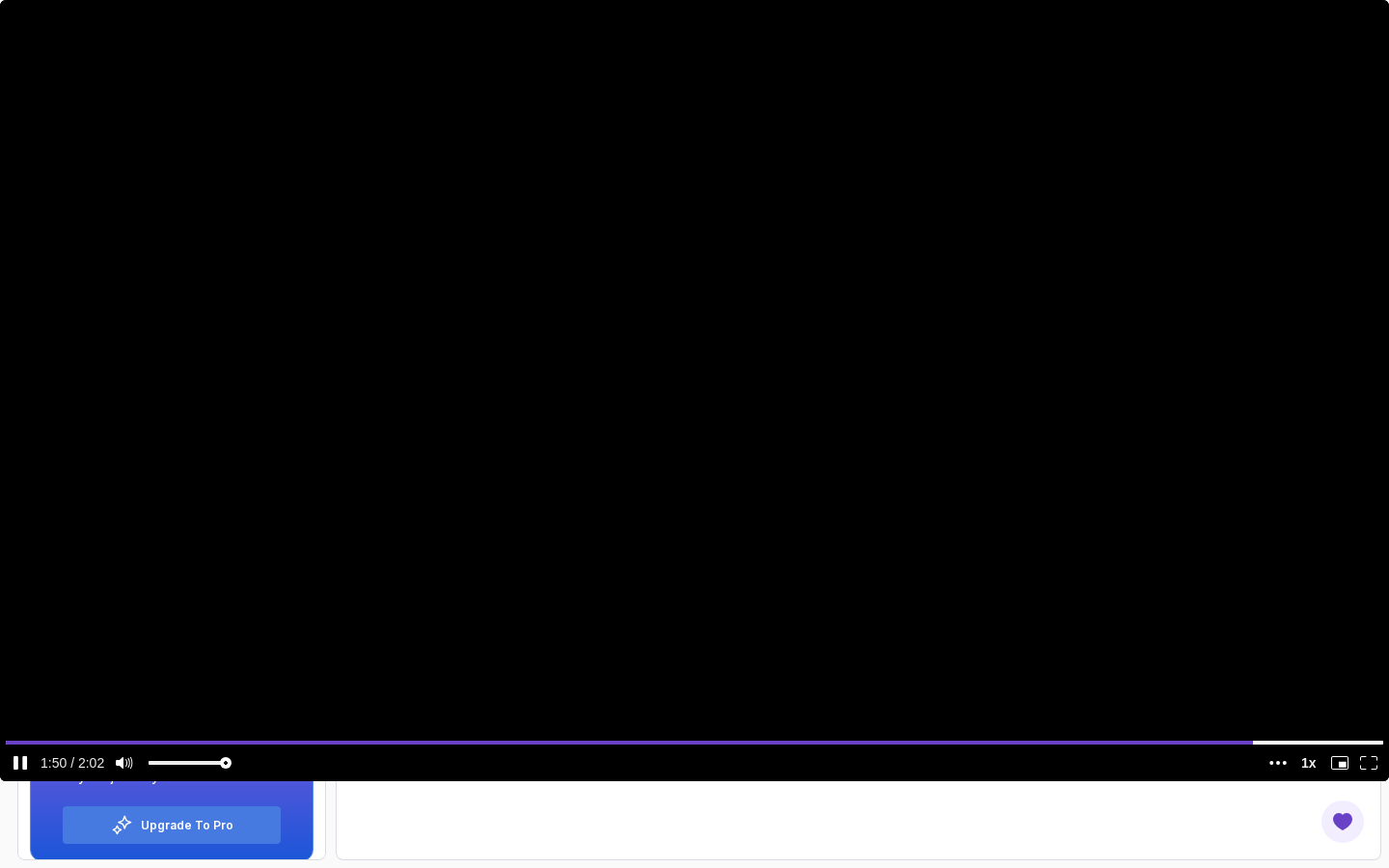 click 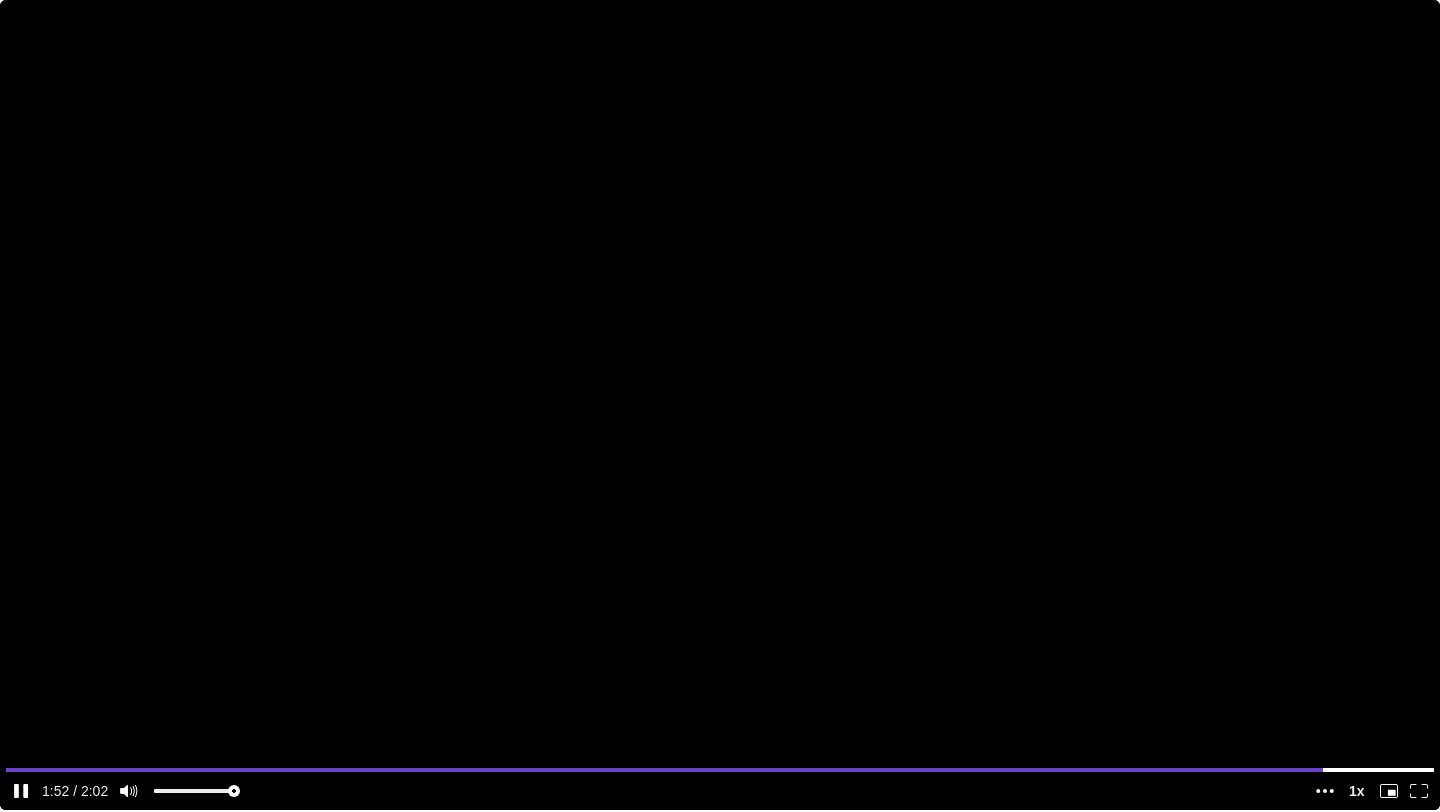 click at bounding box center [720, 405] 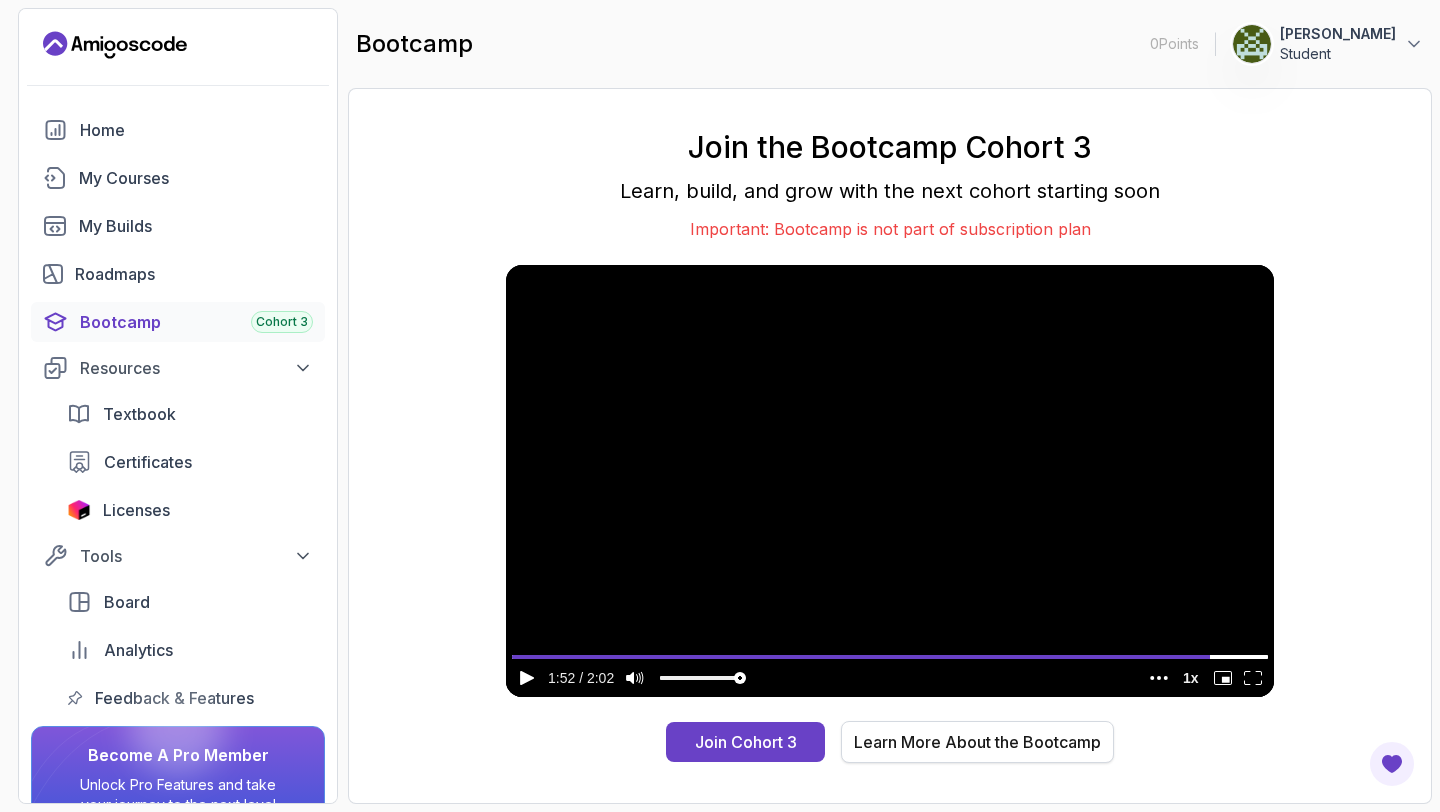 click on "Learn More About the Bootcamp" at bounding box center [977, 742] 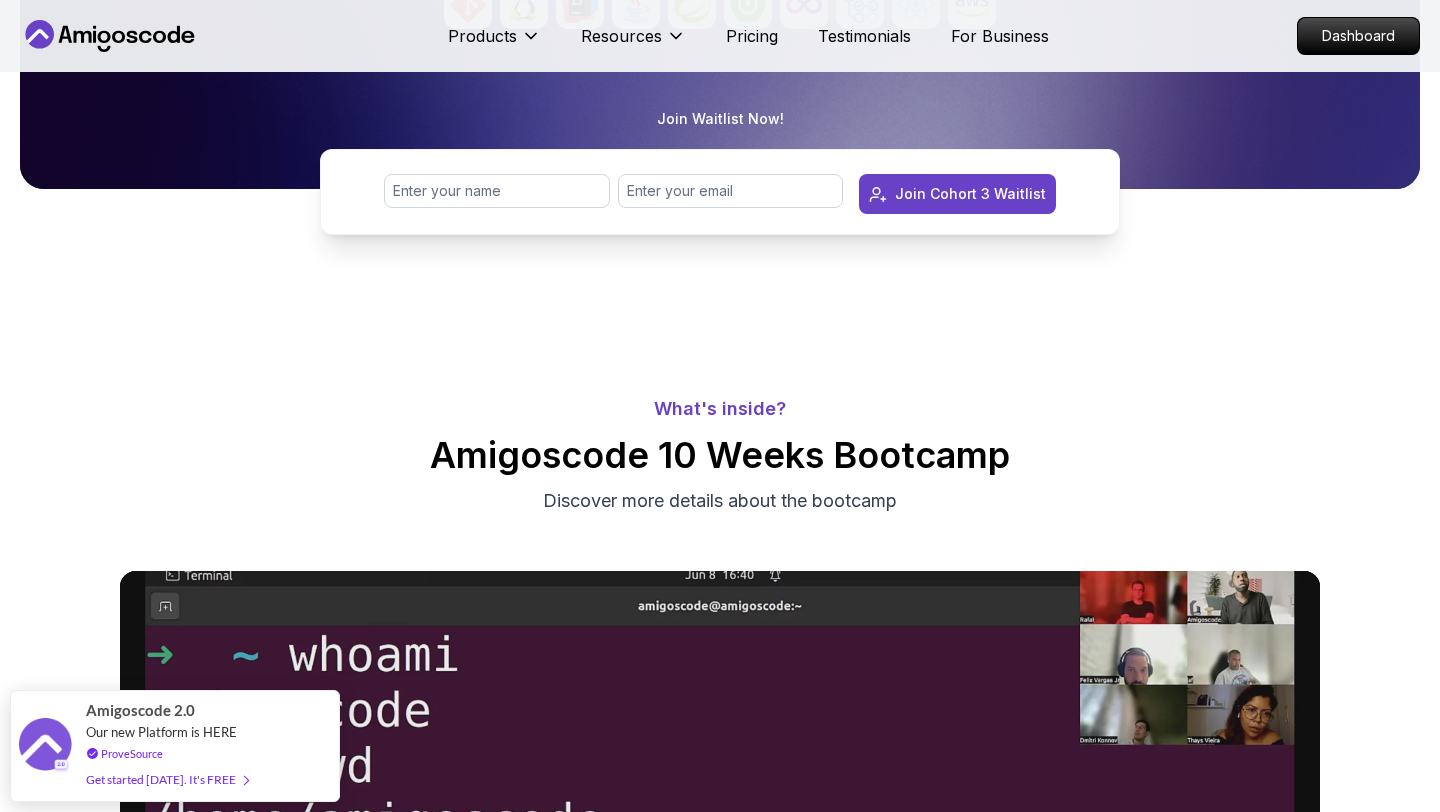 scroll, scrollTop: 489, scrollLeft: 0, axis: vertical 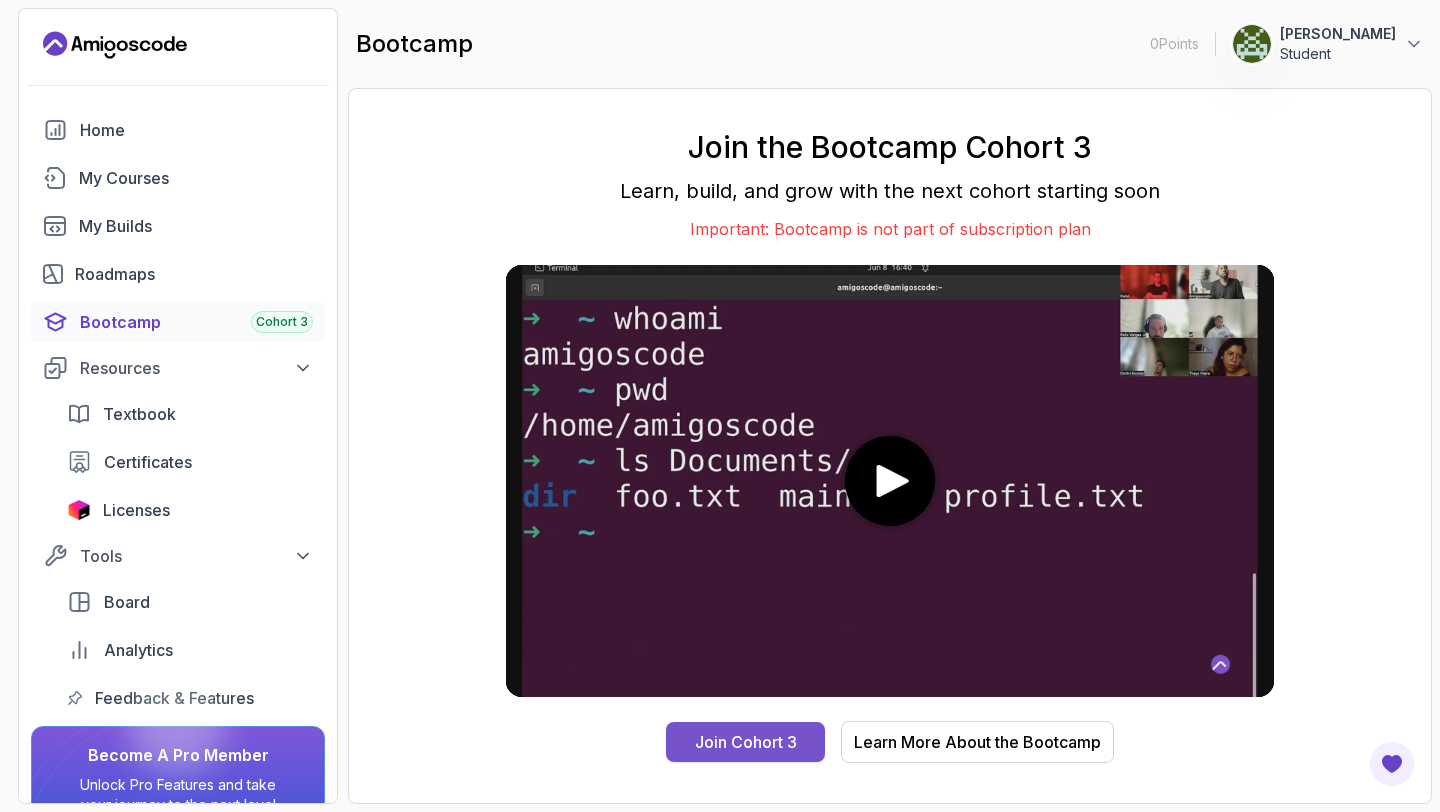 click on "Join Cohort 3" at bounding box center (745, 742) 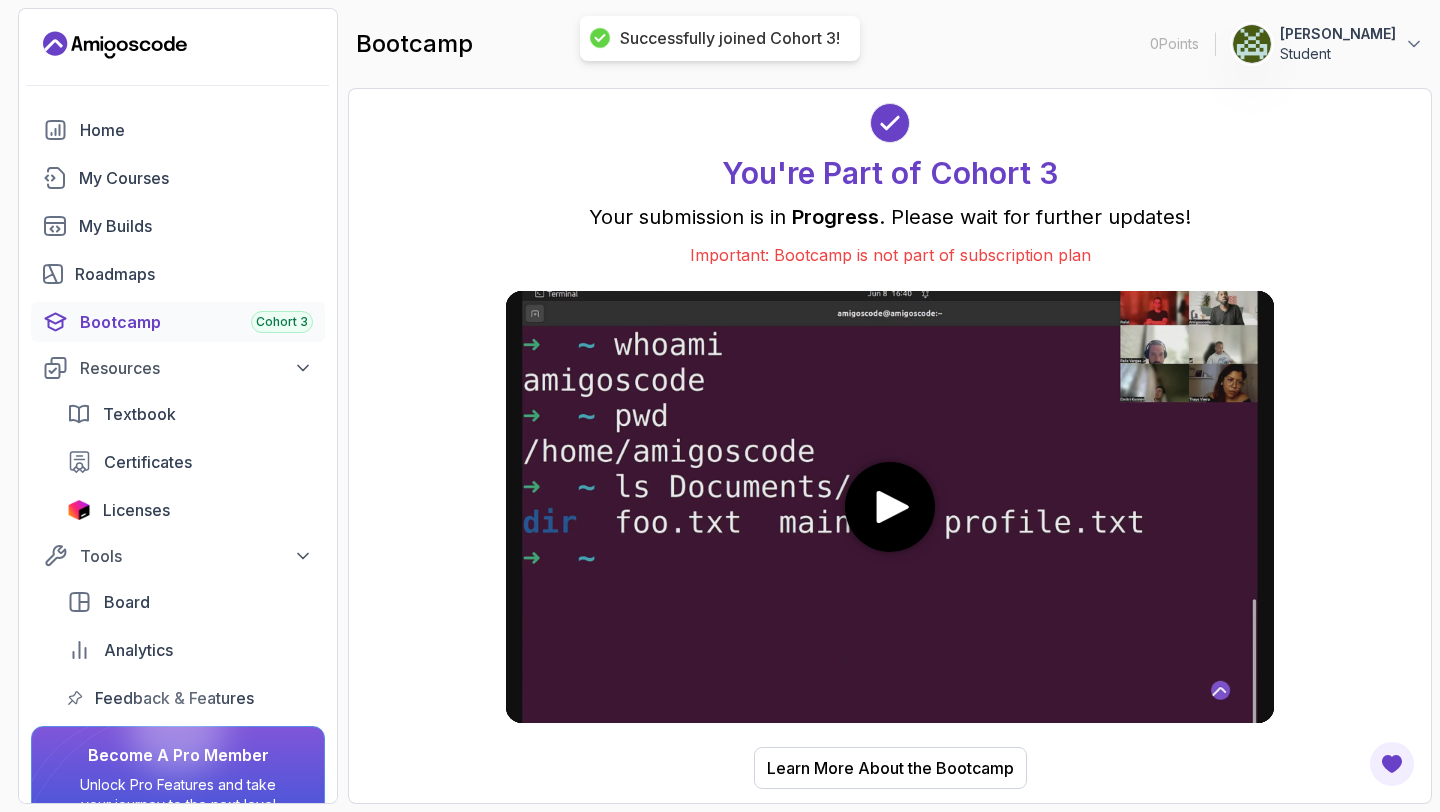 click on "Bootcamp Cohort 3" at bounding box center (196, 322) 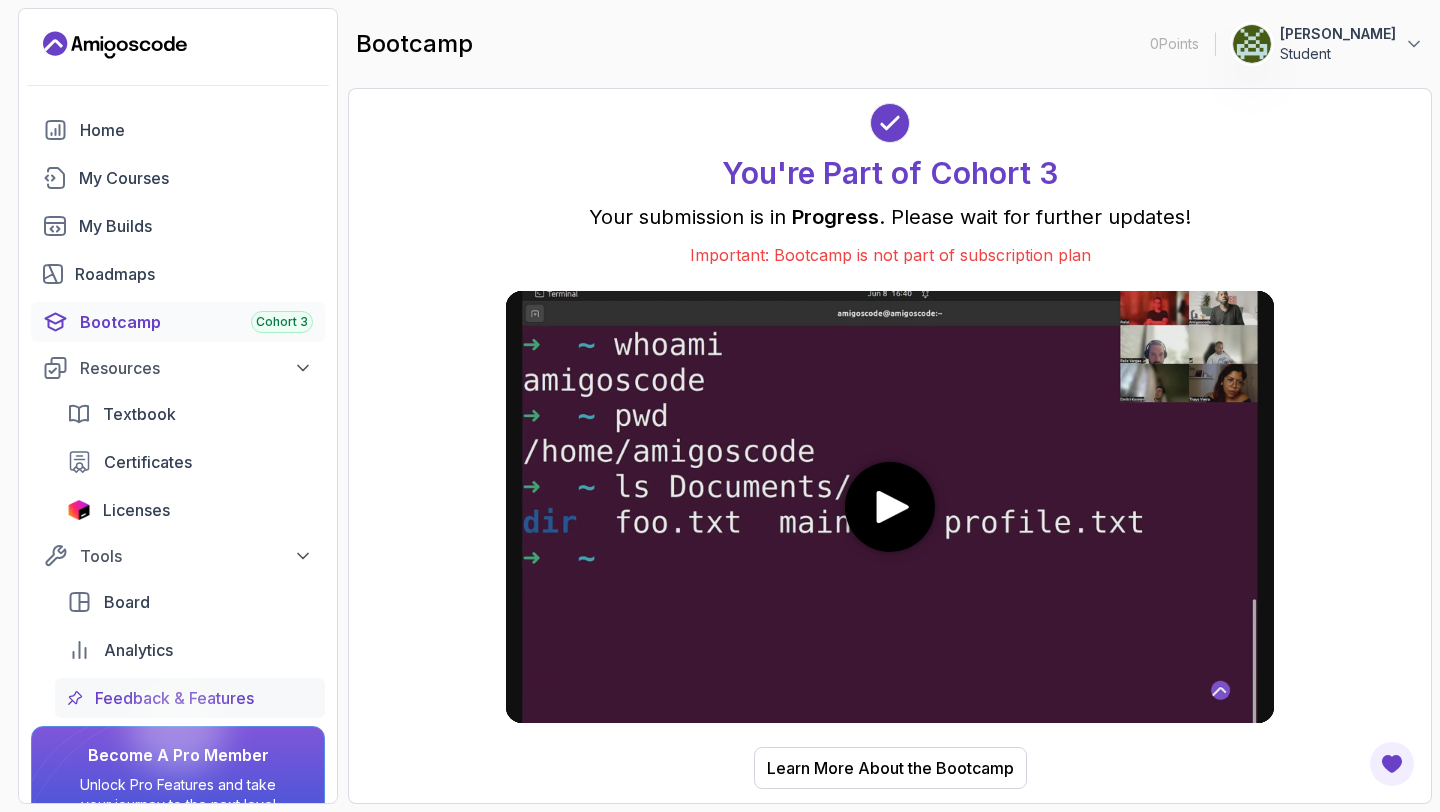 scroll, scrollTop: 102, scrollLeft: 0, axis: vertical 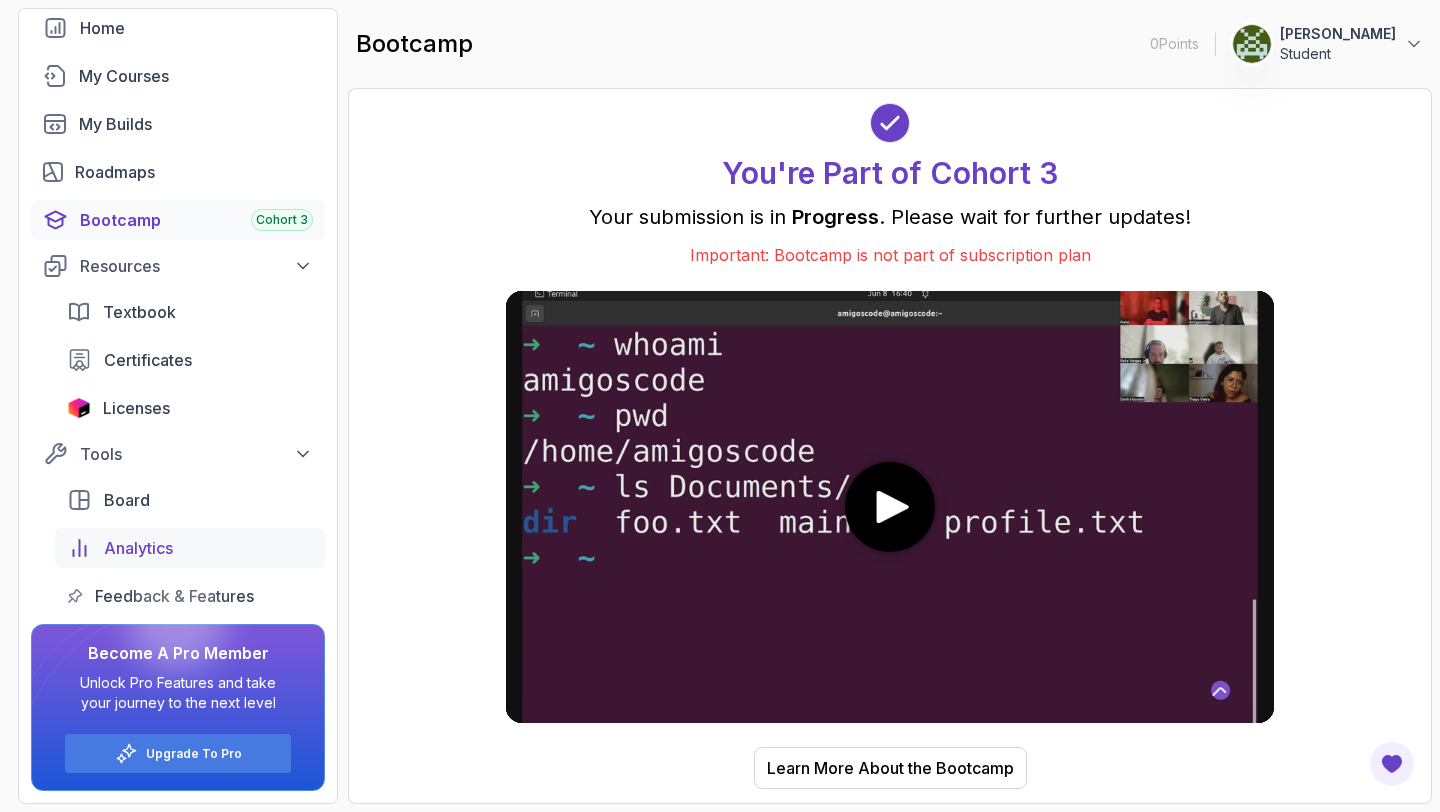 click on "Analytics" at bounding box center (208, 548) 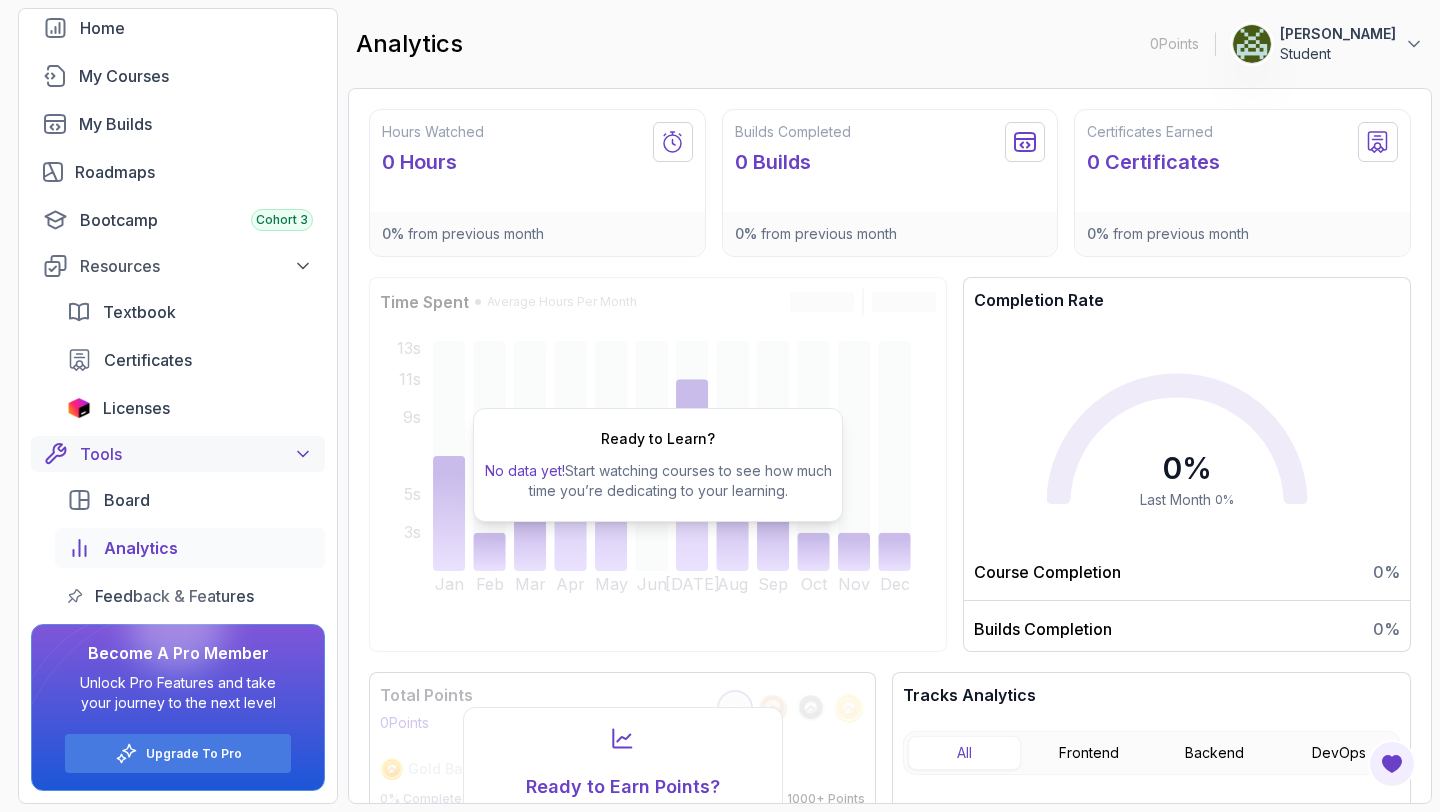 click 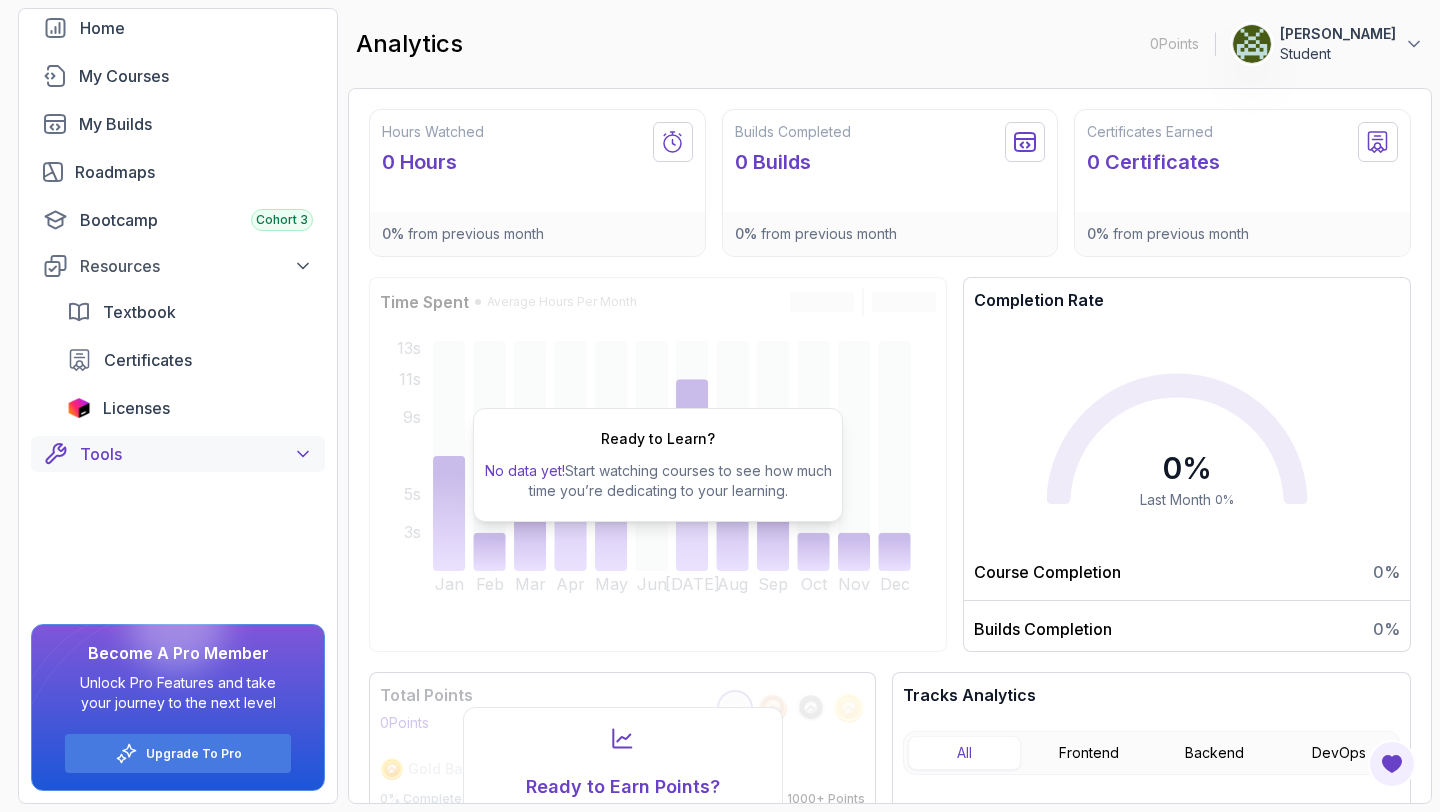 scroll, scrollTop: 0, scrollLeft: 0, axis: both 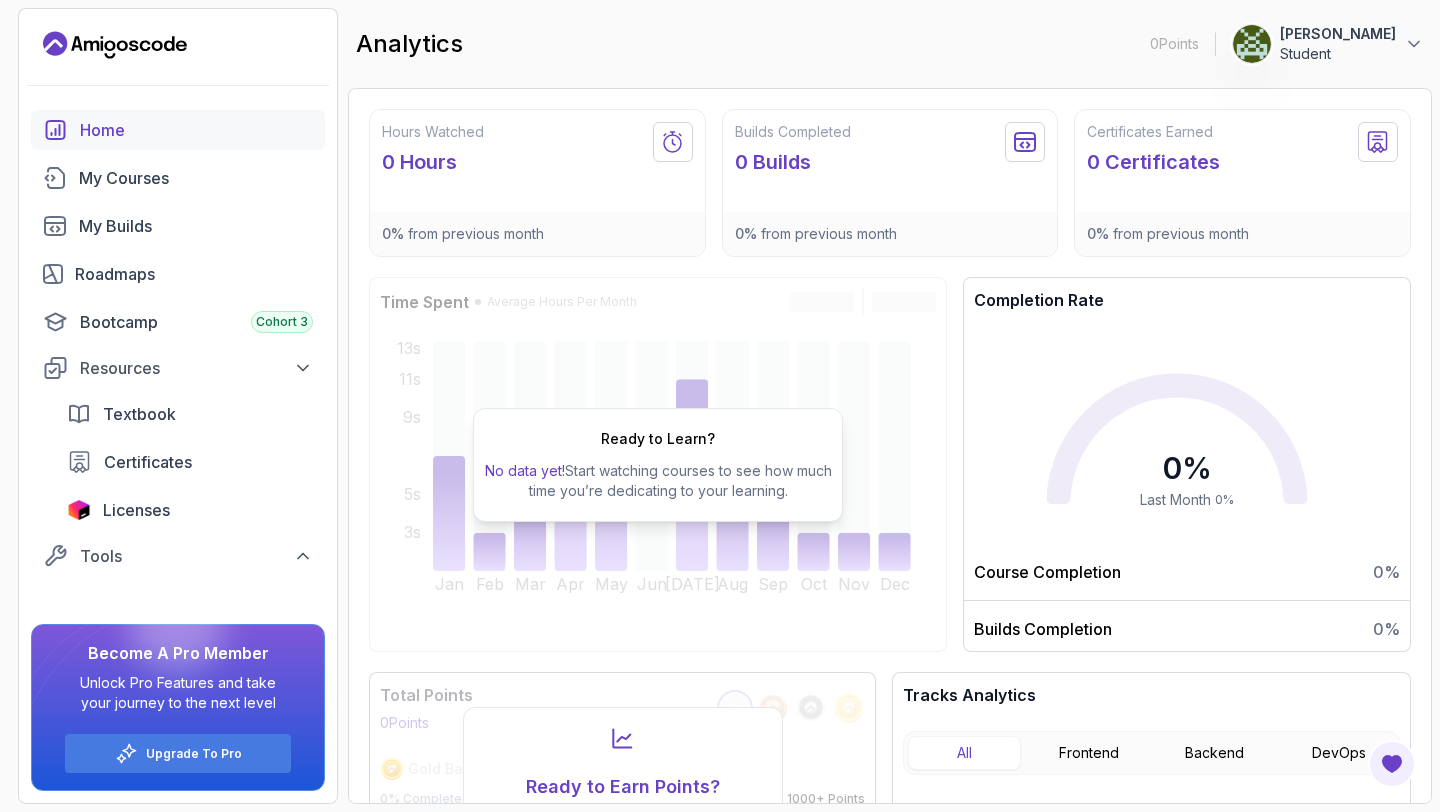 click on "Home" at bounding box center (196, 130) 